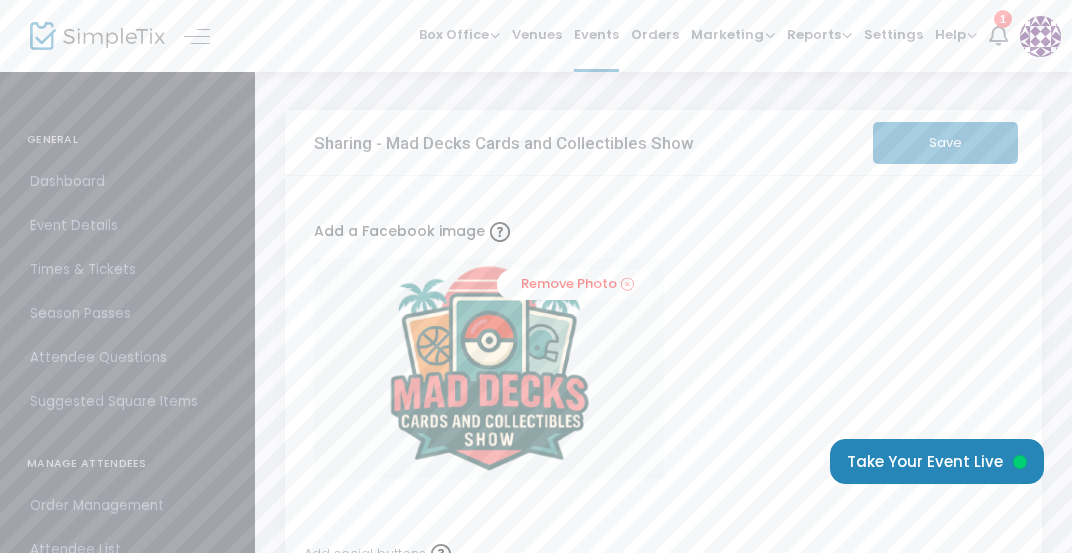 scroll, scrollTop: 0, scrollLeft: 0, axis: both 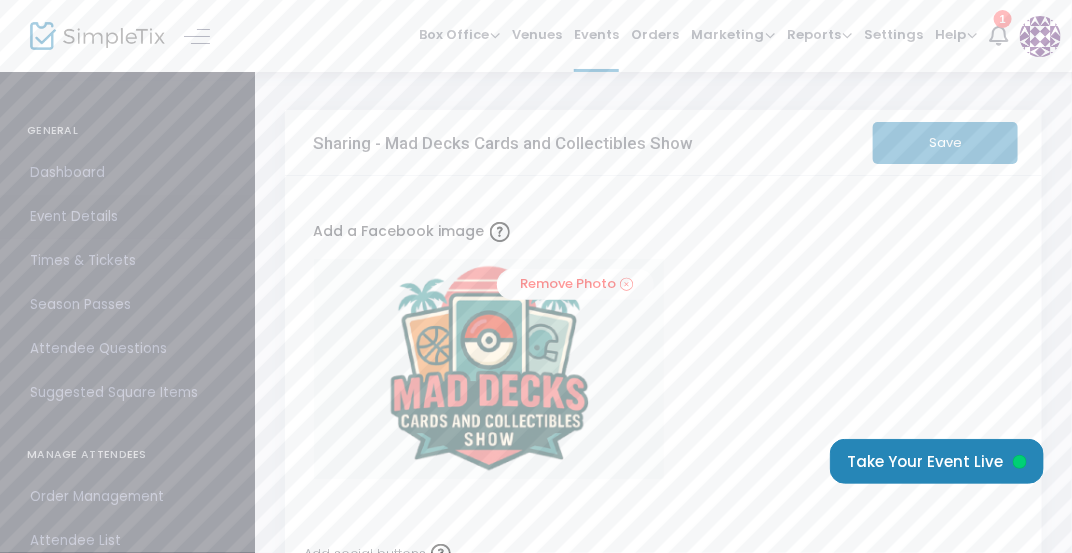 click on "Event Details" at bounding box center [127, 217] 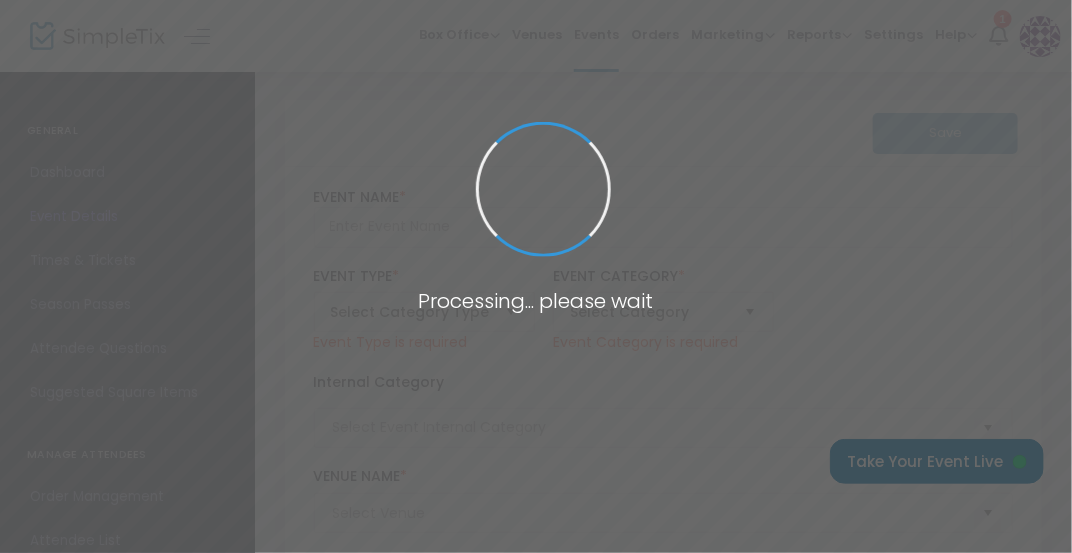 type on "Mad Decks Cards and Collectibles Show" 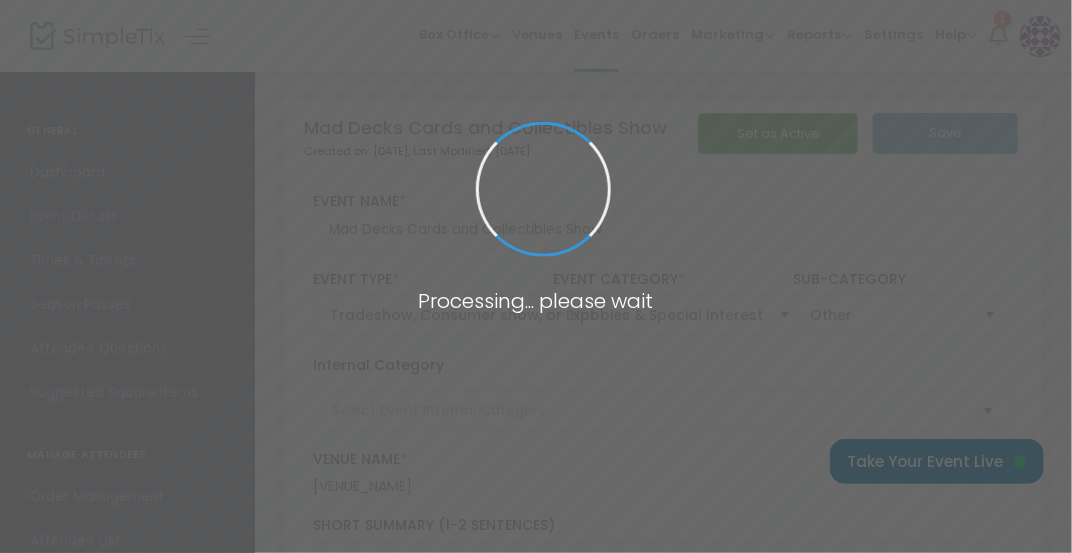 type on "Card Show" 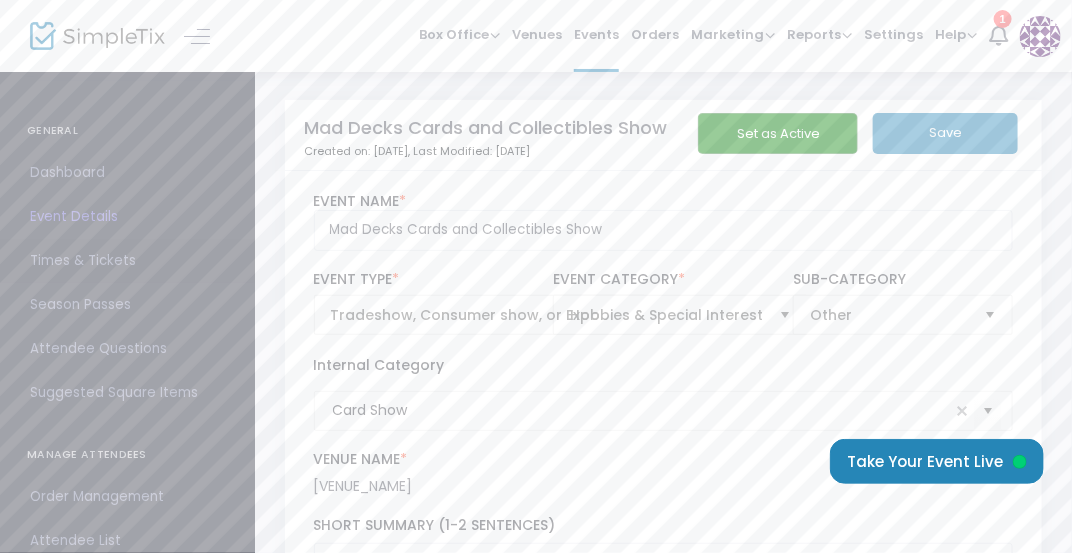 click on "Times & Tickets" at bounding box center (127, 261) 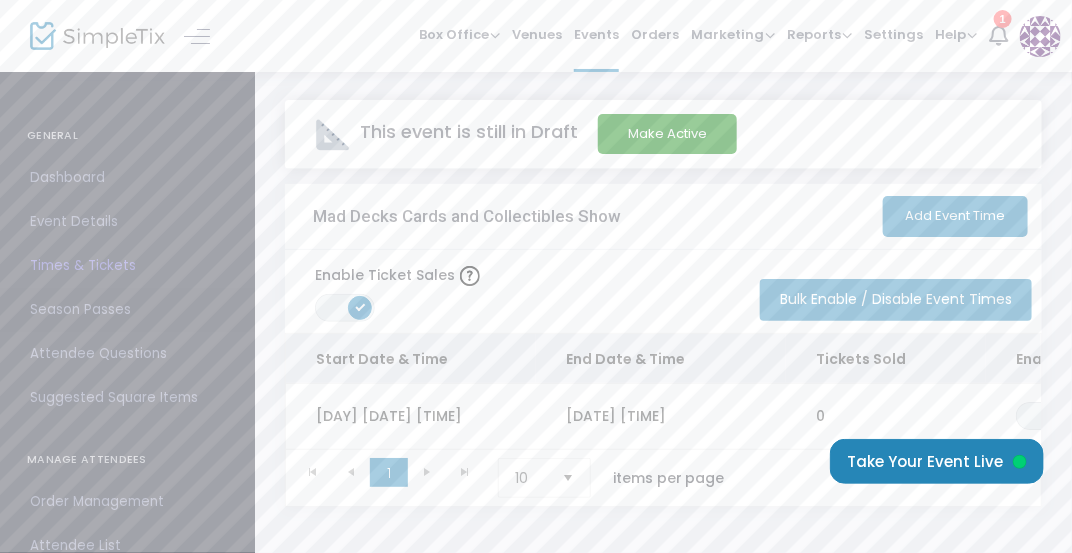 scroll, scrollTop: 0, scrollLeft: 0, axis: both 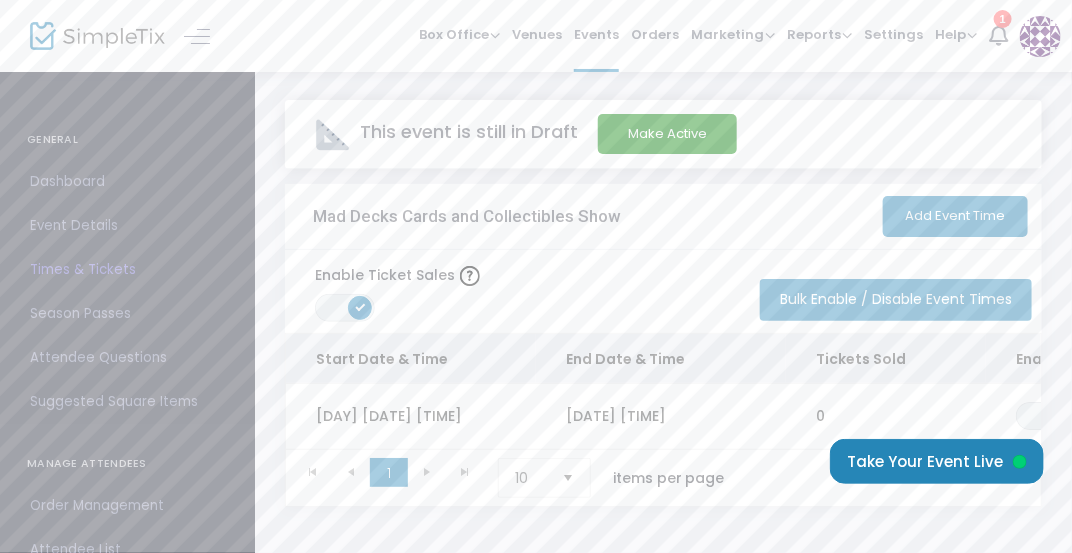 click on "Suggested Square Items" at bounding box center [127, 402] 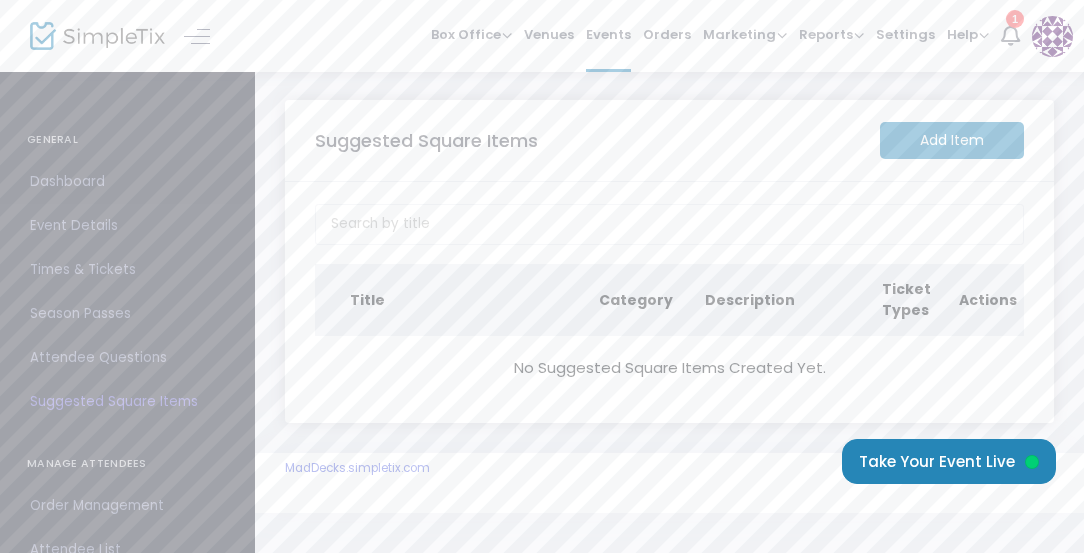 click on "Dashboard" at bounding box center (127, 182) 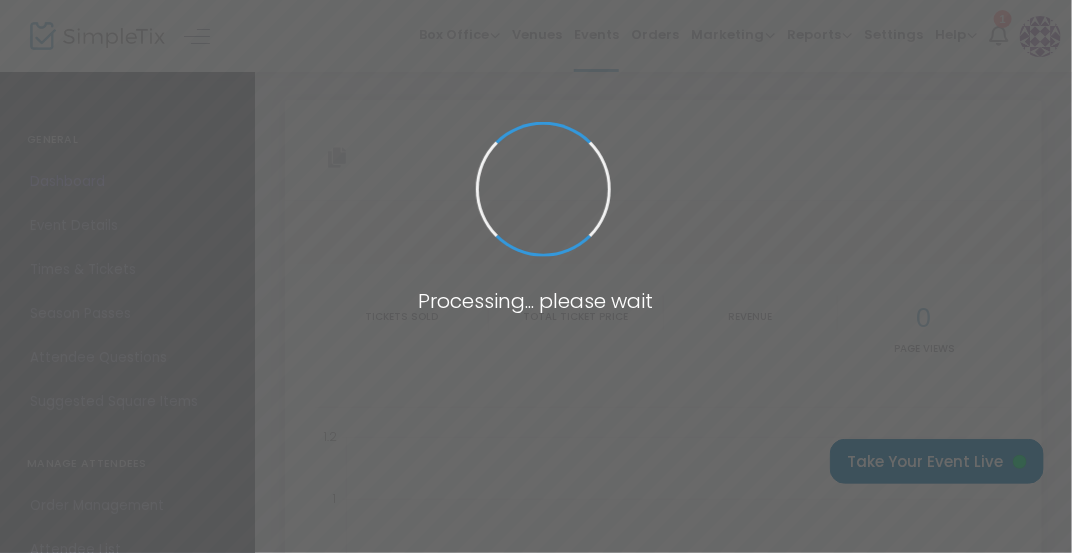 type on "https://www.simpletix.com/e/mad-decks-cards-and-collectibles-show-tickets-229959" 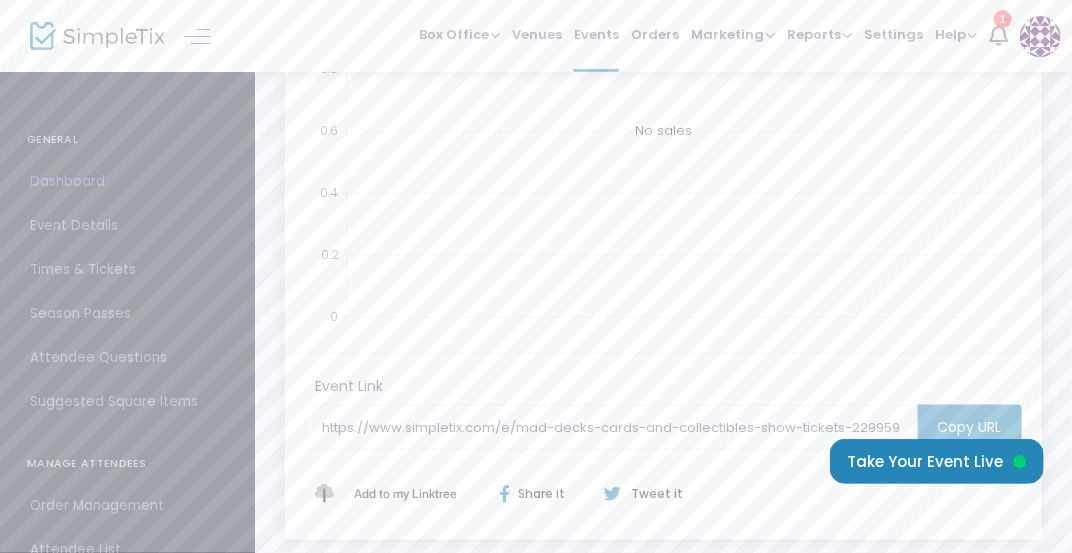 scroll, scrollTop: 0, scrollLeft: 0, axis: both 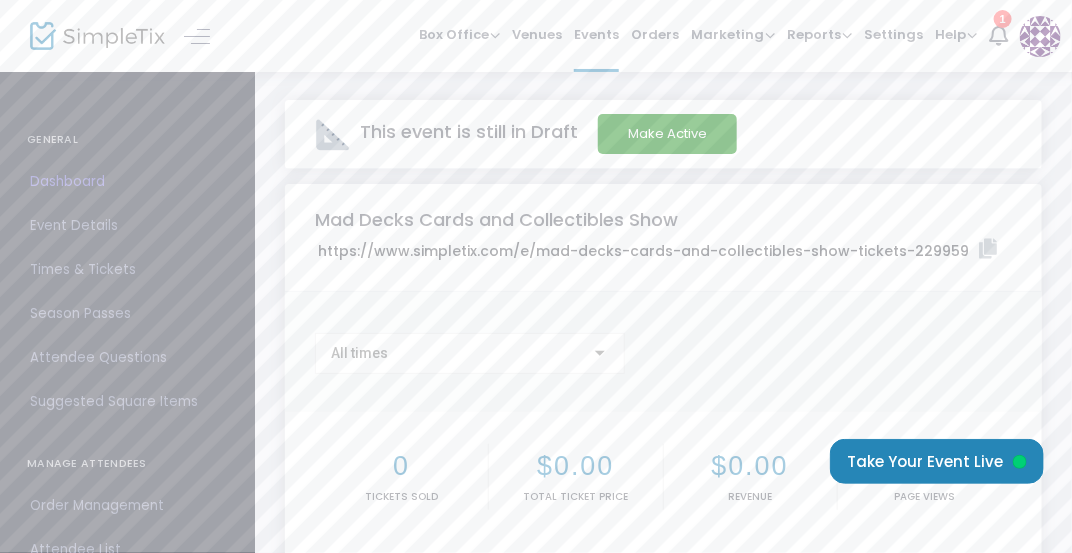 click on "Dashboard" at bounding box center (127, 182) 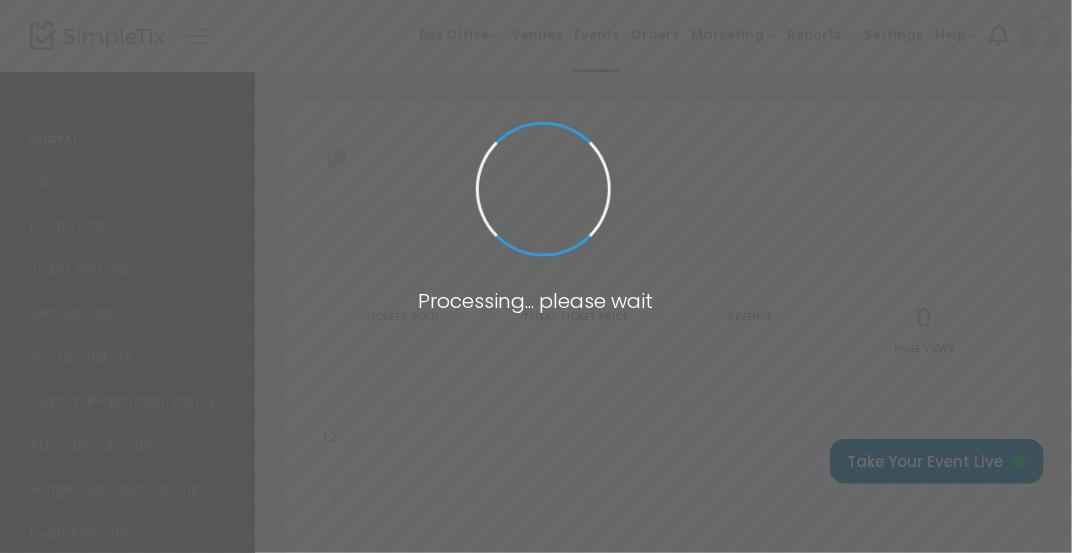 type on "https://www.simpletix.com/e/mad-decks-cards-and-collectibles-show-tickets-229959" 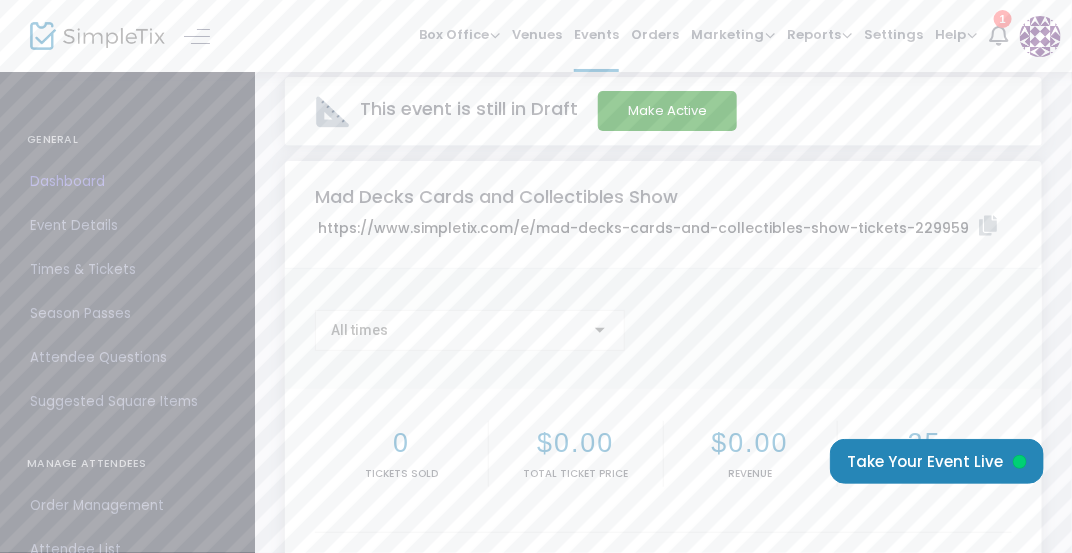 scroll, scrollTop: 0, scrollLeft: 0, axis: both 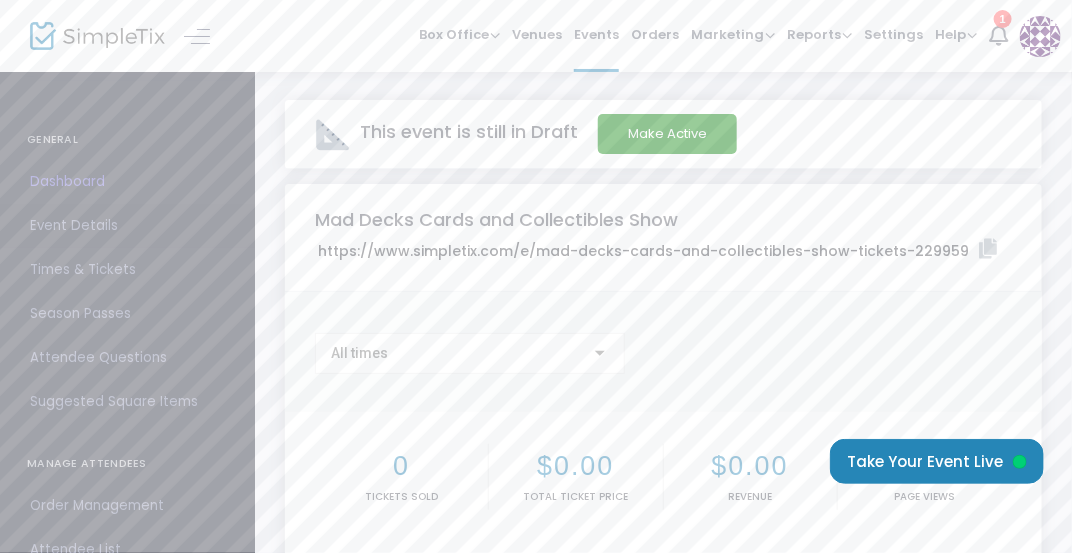 click on "Event Details" at bounding box center (127, 226) 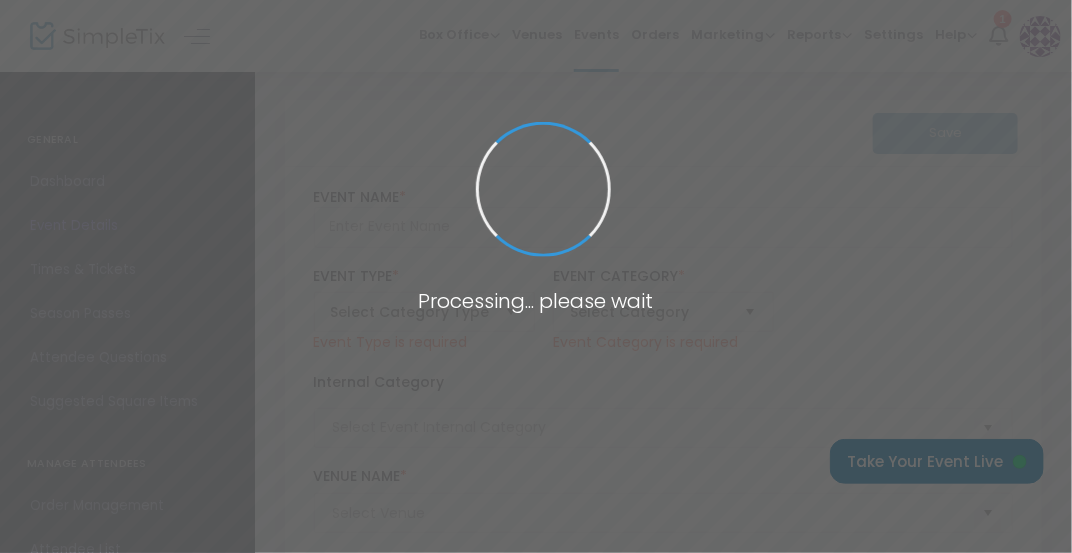 type on "Mad Decks Cards and Collectibles Show" 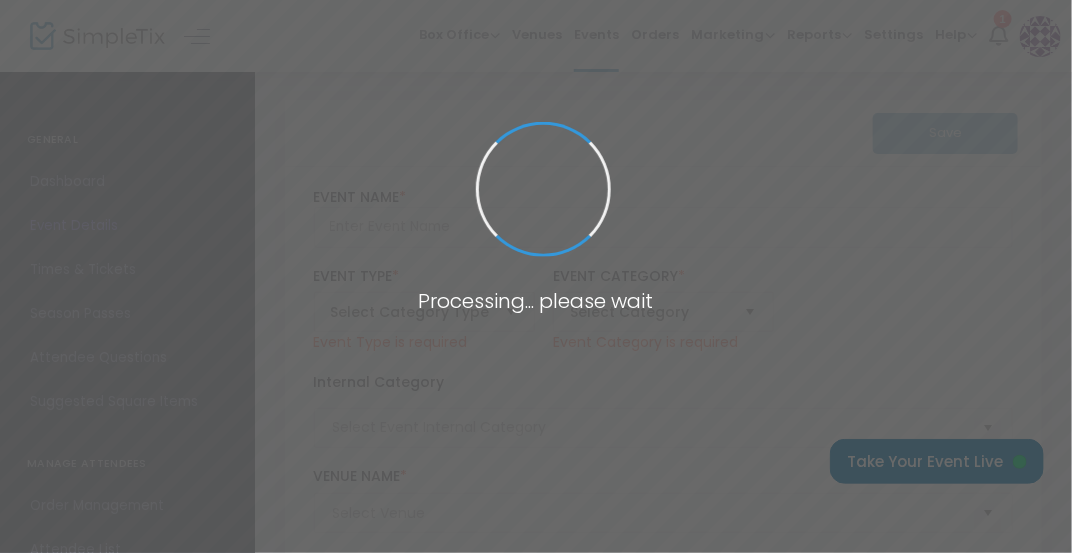 type on "Mad Decks Cards and Collectibles Show Join us for an exciting day at the Mad Decks Cards and Collectibles Show at the [VENUE_NAME] in bustling [CITY], [STATE]." 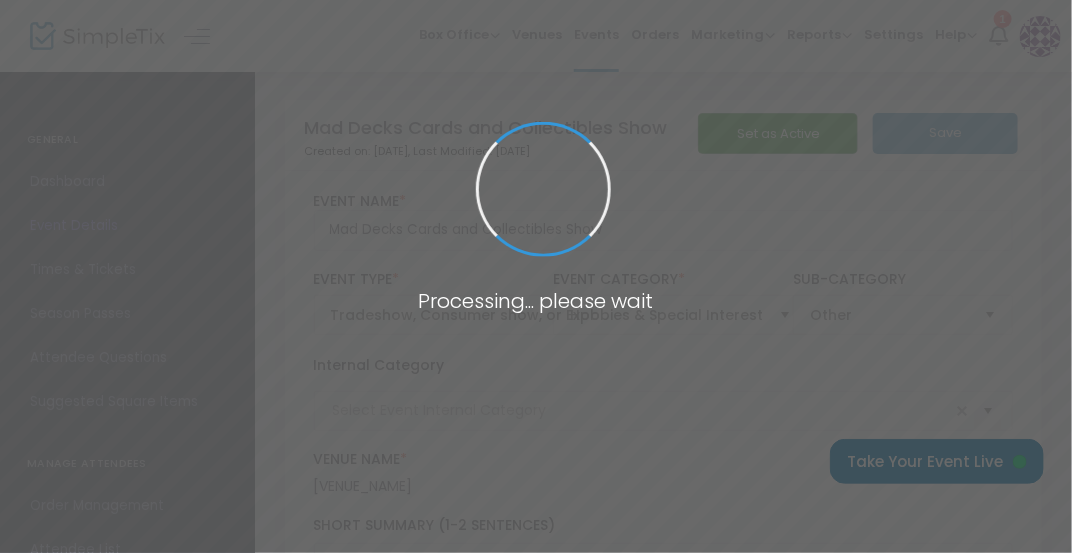type on "Card Show" 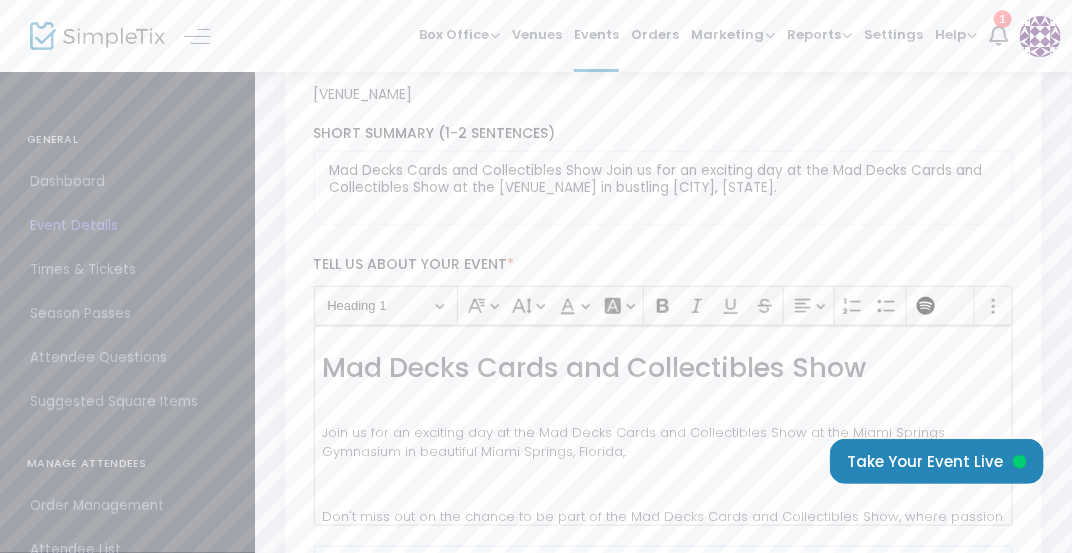 scroll, scrollTop: 392, scrollLeft: 0, axis: vertical 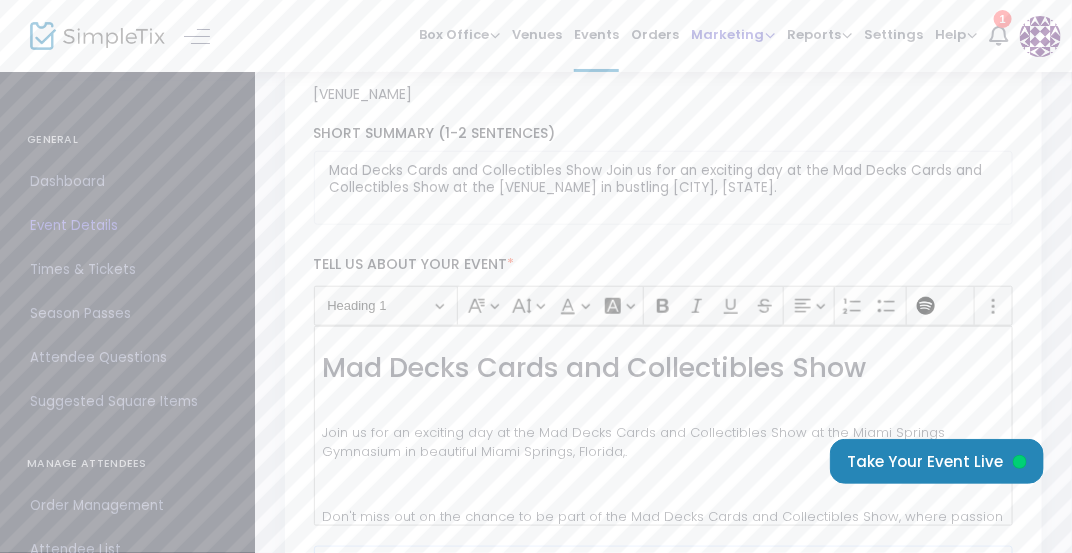 click on "Marketing" at bounding box center [733, 34] 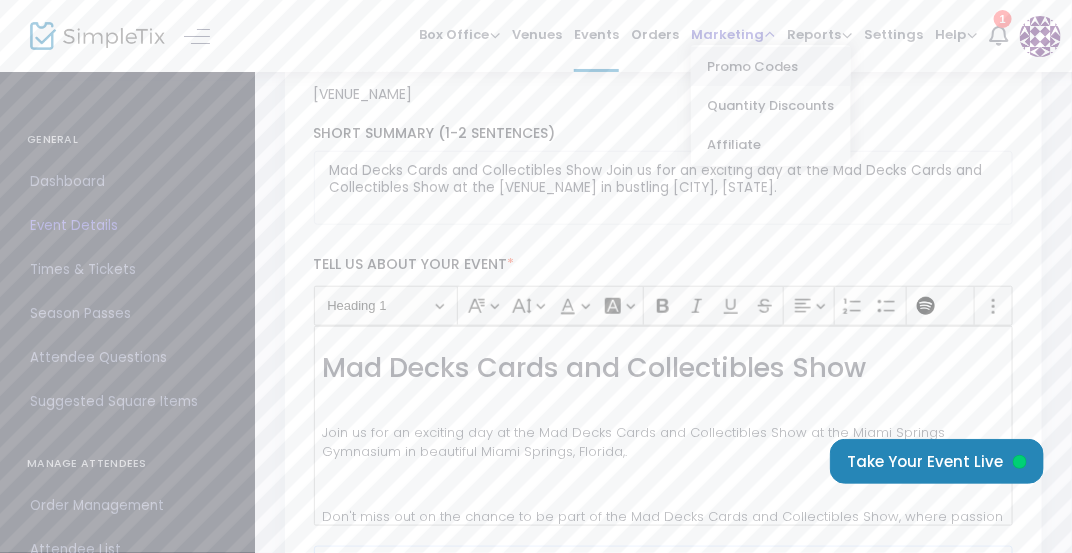 click on "Promo Codes" at bounding box center (771, 66) 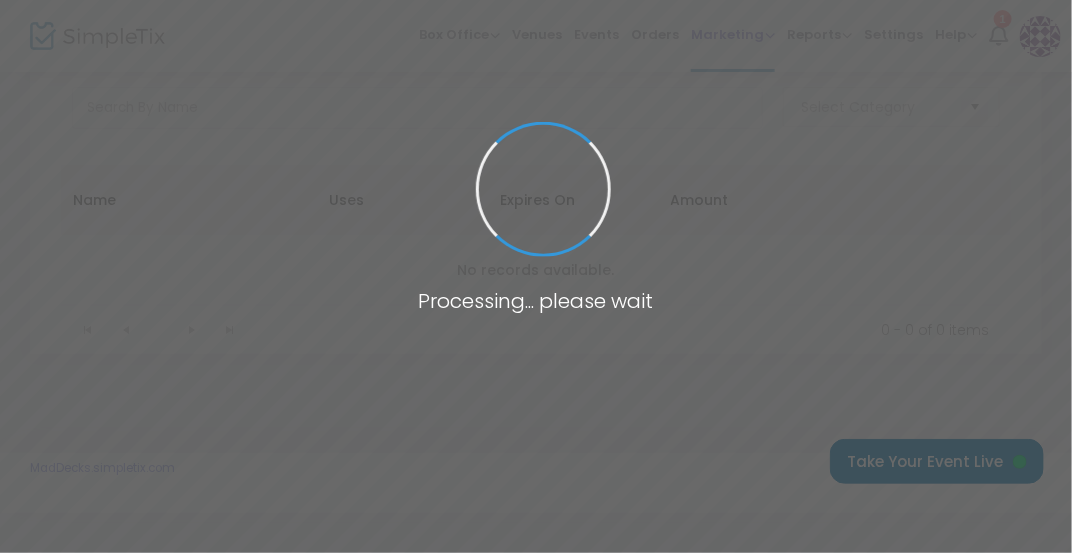 scroll, scrollTop: 117, scrollLeft: 0, axis: vertical 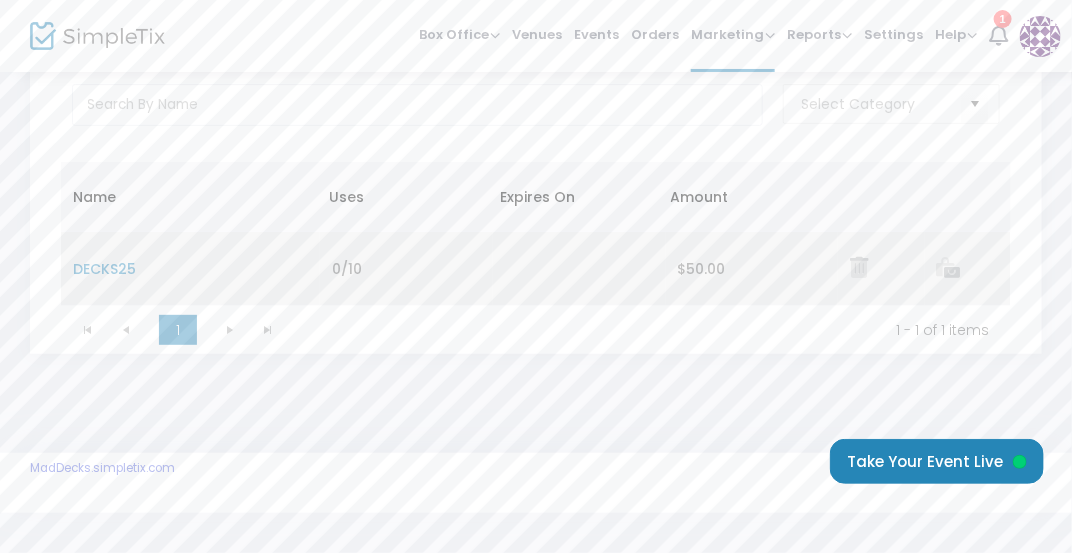 click 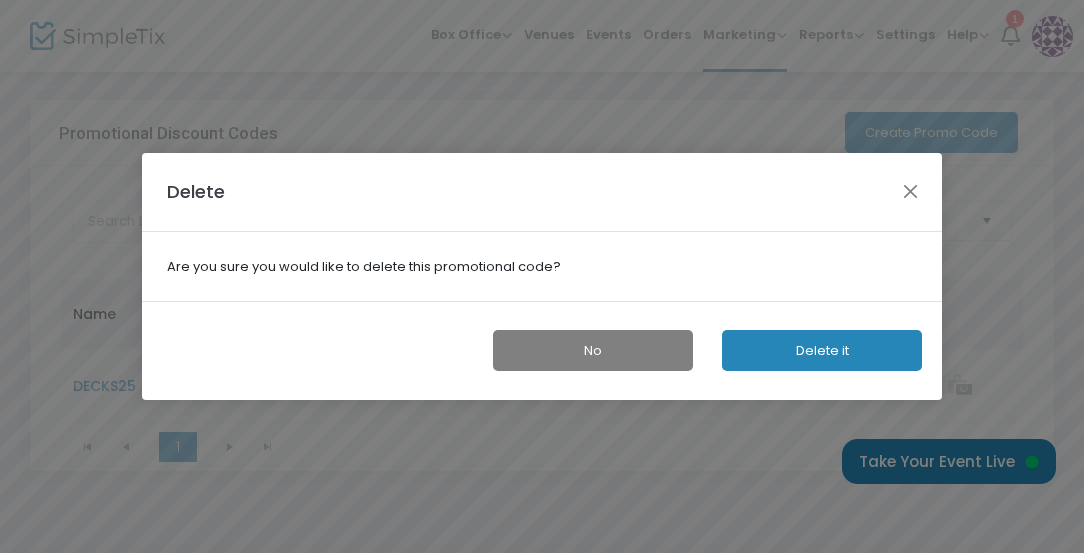 click on "Delete it" 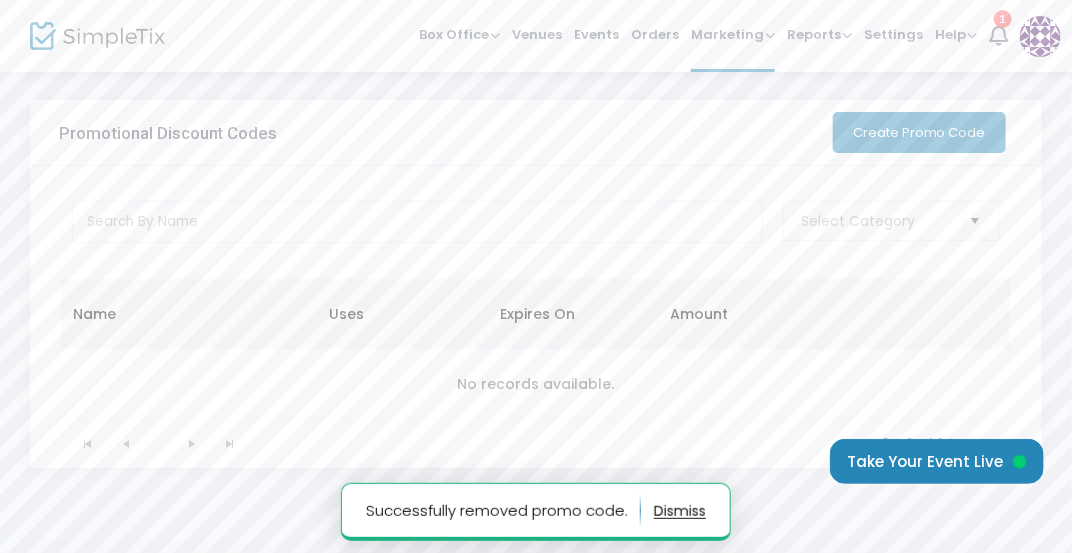 click on "Create Promo Code" 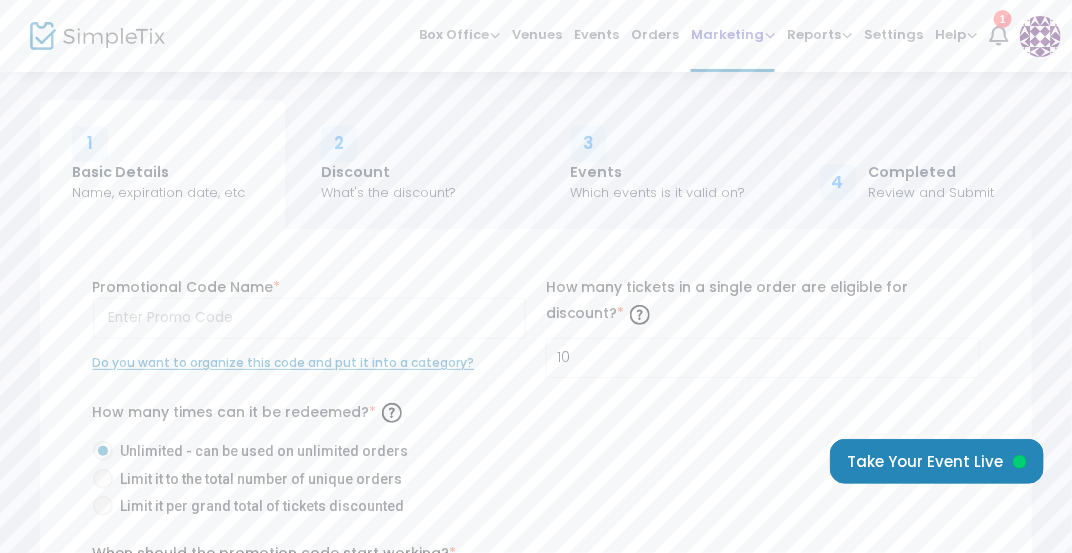click on "Marketing" at bounding box center [733, 34] 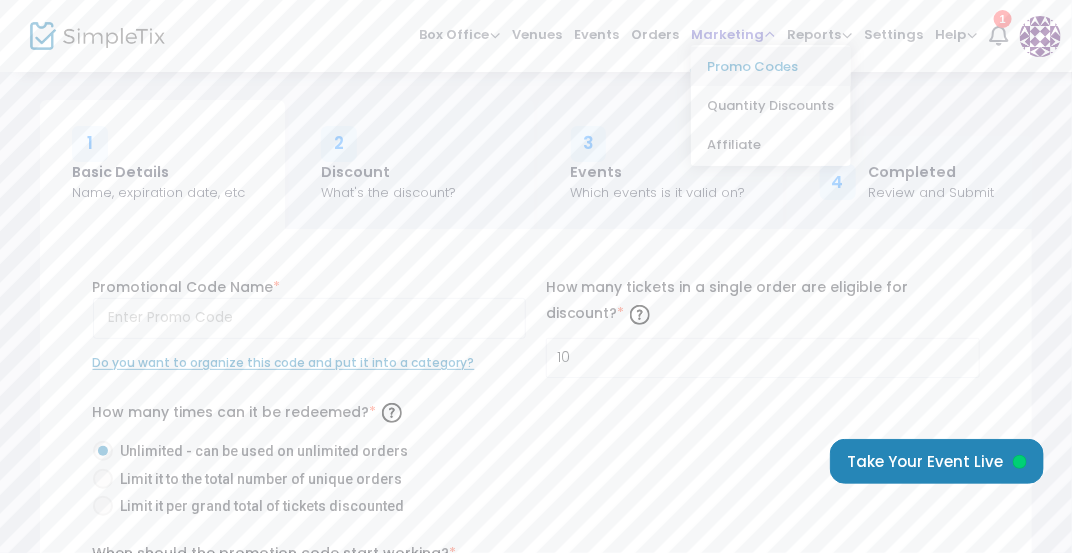 click on "Promo Codes" at bounding box center (771, 66) 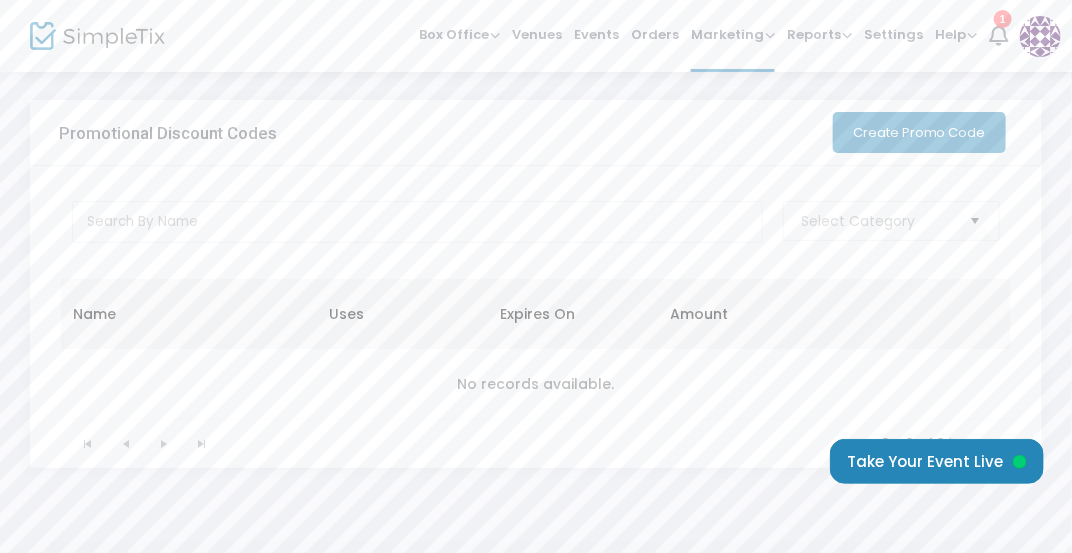 click on "Create Promo Code" 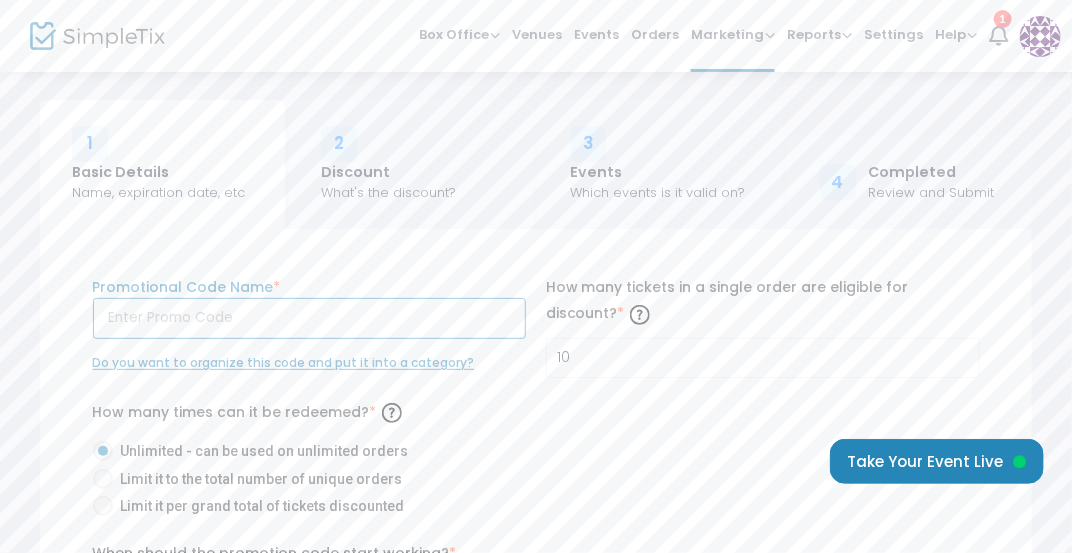click at bounding box center (310, 318) 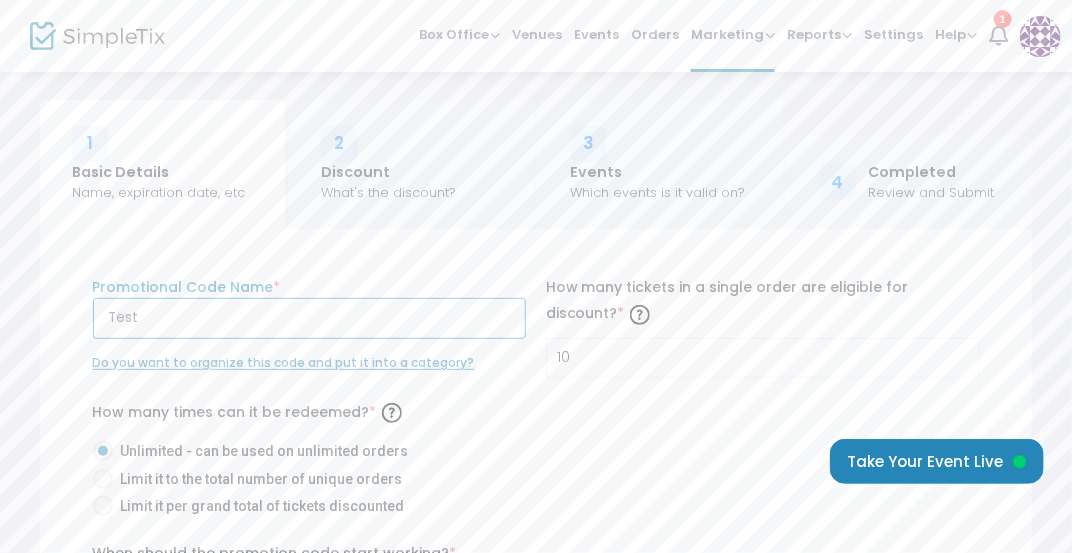 type on "Test" 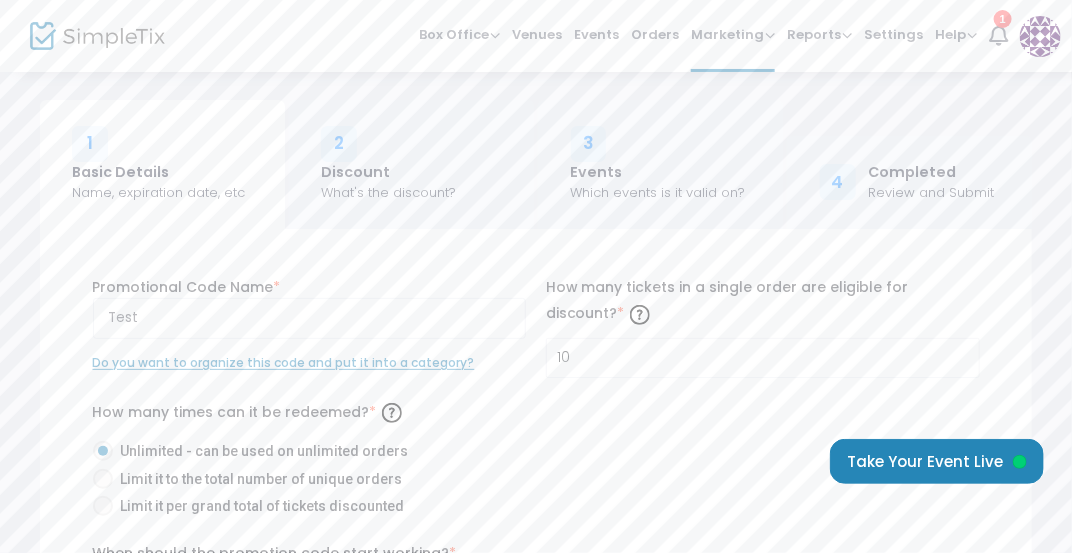 click on "When should the code expire? No expiration date Schedule an expiration date" at bounding box center (536, 525) 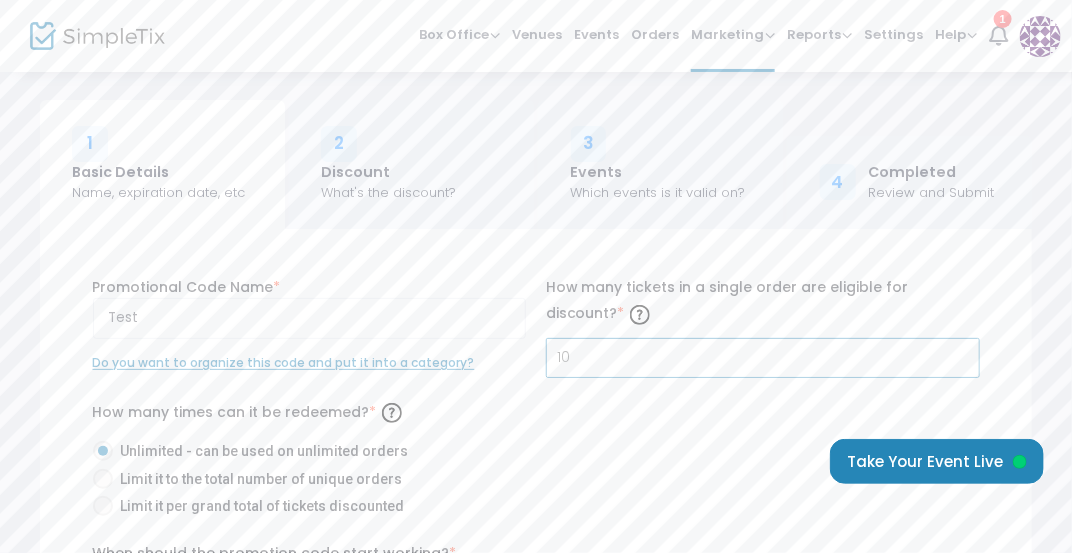 click on "10" at bounding box center (763, 358) 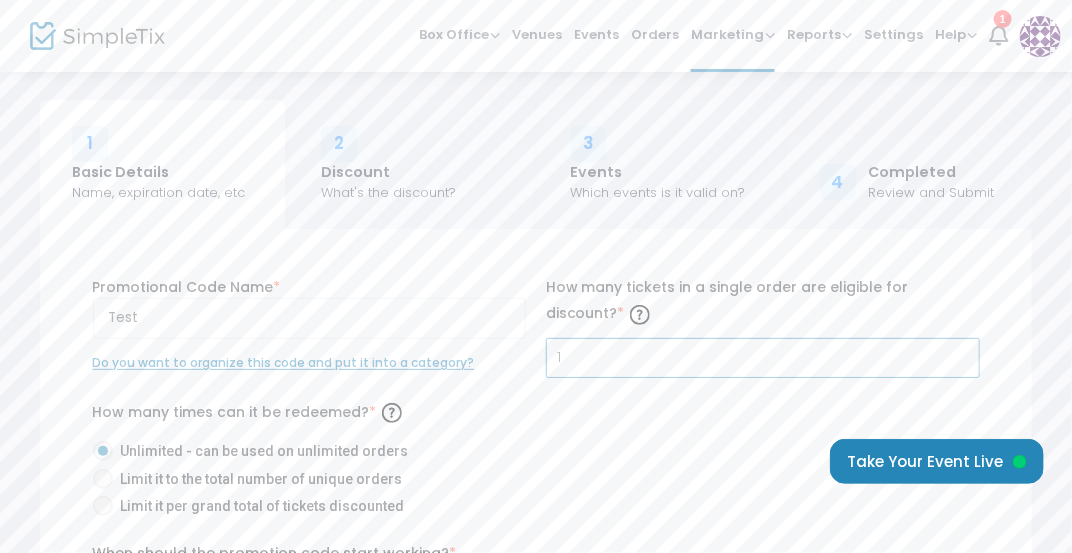 type on "1" 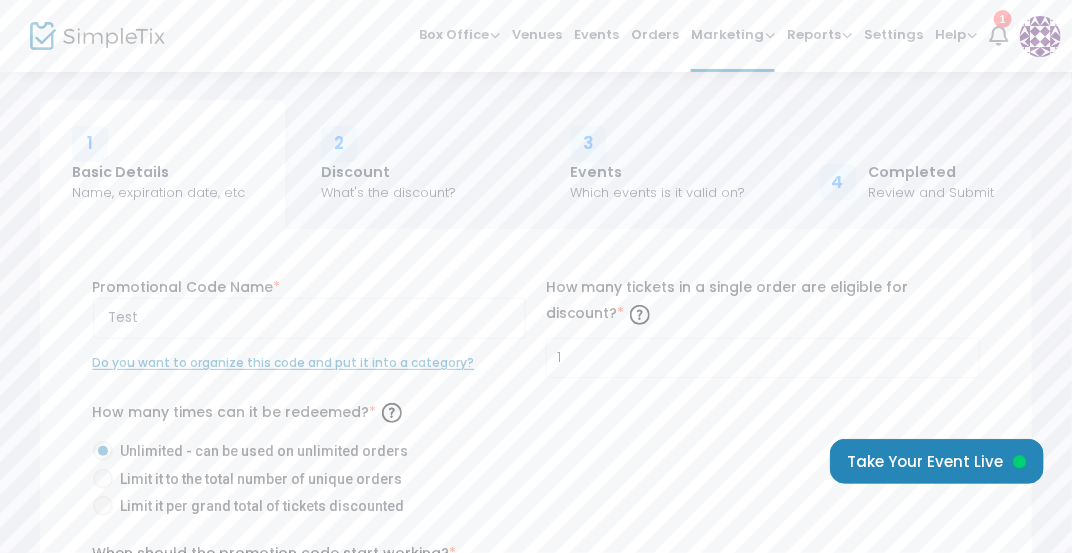 click on "Unlimited - can be used on unlimited orders" at bounding box center [528, 451] 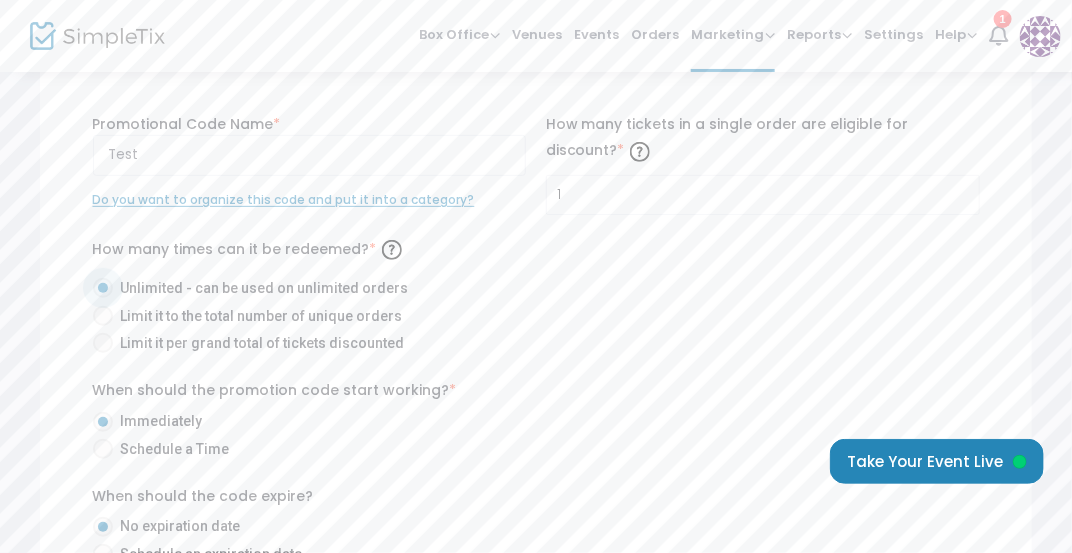 scroll, scrollTop: 162, scrollLeft: 0, axis: vertical 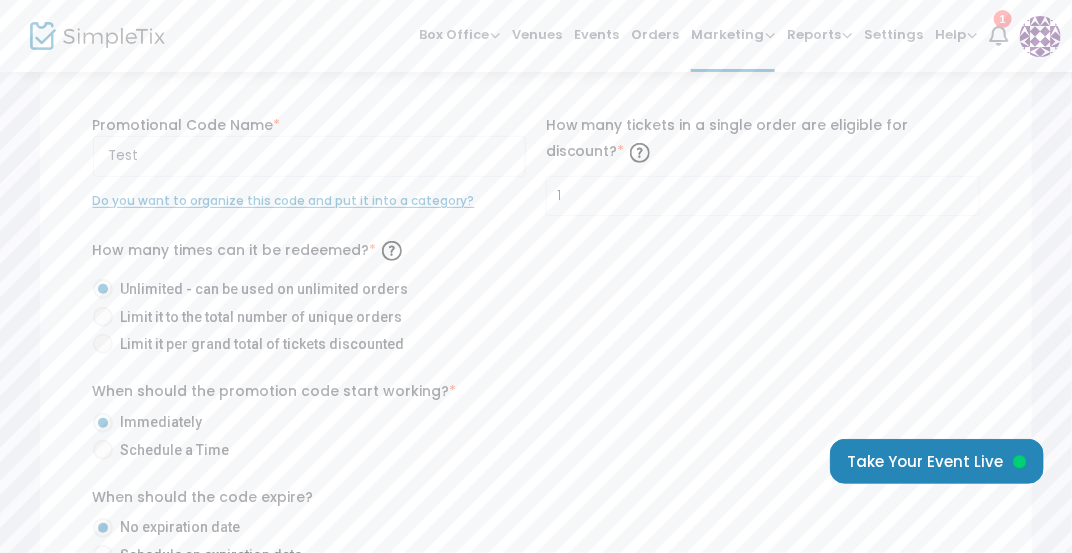 click at bounding box center [103, 317] 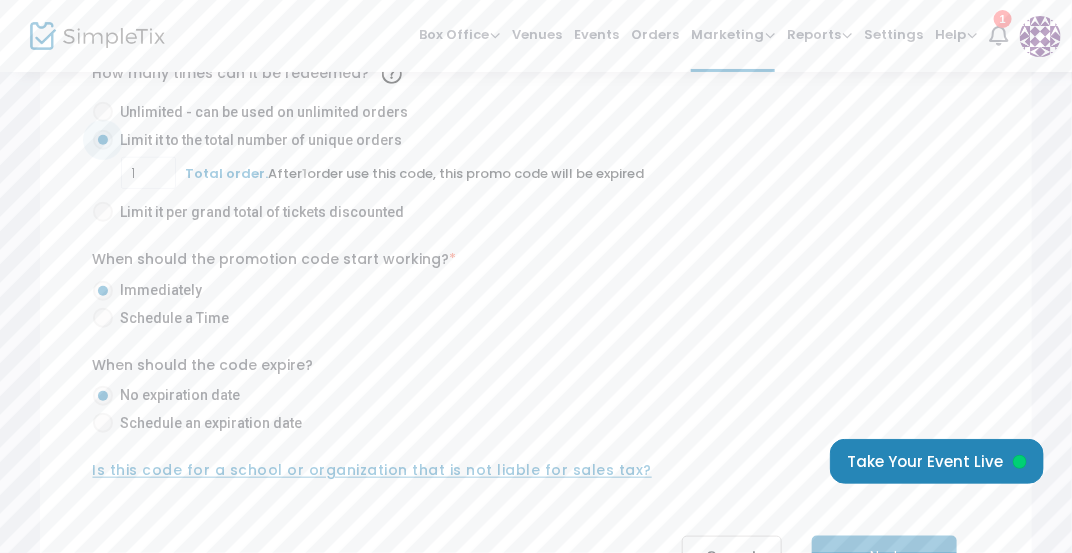 scroll, scrollTop: 342, scrollLeft: 0, axis: vertical 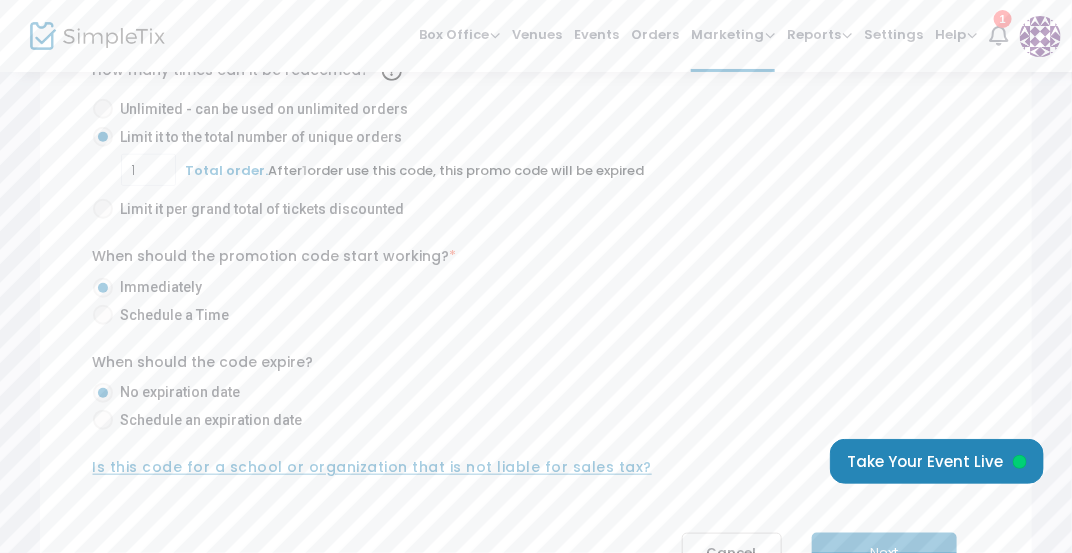 click at bounding box center [103, 420] 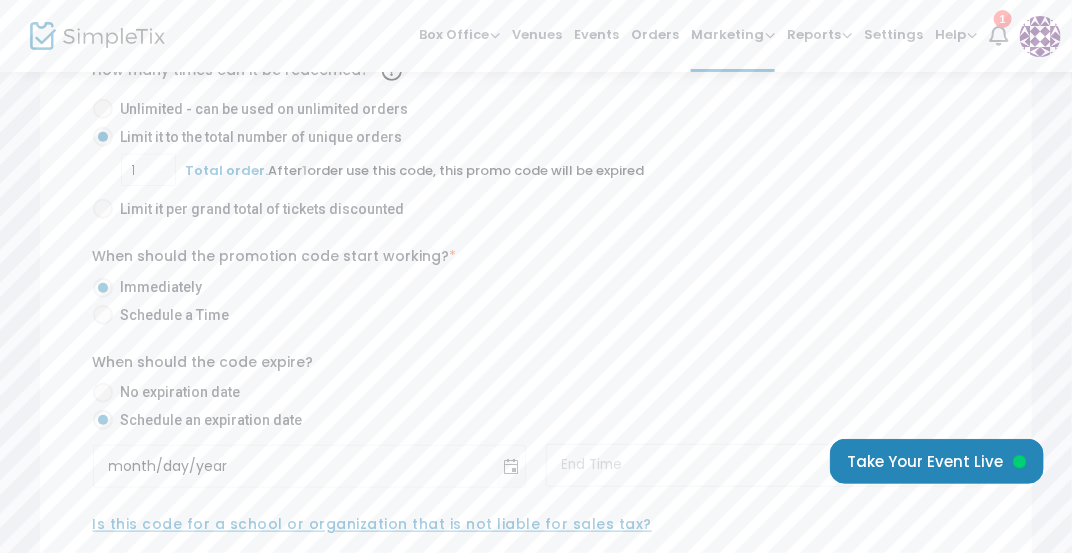 click at bounding box center (103, 393) 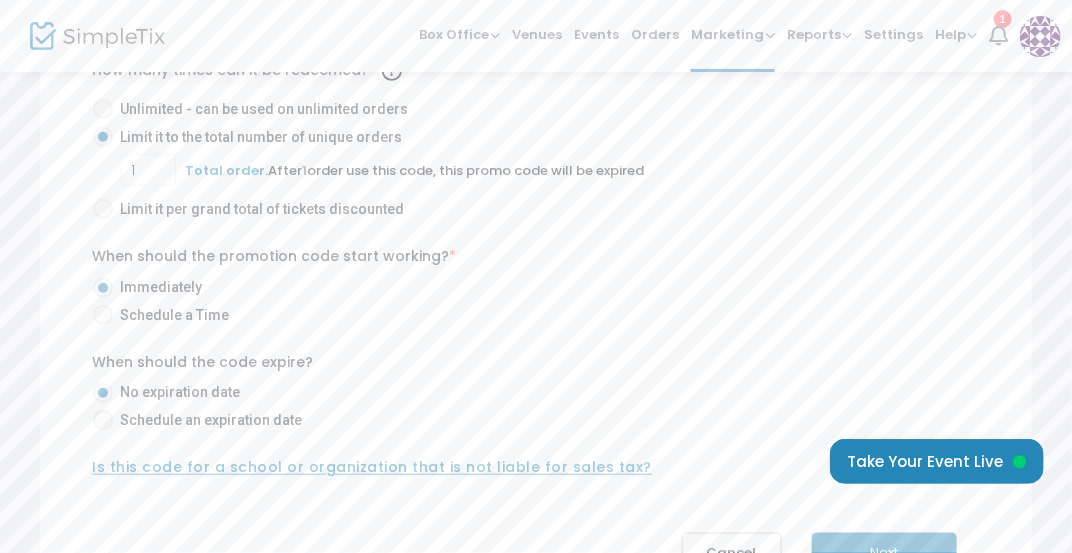click on "When should the code expire?    No expiration date   Schedule an expiration date" at bounding box center [536, 395] 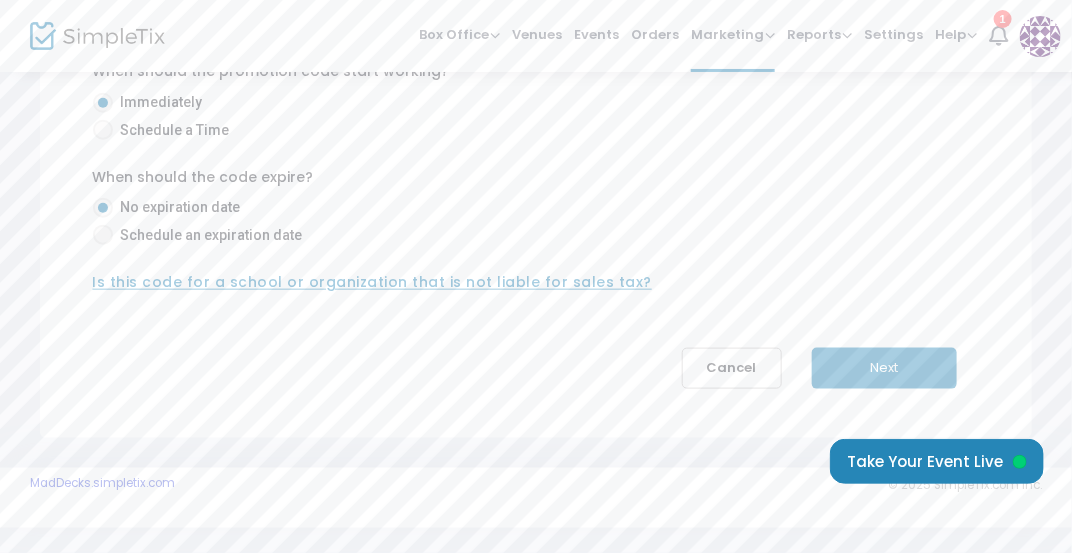click on "Next" at bounding box center (884, 368) 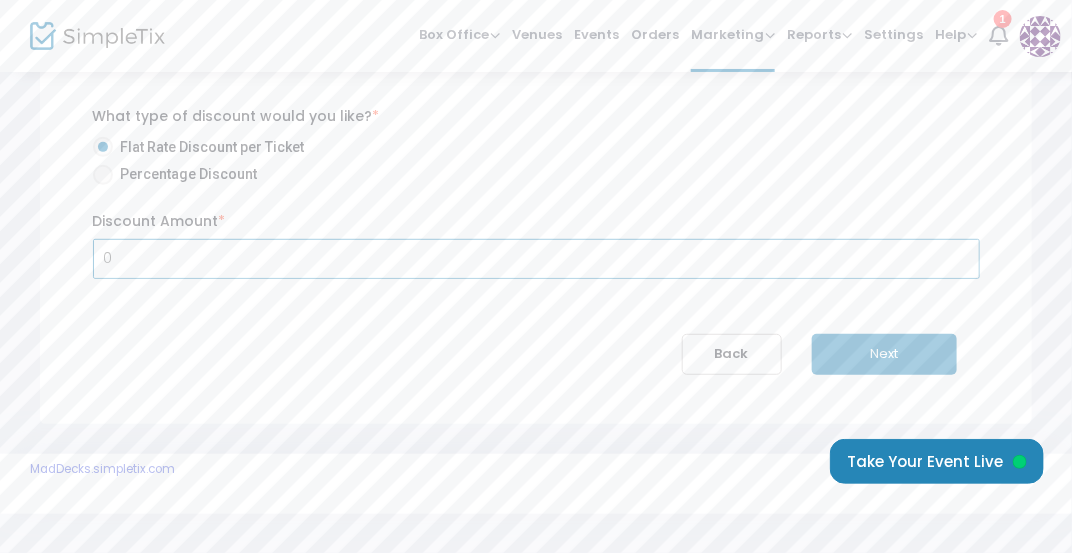 click on "0" at bounding box center [536, 259] 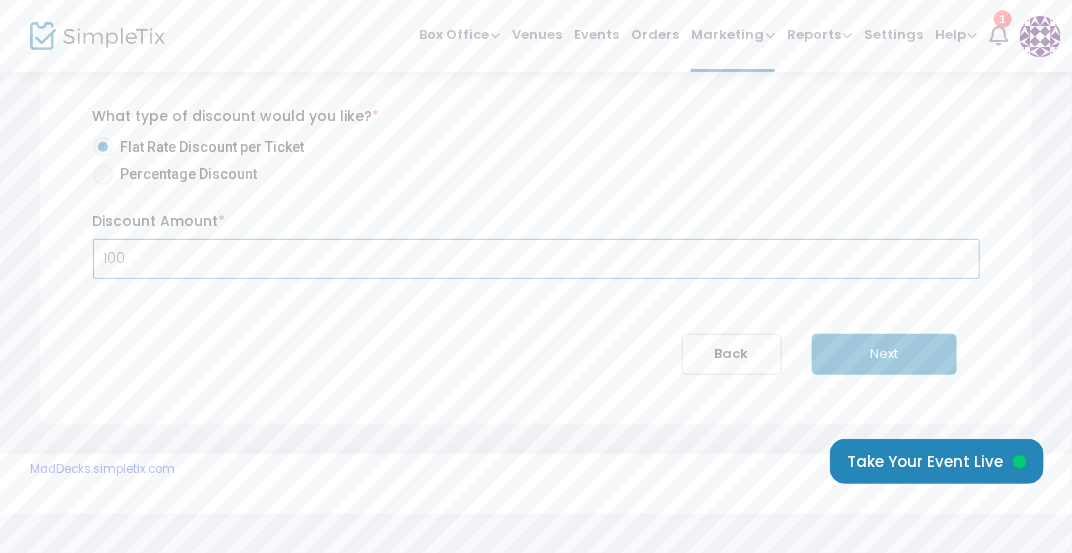 type on "$100.00" 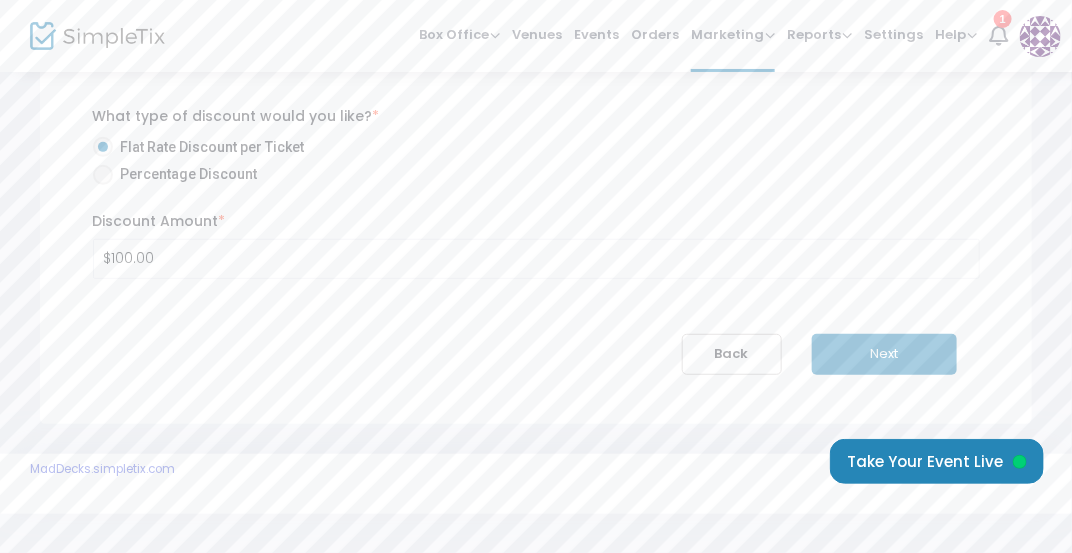click at bounding box center [103, 175] 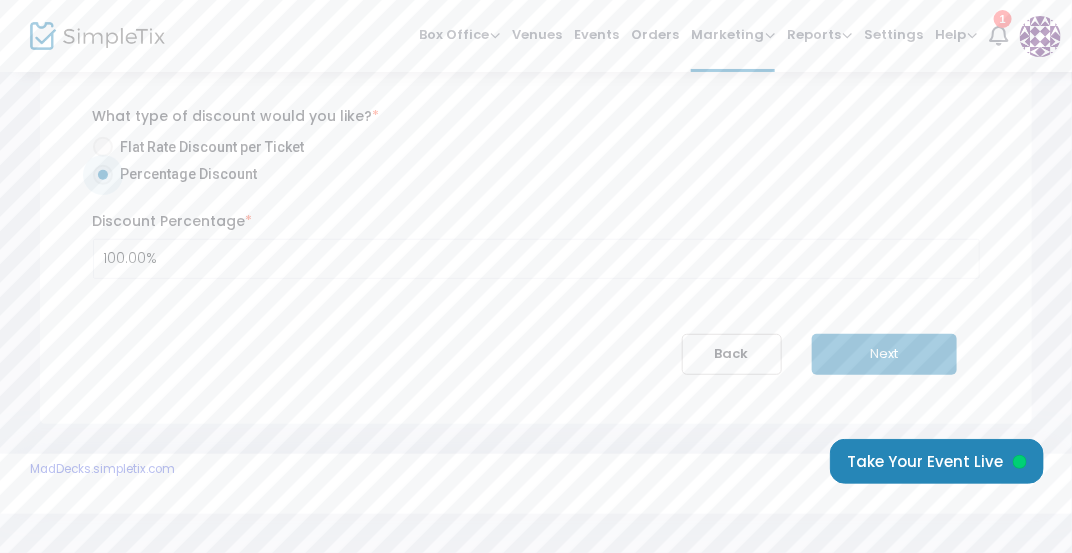 click on "Next" at bounding box center [884, 354] 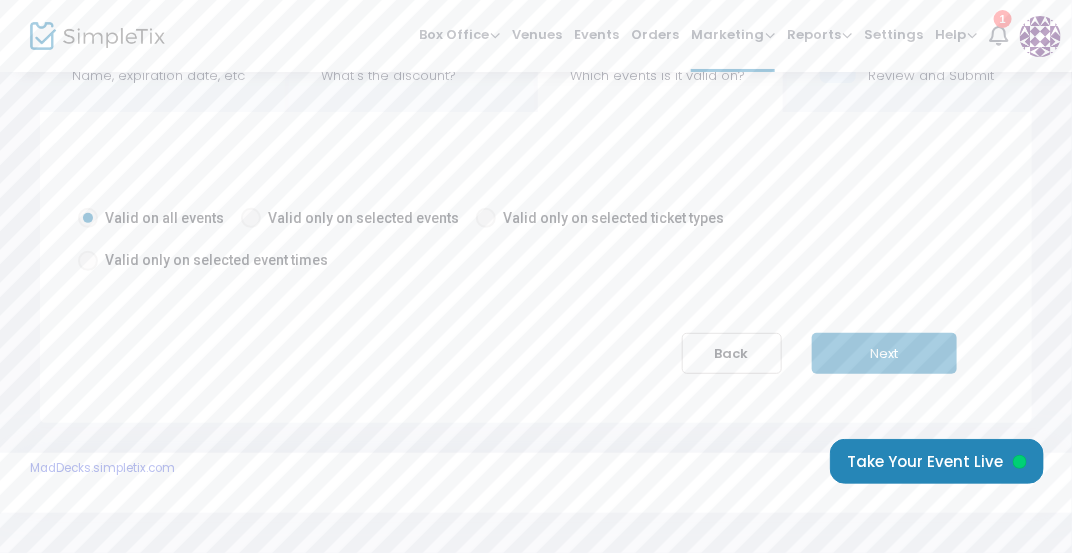 scroll, scrollTop: 74, scrollLeft: 0, axis: vertical 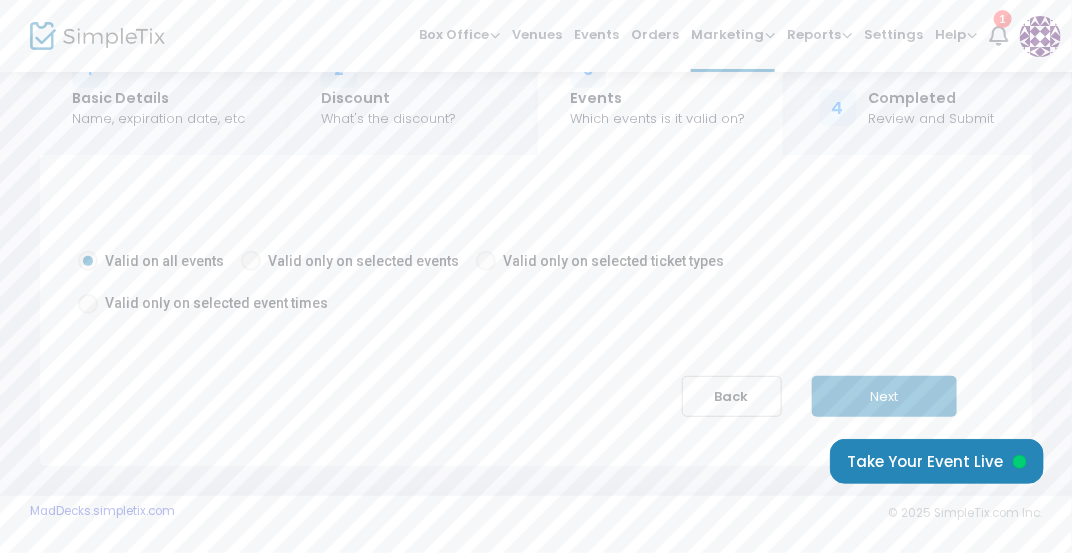 click at bounding box center [251, 261] 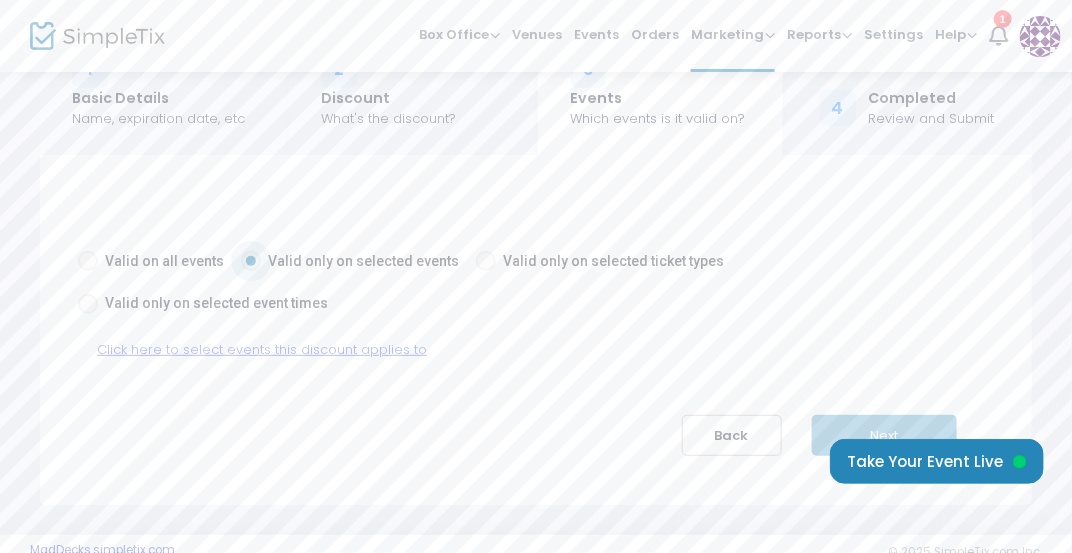 click on "Click here to select events this discount applies to" at bounding box center (262, 349) 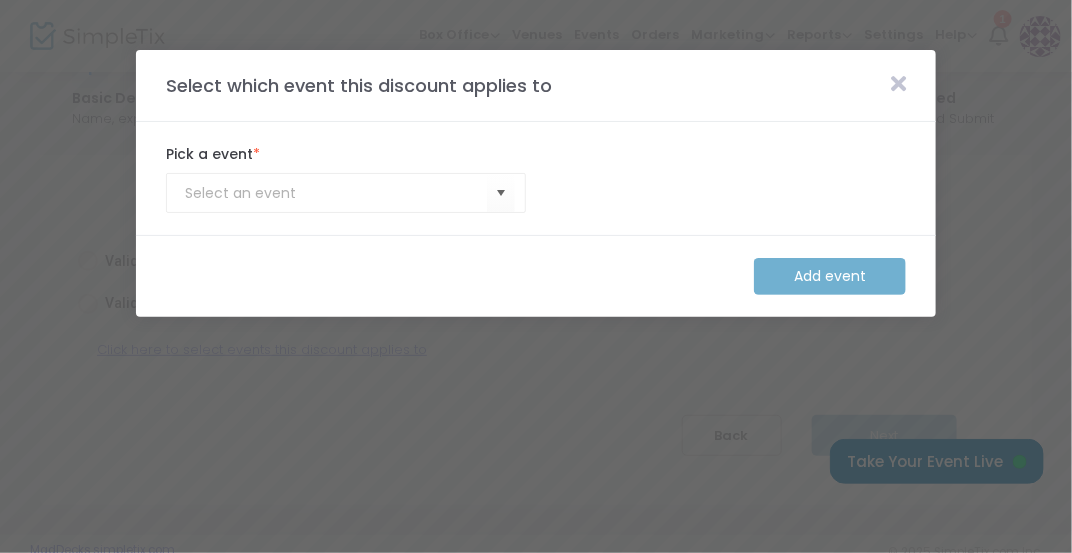 click on "Pick a event  *" 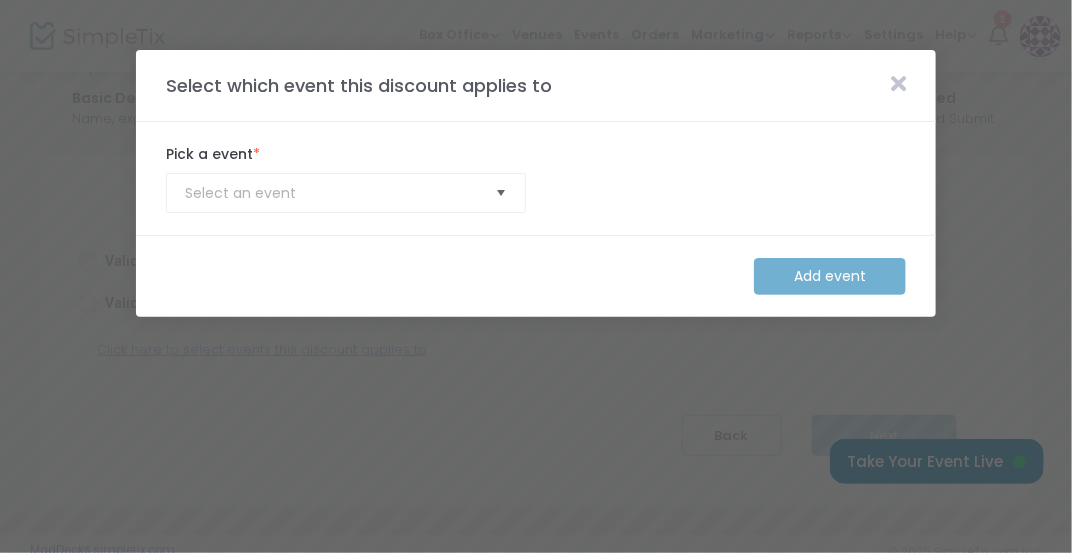 click 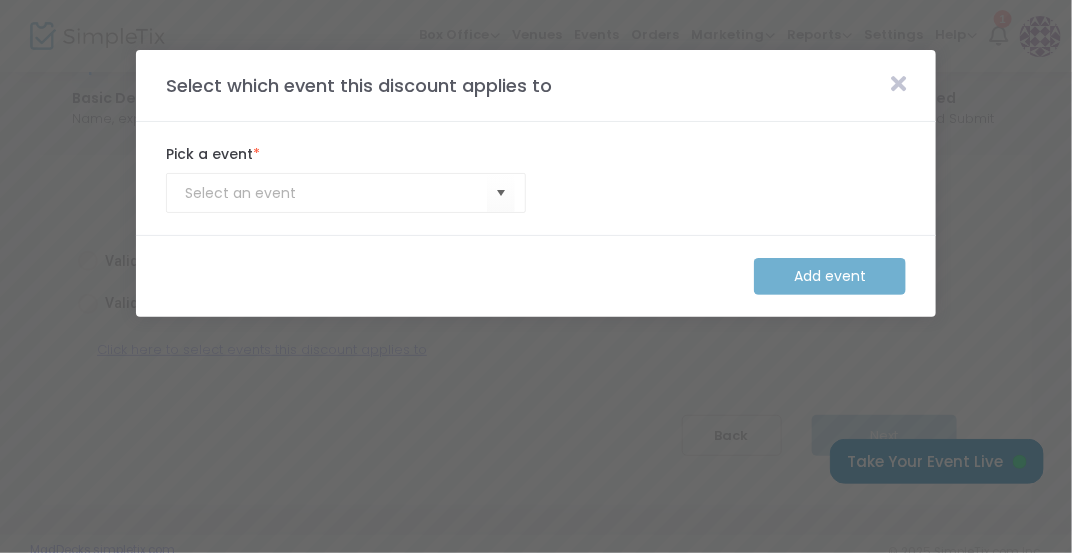 click on "Pick a event  *" 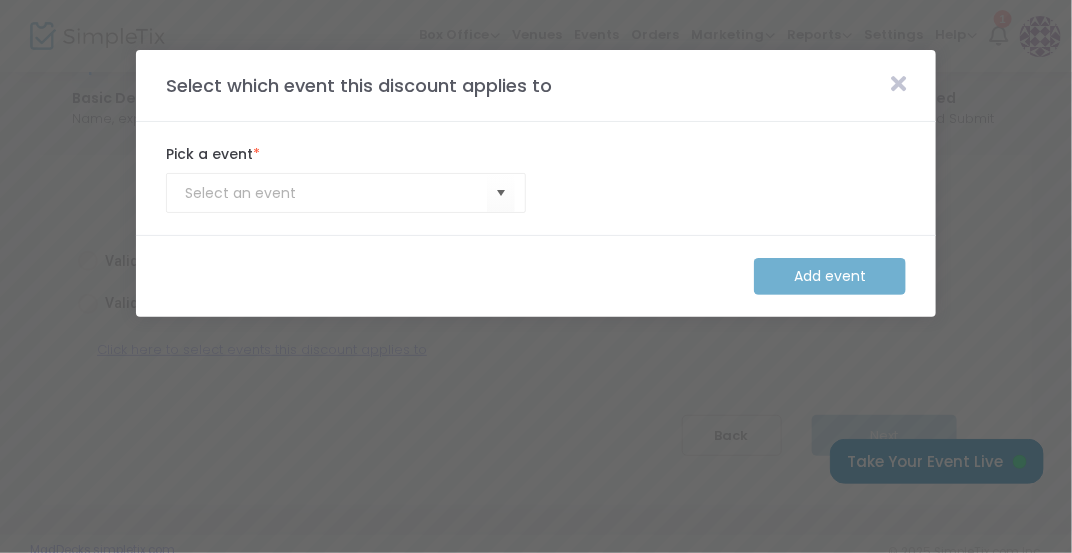 click 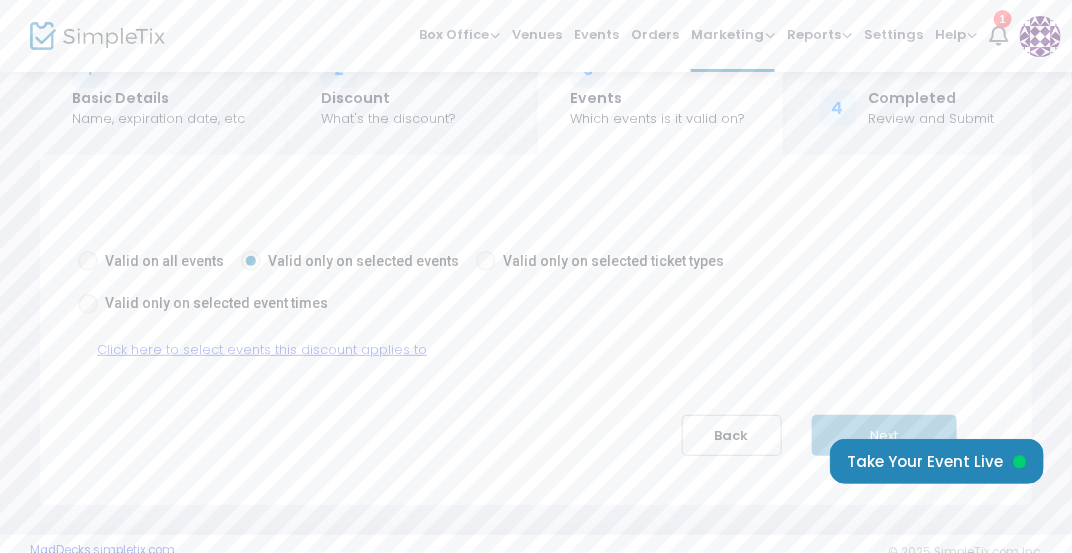 click at bounding box center (88, 261) 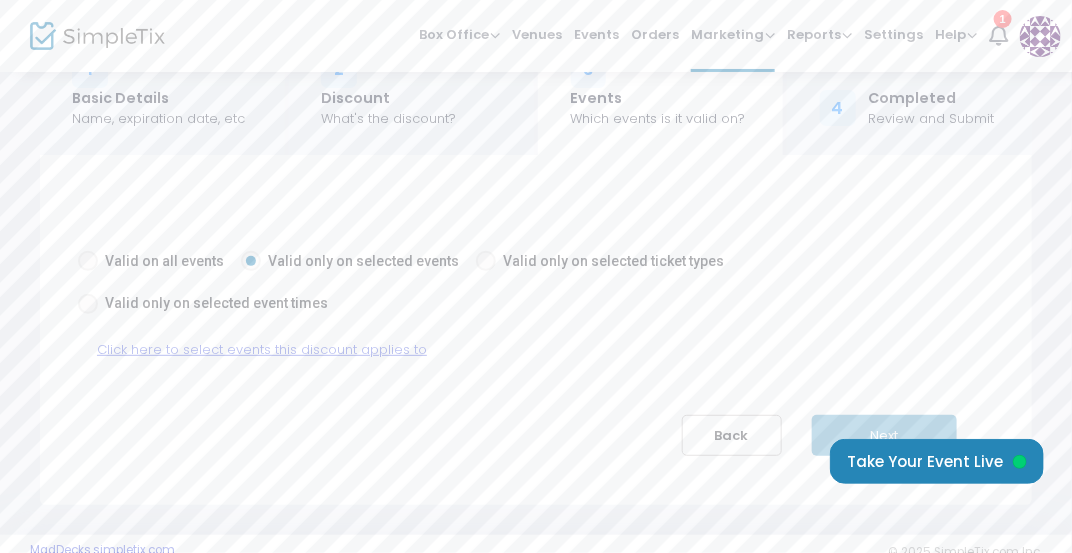 click on "Valid on all events" at bounding box center (87, 271) 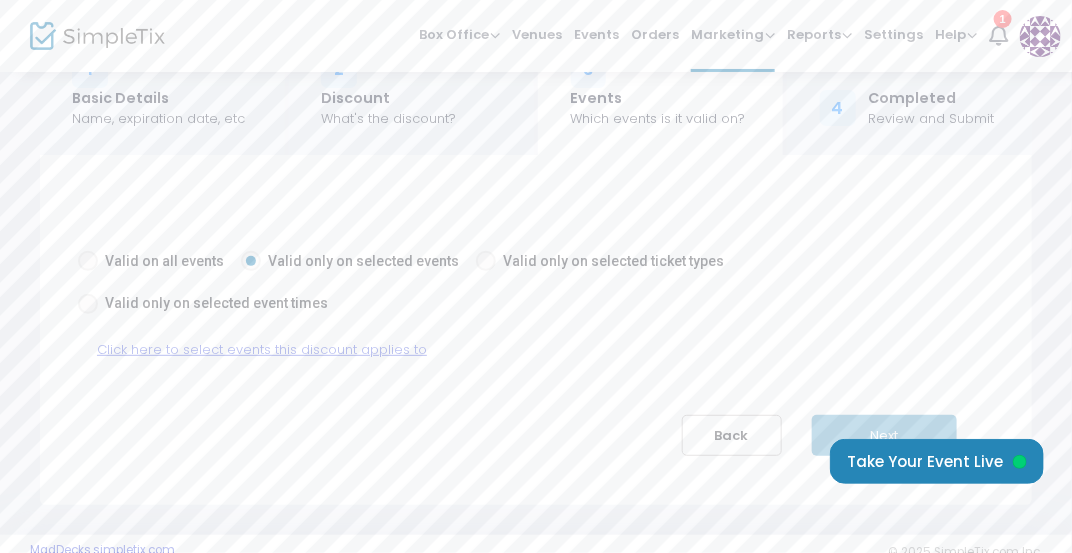 radio on "true" 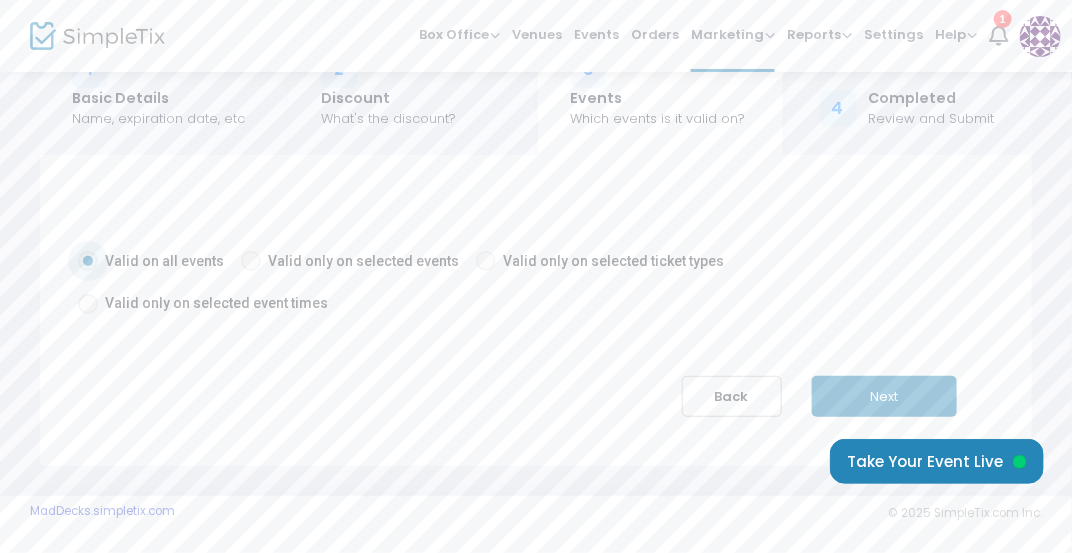 click on "Next" at bounding box center (884, 396) 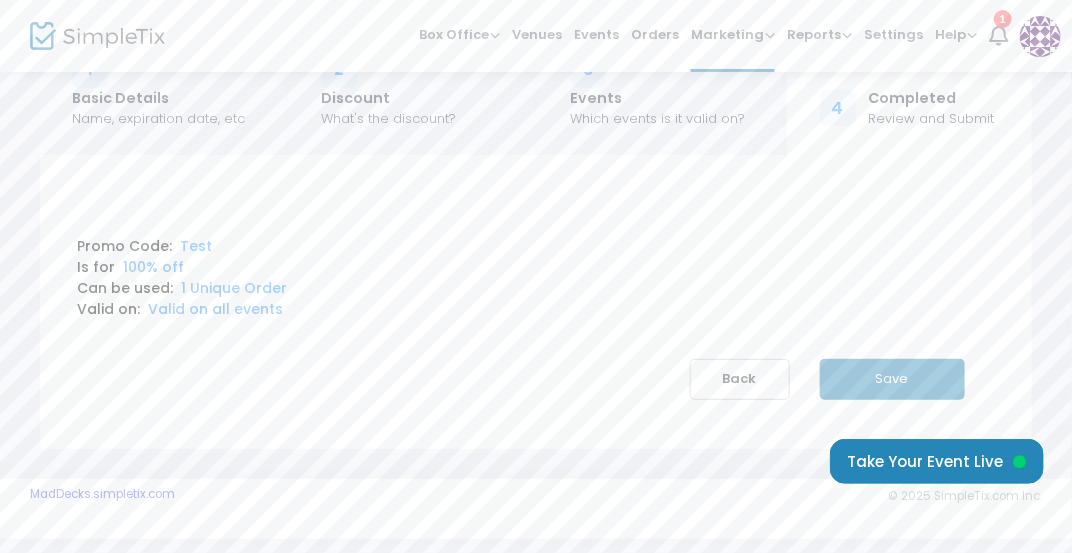 click on "Save" at bounding box center [892, 379] 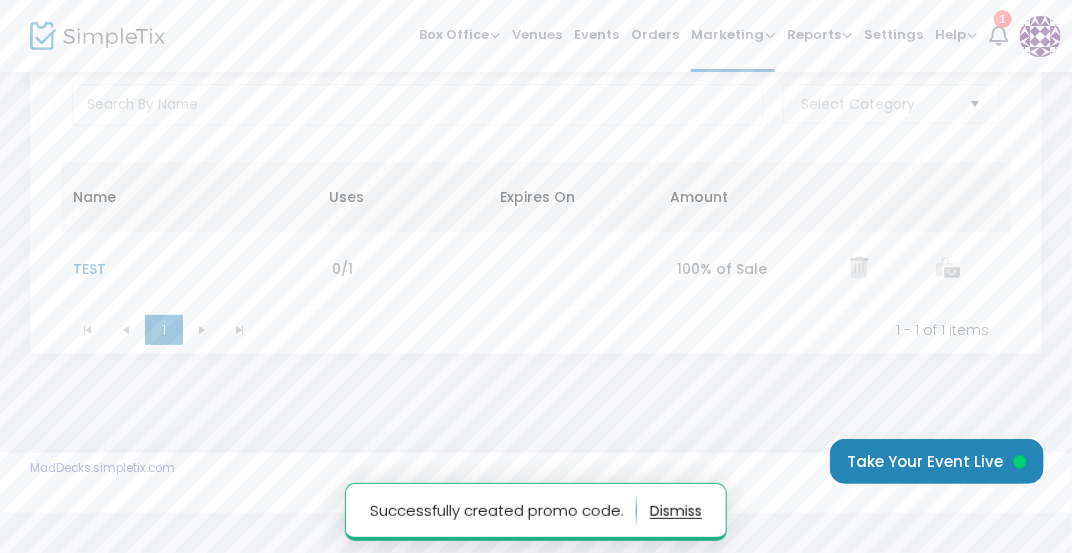 scroll, scrollTop: 0, scrollLeft: 0, axis: both 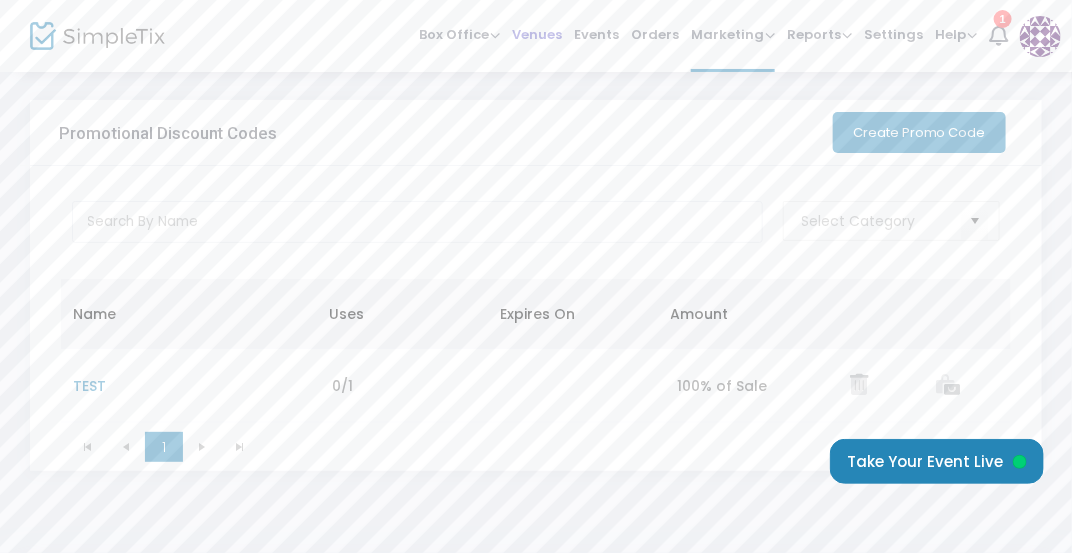 click on "Venues" at bounding box center [537, 34] 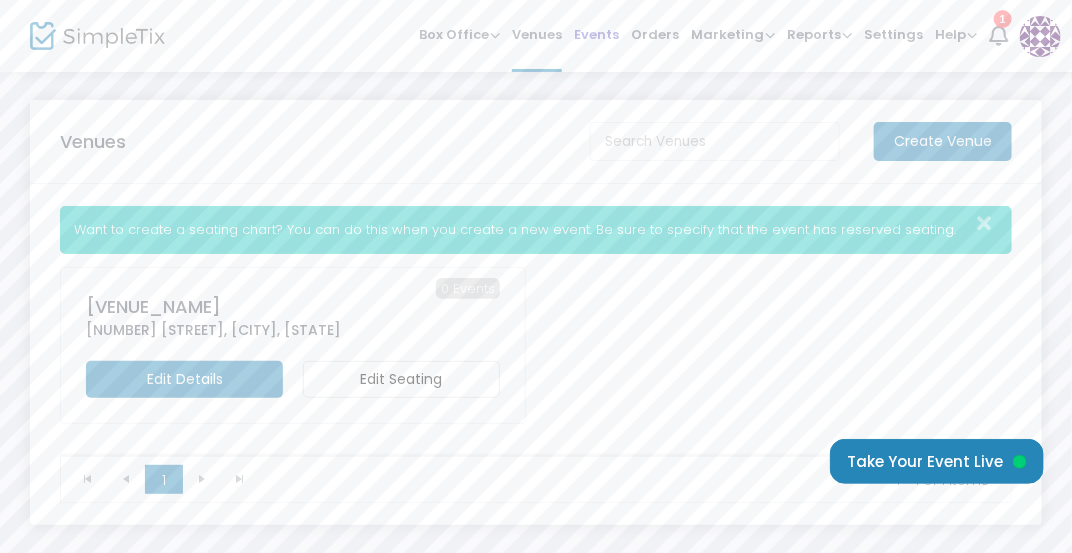 click on "Events" at bounding box center [596, 34] 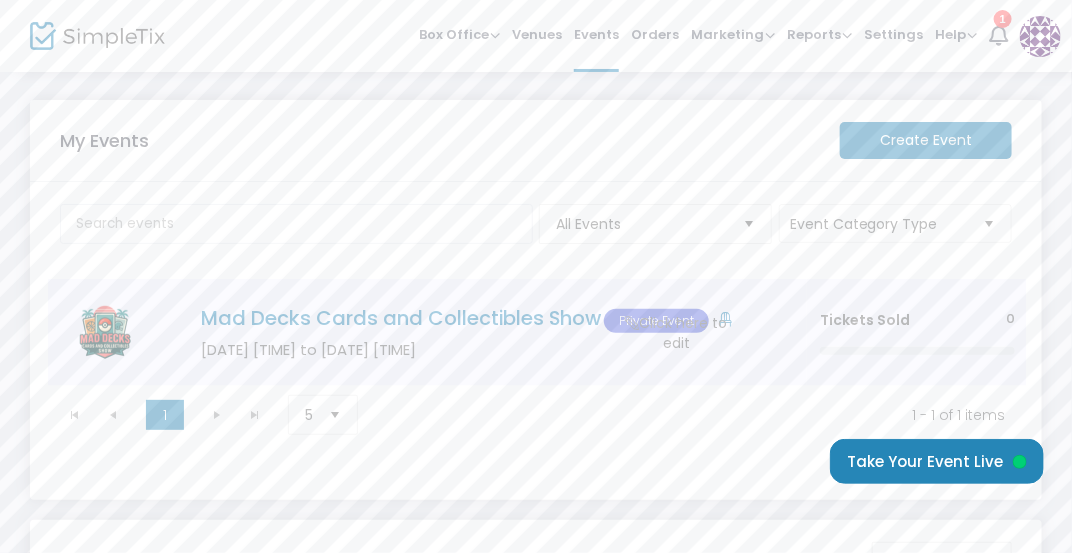click on "Mad Decks Cards and Collectibles Show  Private Event" 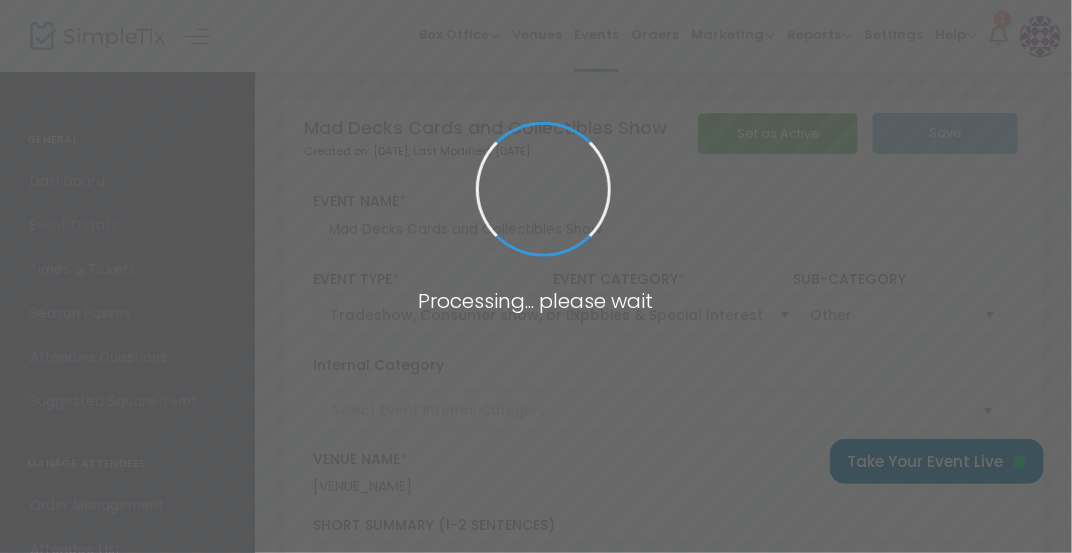 type on "Card Show" 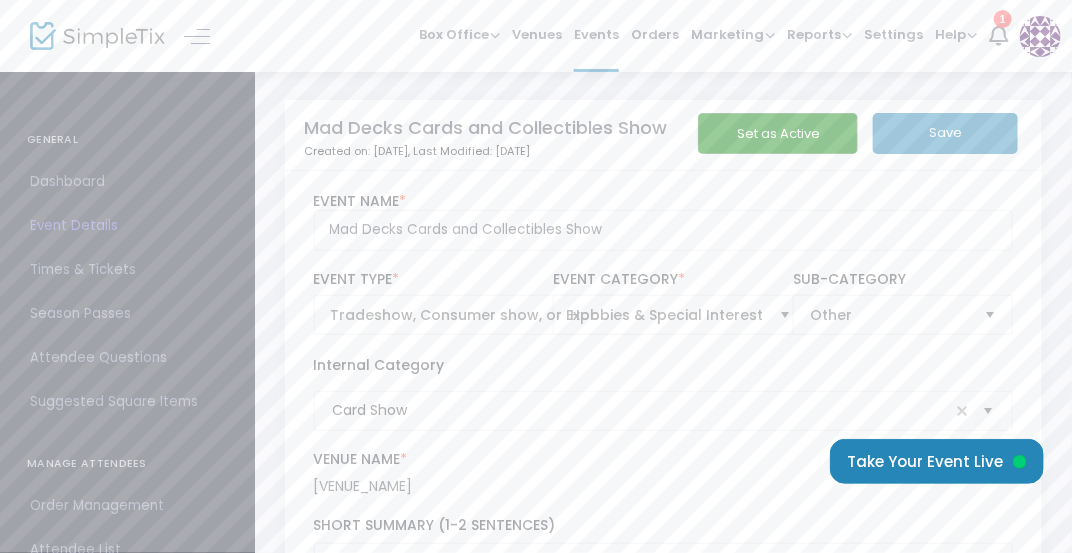 click on "Set as Active" 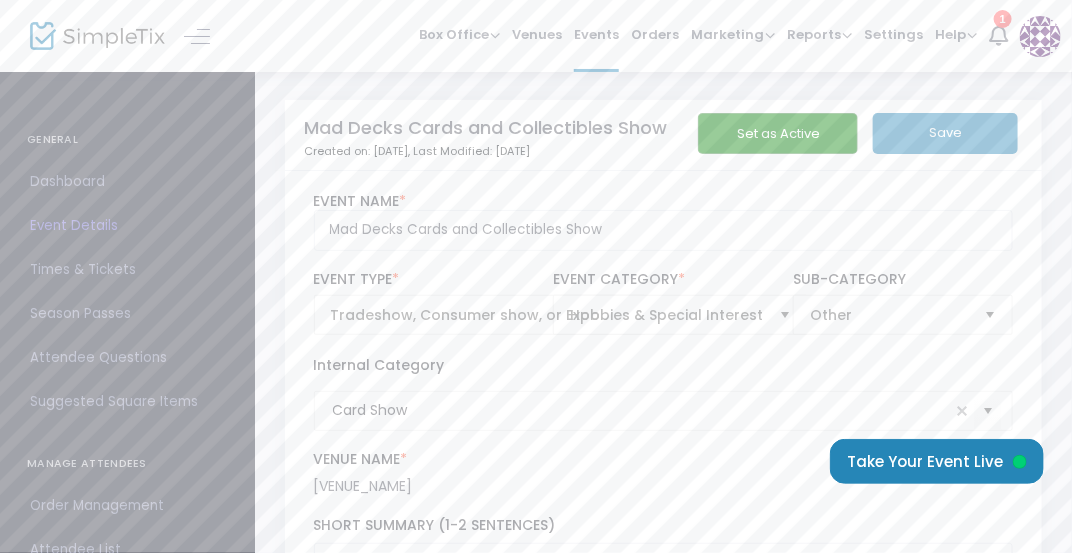 click on "Set as Active" 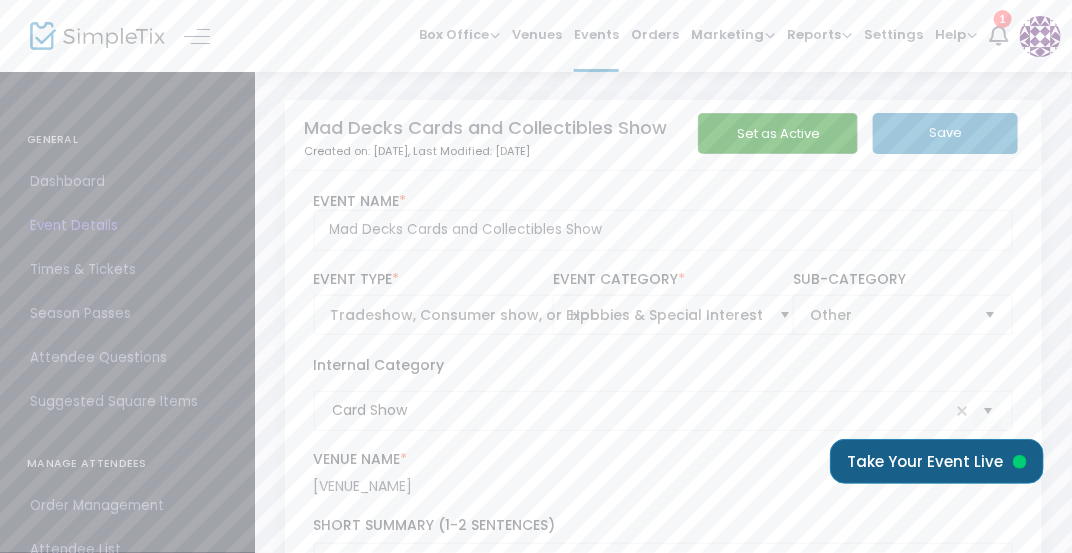 click on "Take Your Event Live" 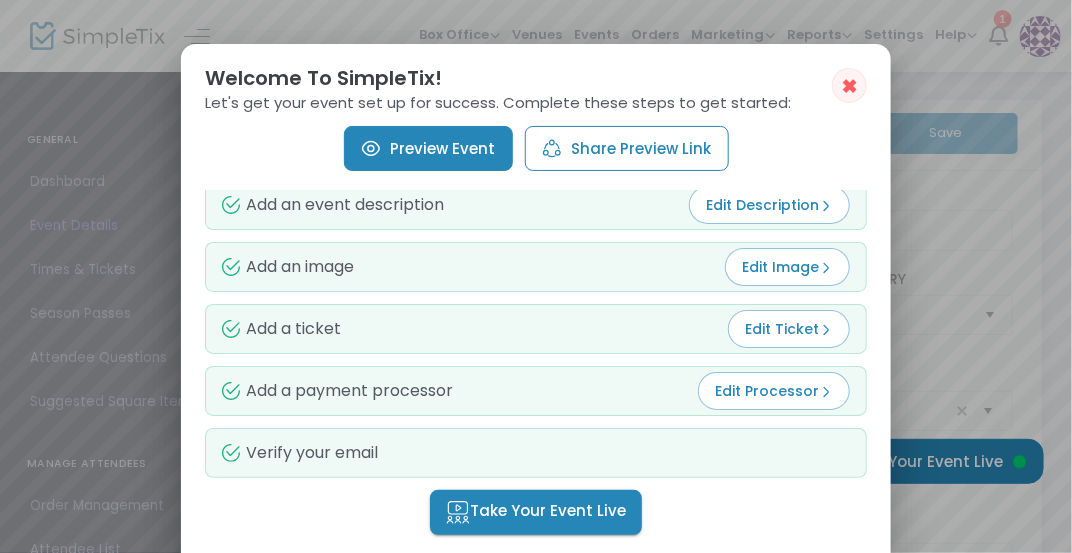 scroll, scrollTop: 0, scrollLeft: 0, axis: both 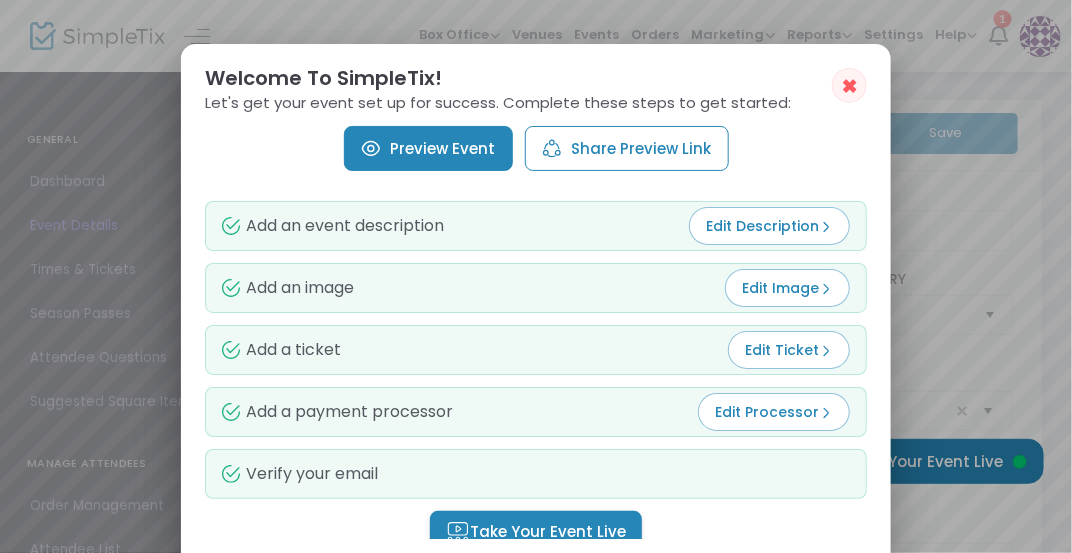 click on "Share Preview Link" at bounding box center (627, 148) 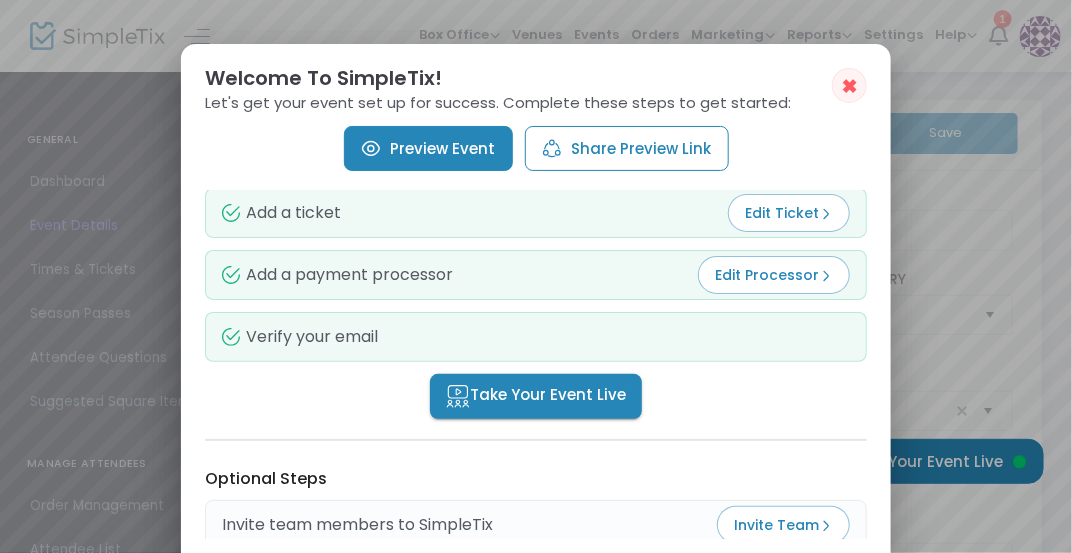 scroll, scrollTop: 123, scrollLeft: 0, axis: vertical 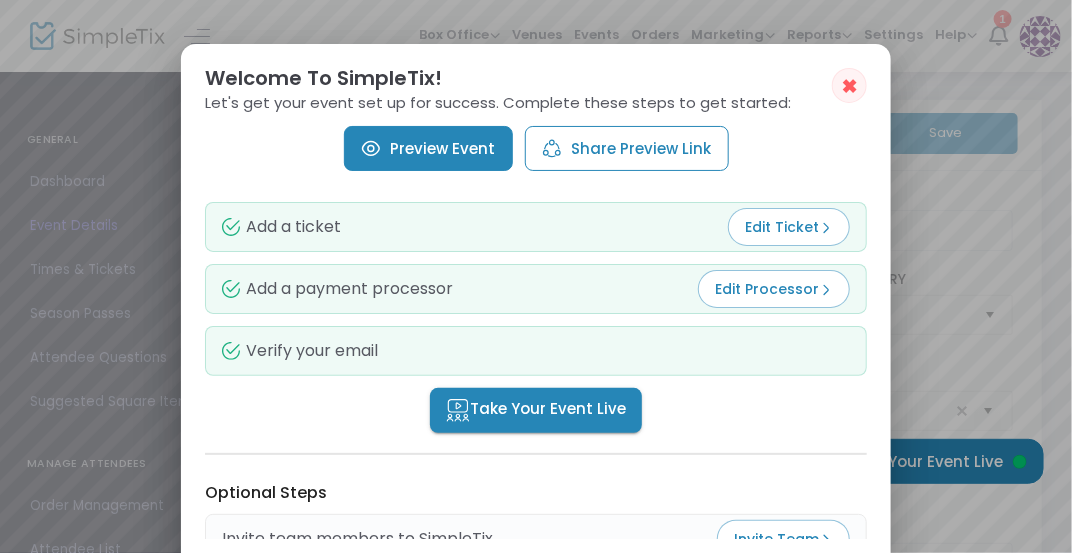 click on "Take Your Event Live" at bounding box center (536, 410) 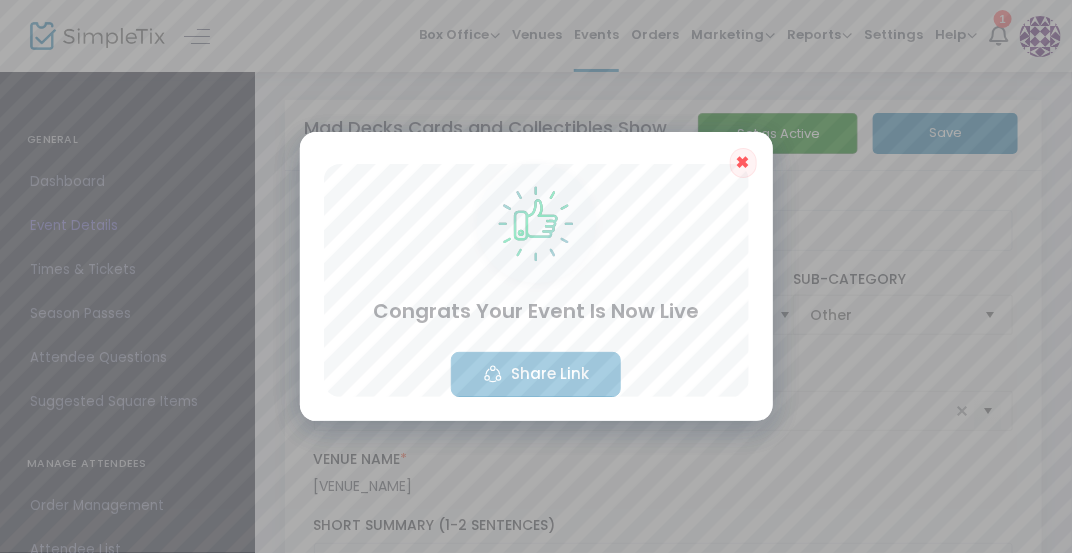 click on "✖" at bounding box center [743, 162] 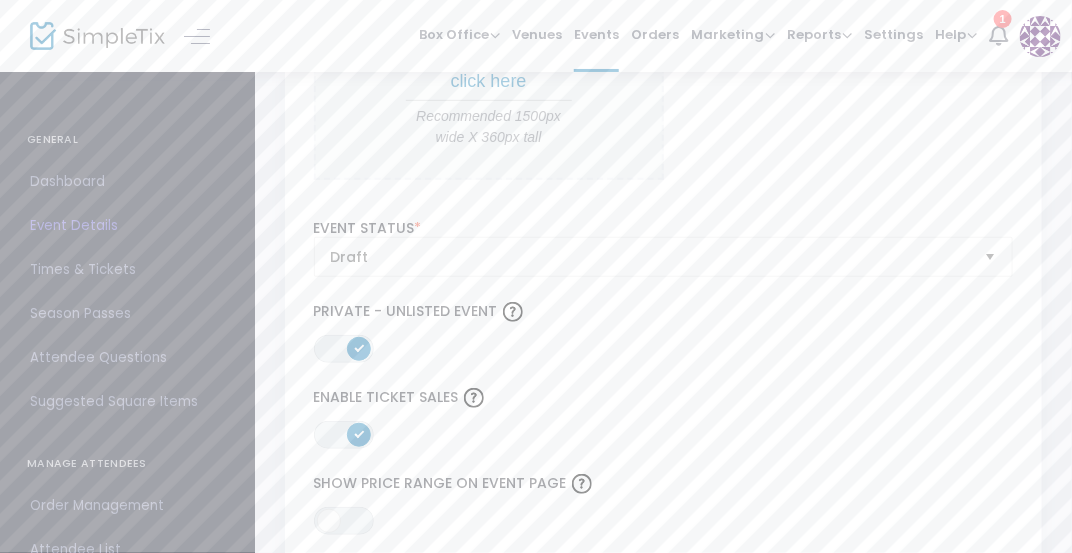 scroll, scrollTop: 2511, scrollLeft: 0, axis: vertical 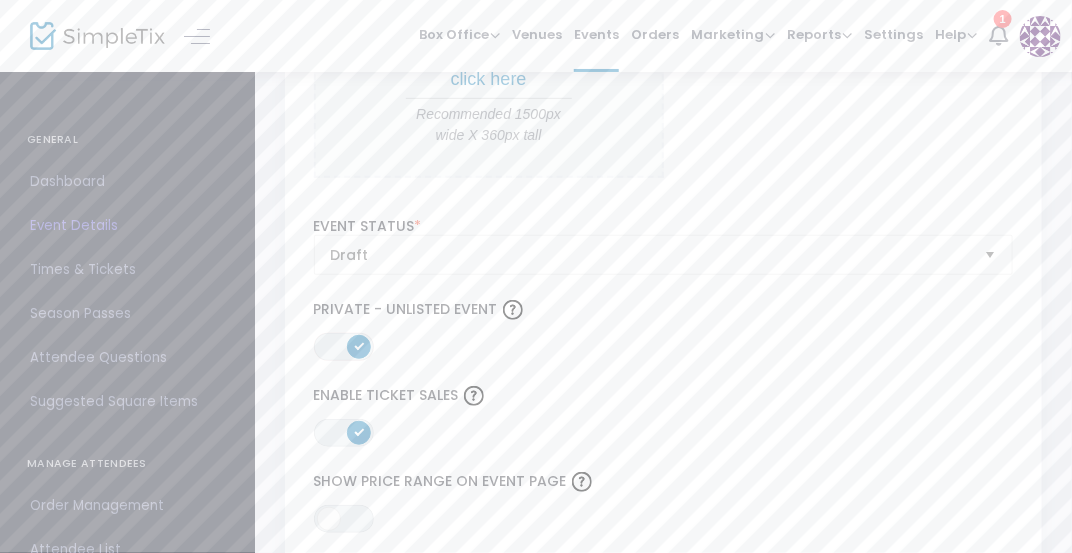 click 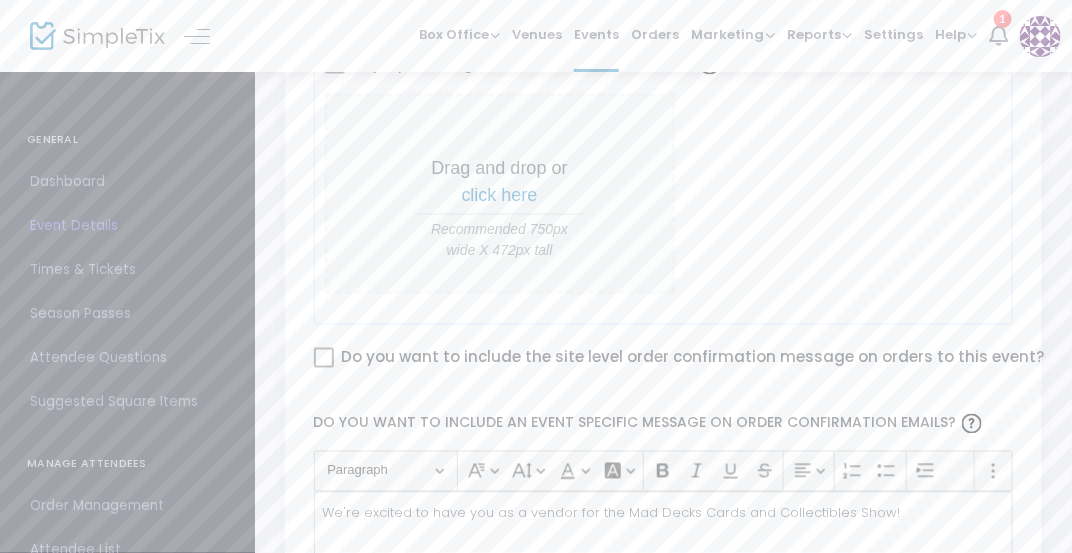 scroll, scrollTop: 0, scrollLeft: 0, axis: both 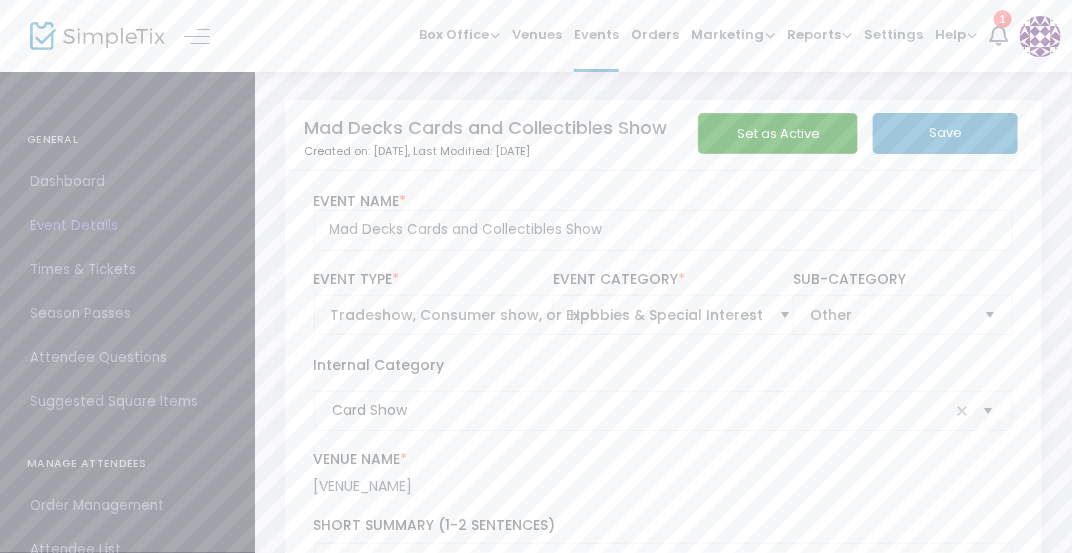 click on "Save" 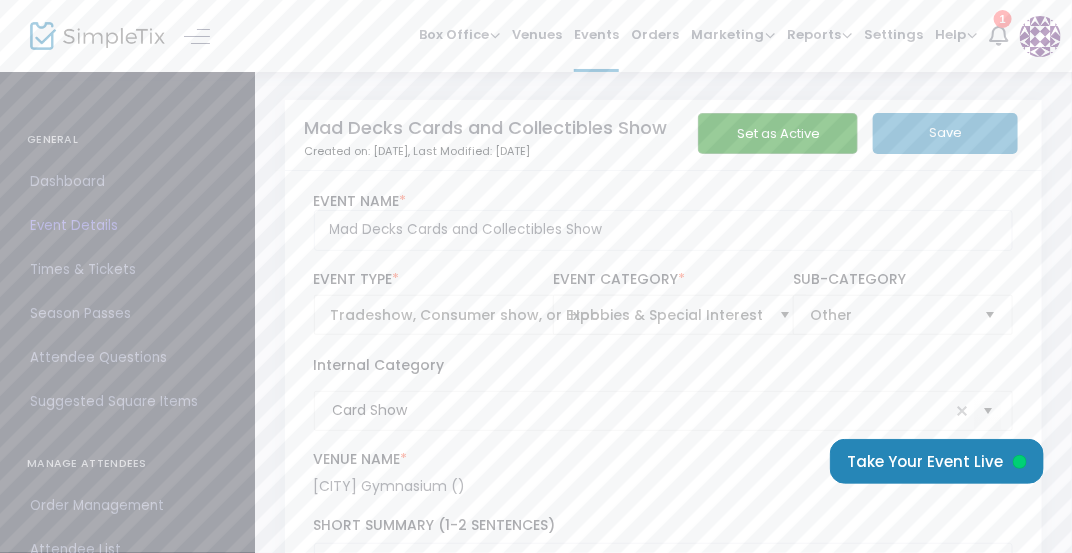 click on "Set as Active" 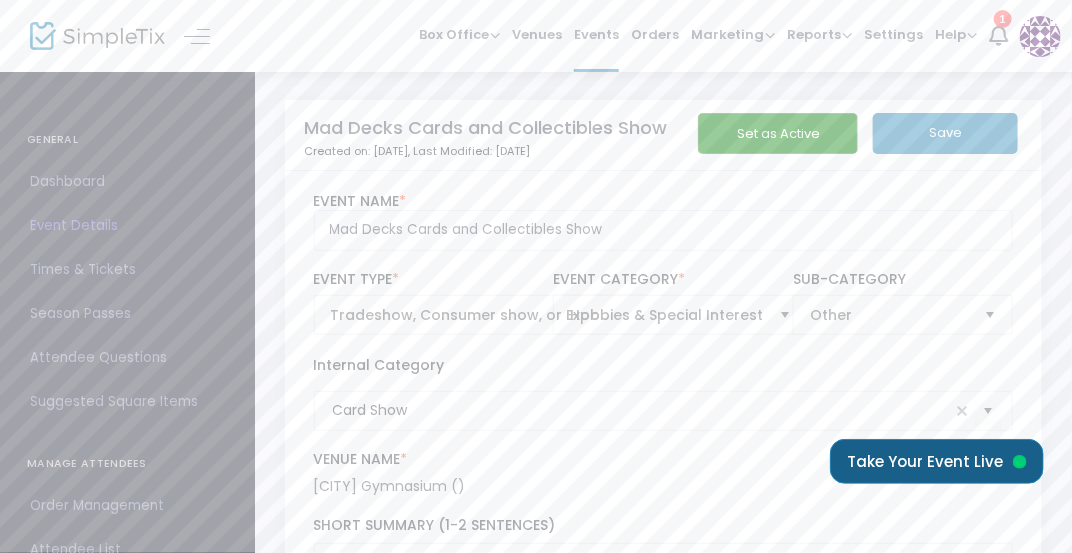 click on "Take Your Event Live" 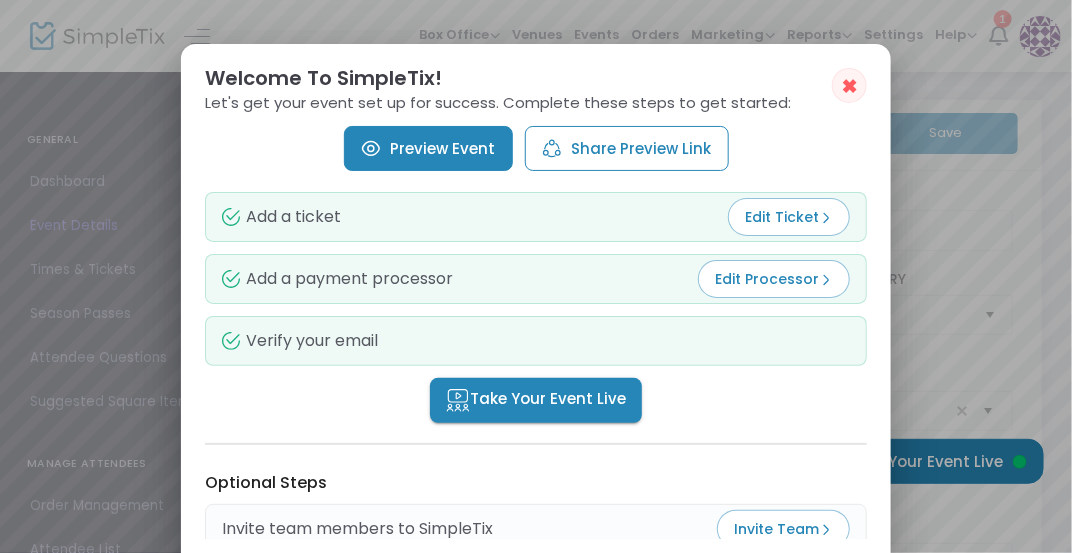 scroll, scrollTop: 138, scrollLeft: 0, axis: vertical 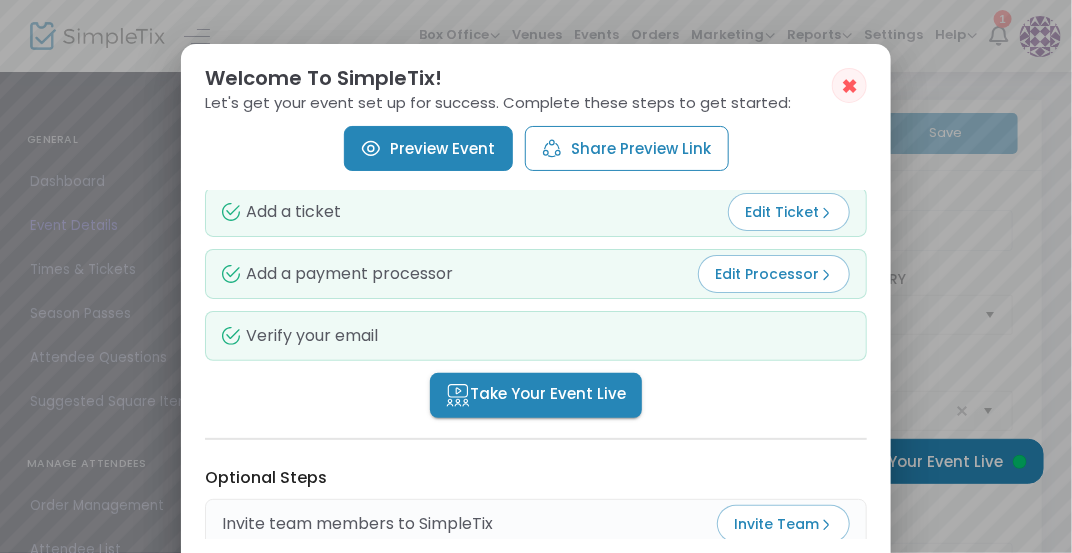 click on "Take Your Event Live" at bounding box center (536, 395) 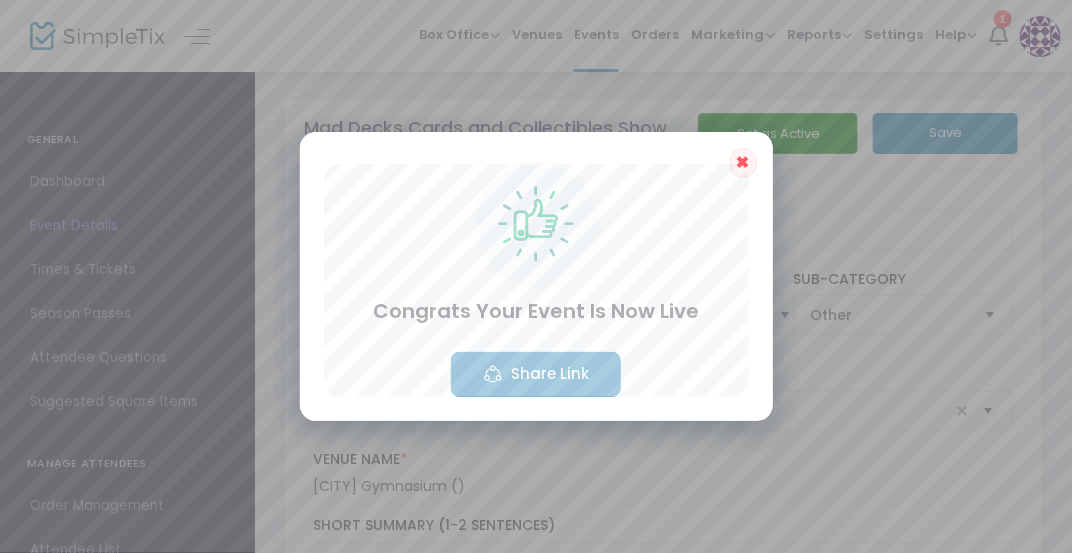 click on "✖" at bounding box center (743, 162) 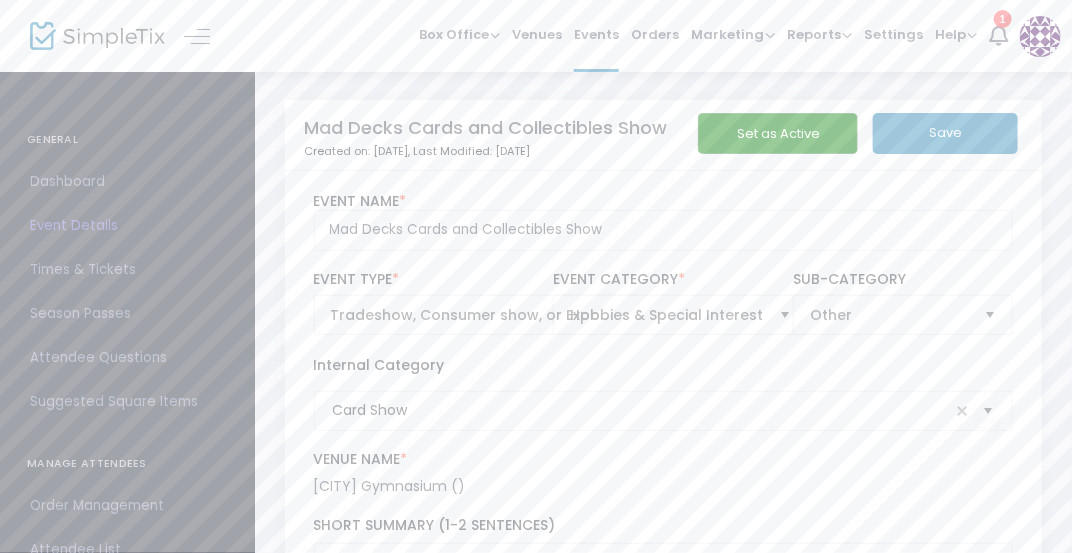 scroll, scrollTop: 0, scrollLeft: 0, axis: both 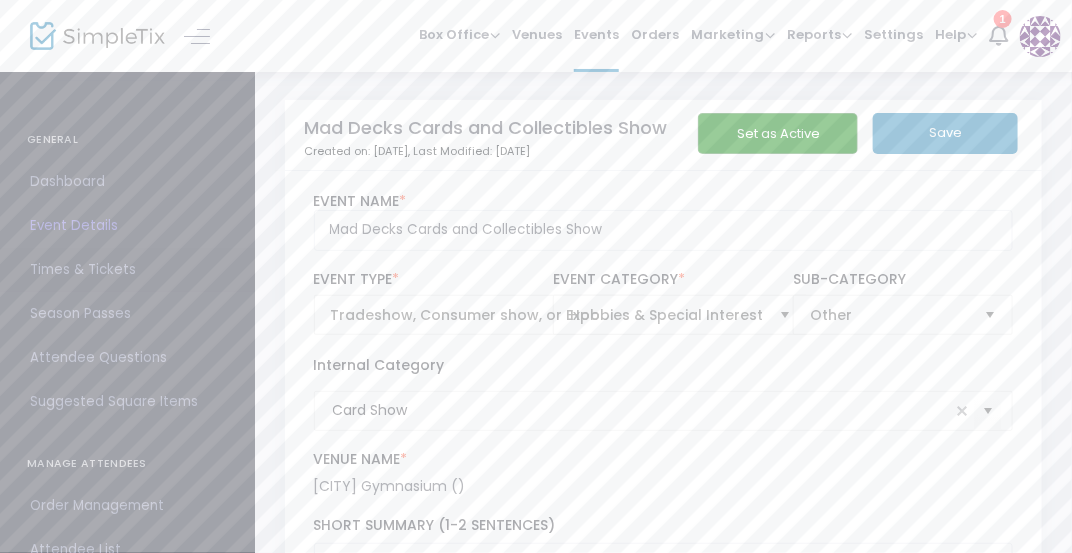 click on "Times & Tickets" at bounding box center (127, 270) 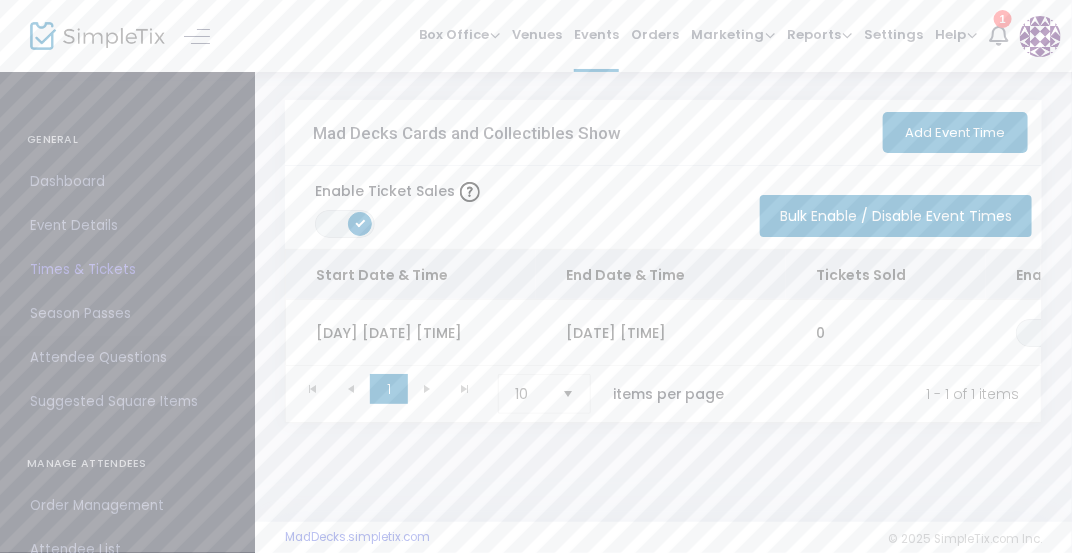 click on "Attendee Questions" at bounding box center (127, 358) 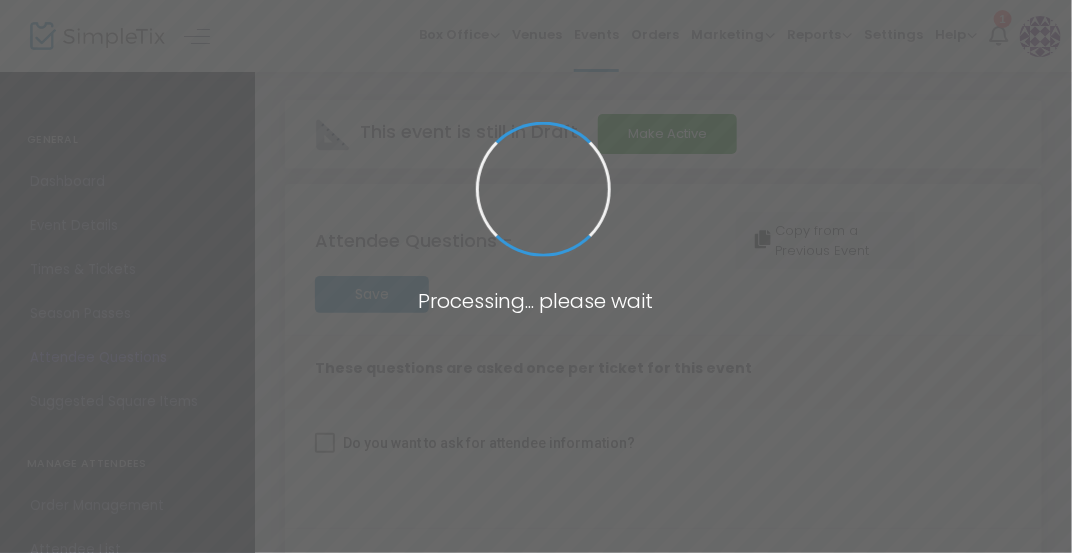 checkbox on "true" 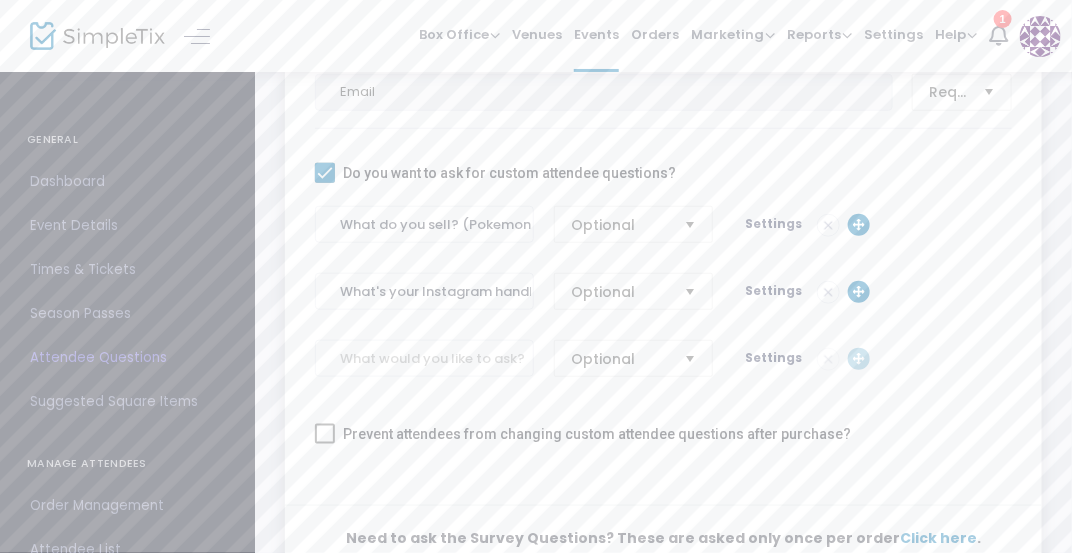 scroll, scrollTop: 466, scrollLeft: 0, axis: vertical 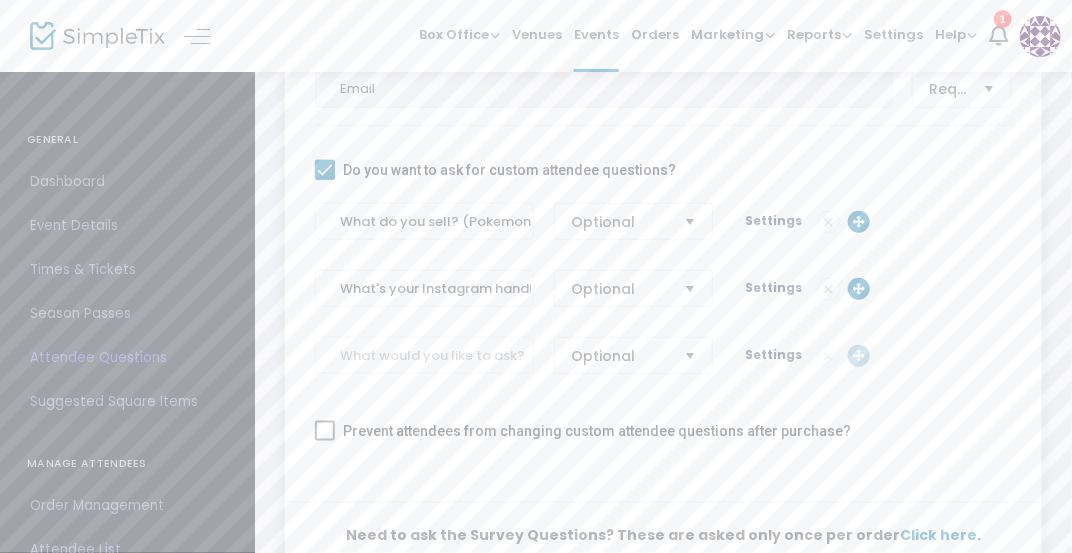 click on "Suggested Square Items" at bounding box center (127, 402) 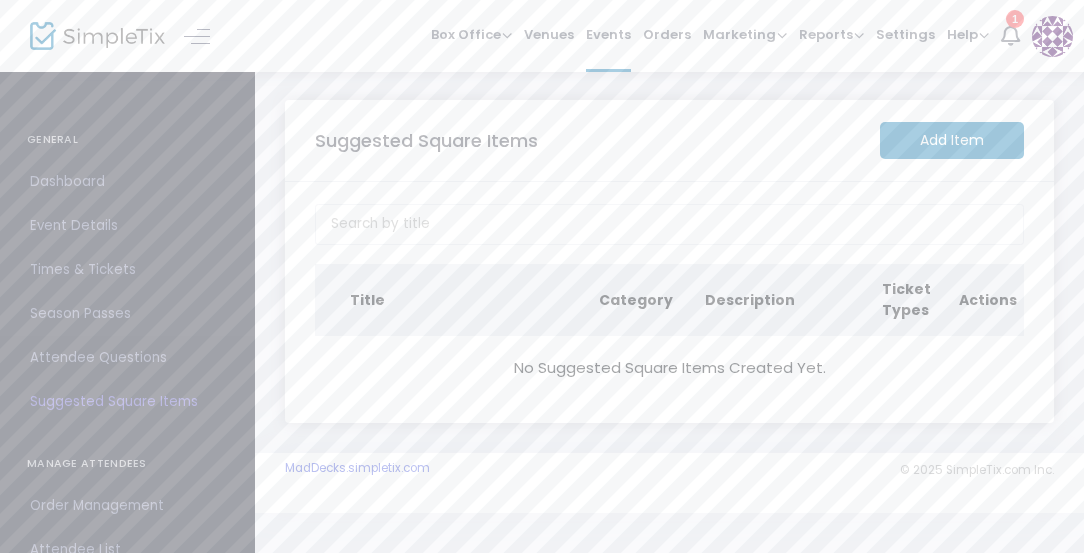 click on "Attendee Questions" at bounding box center [127, 358] 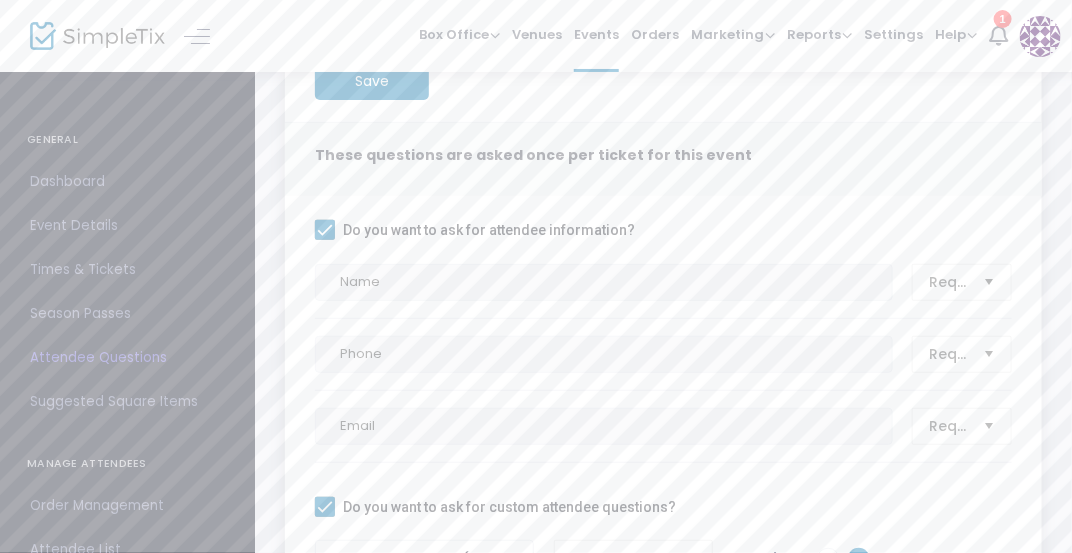scroll, scrollTop: 175, scrollLeft: 0, axis: vertical 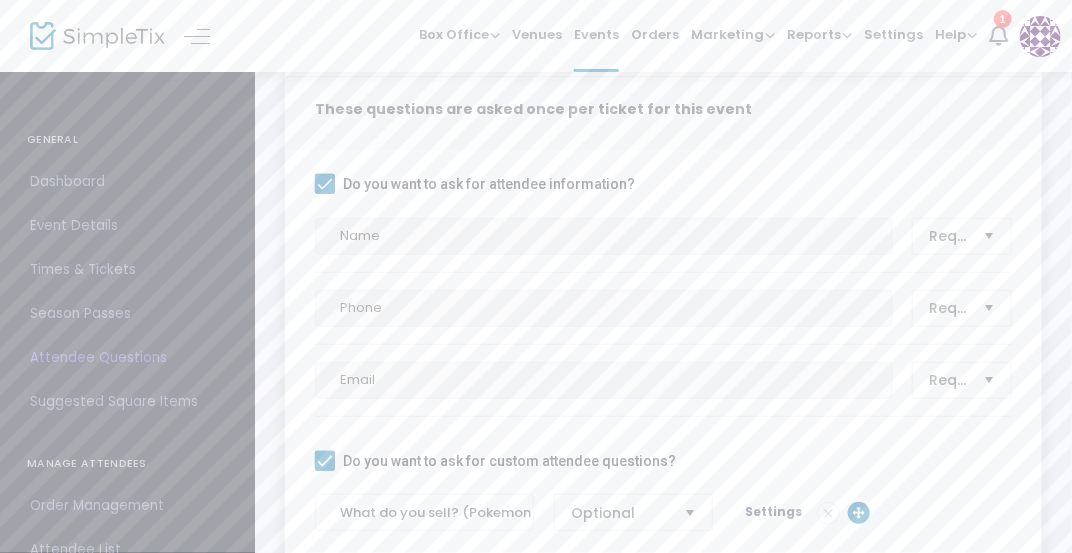 click at bounding box center (325, 184) 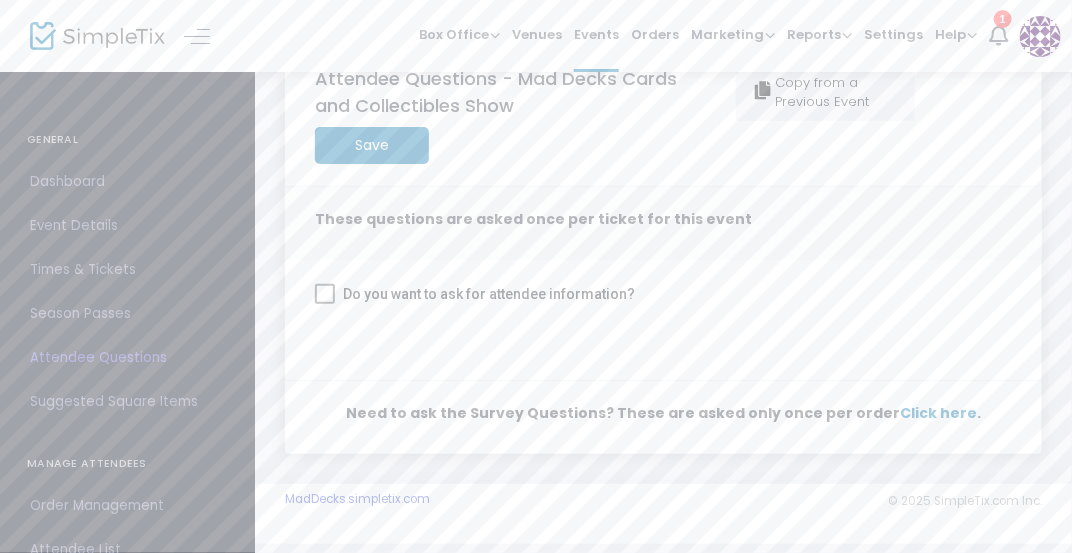 scroll, scrollTop: 61, scrollLeft: 0, axis: vertical 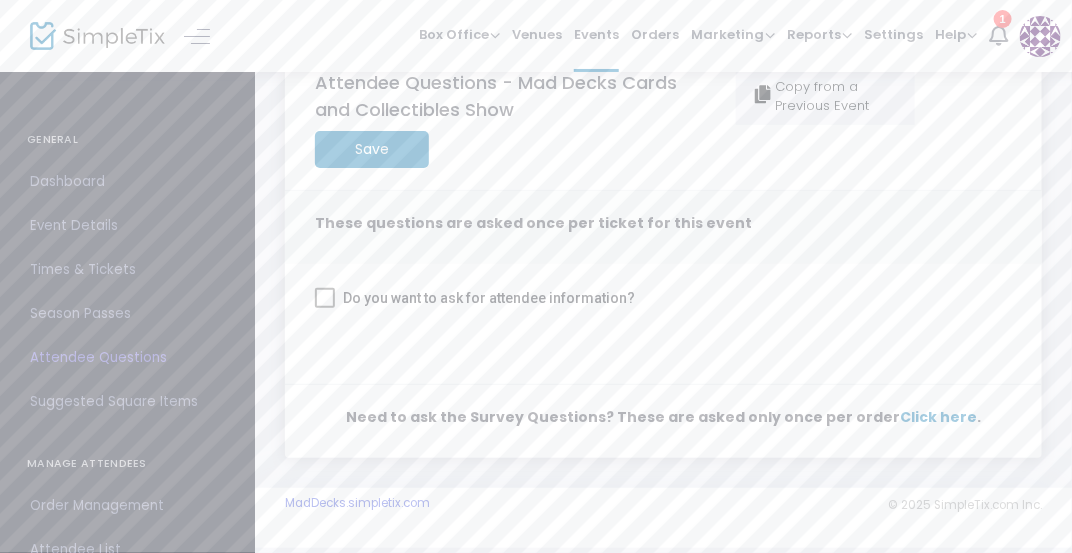 click at bounding box center (325, 298) 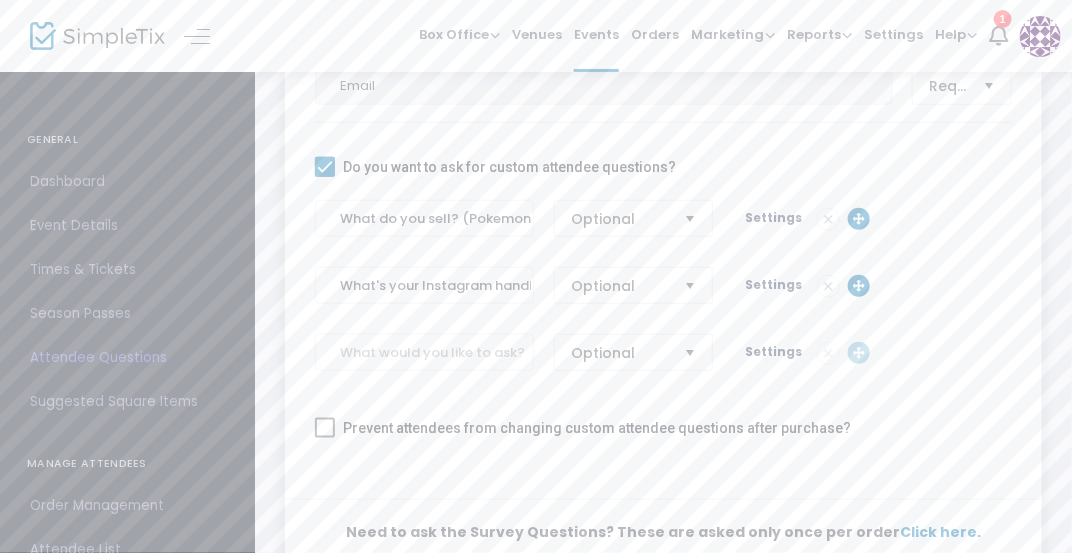 scroll, scrollTop: 470, scrollLeft: 0, axis: vertical 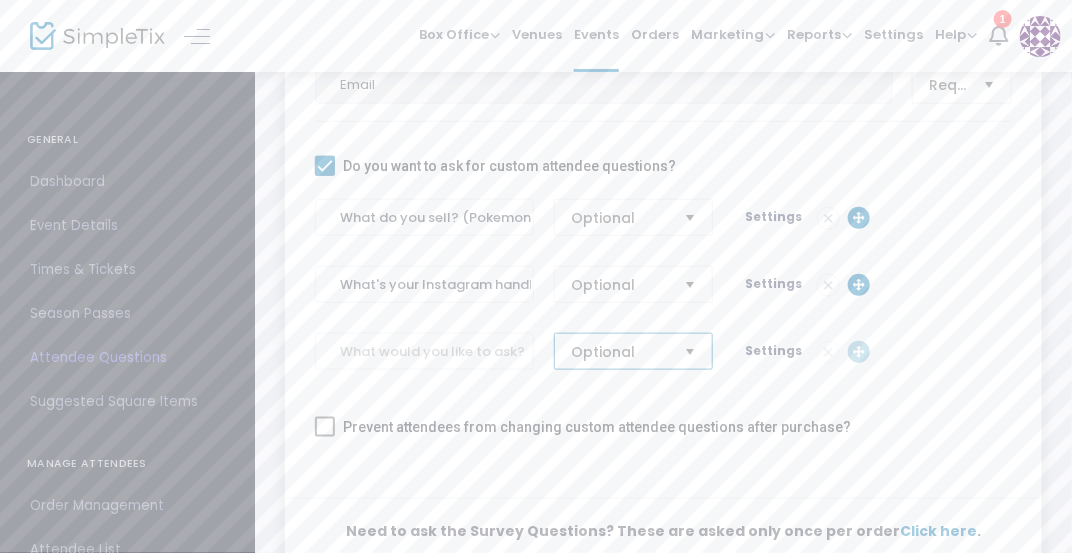 click on "Optional" at bounding box center (620, 351) 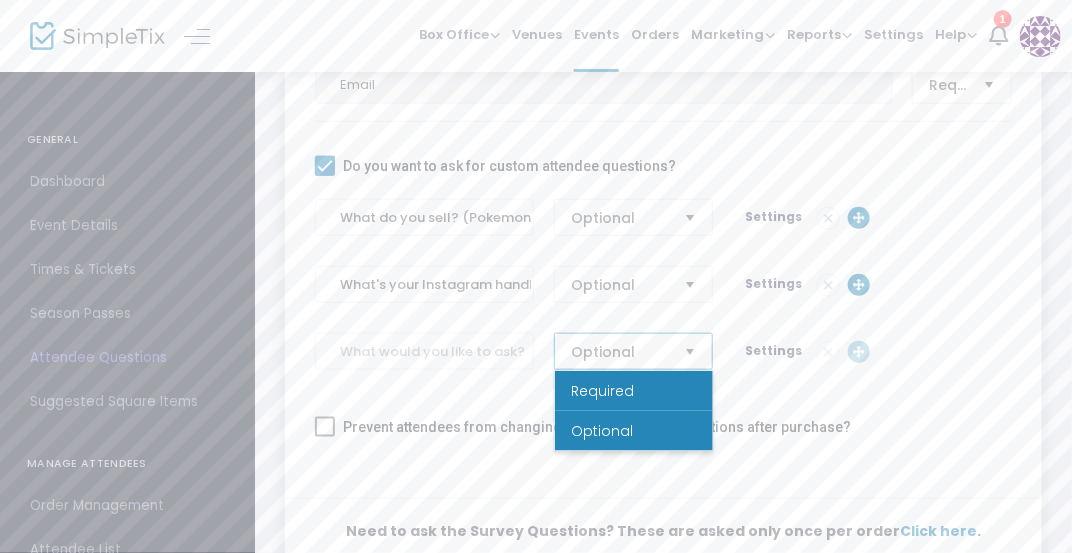 click on "Optional" at bounding box center (620, 351) 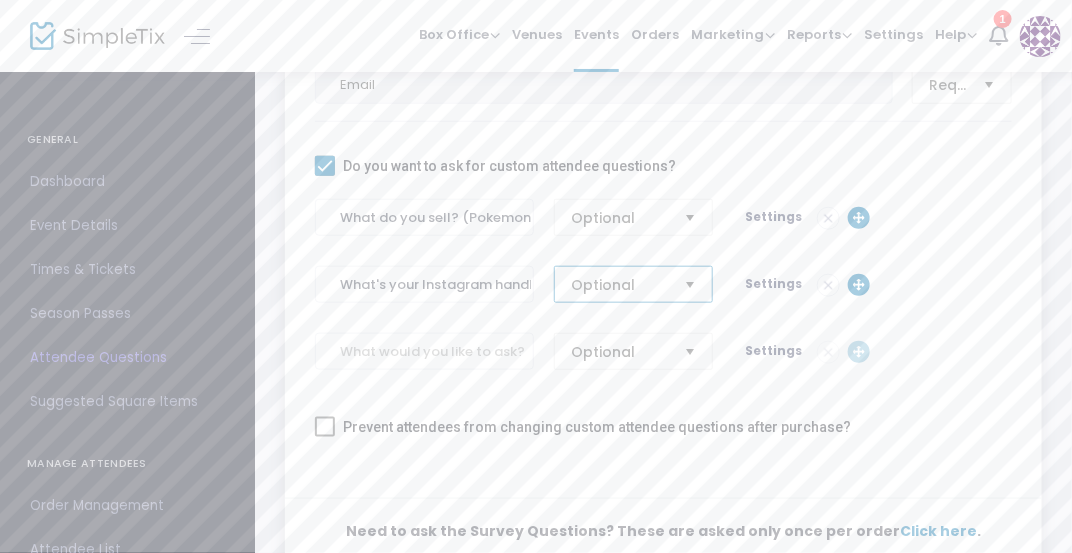click on "Optional" at bounding box center [620, 285] 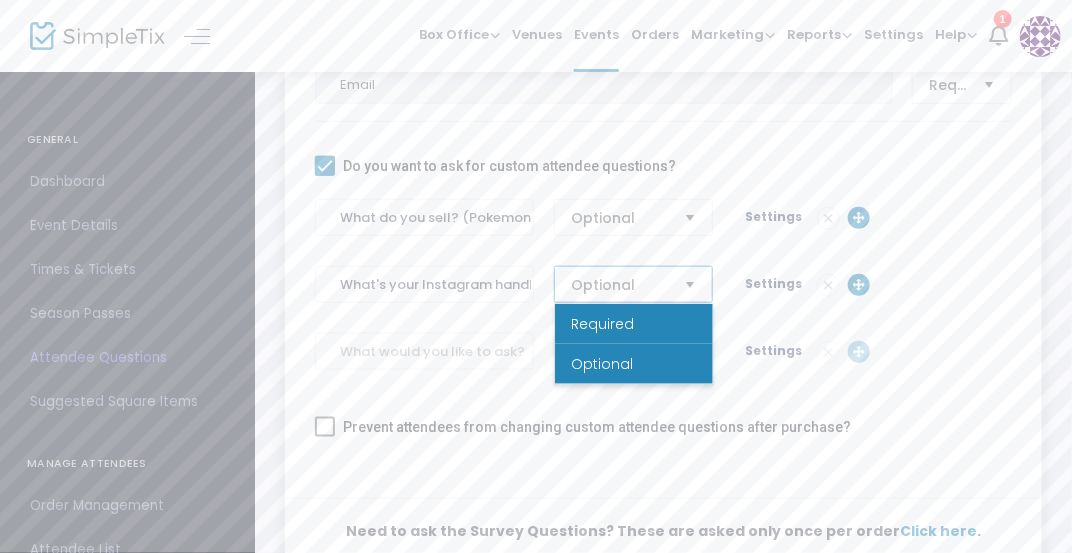 click on "Optional" at bounding box center (620, 285) 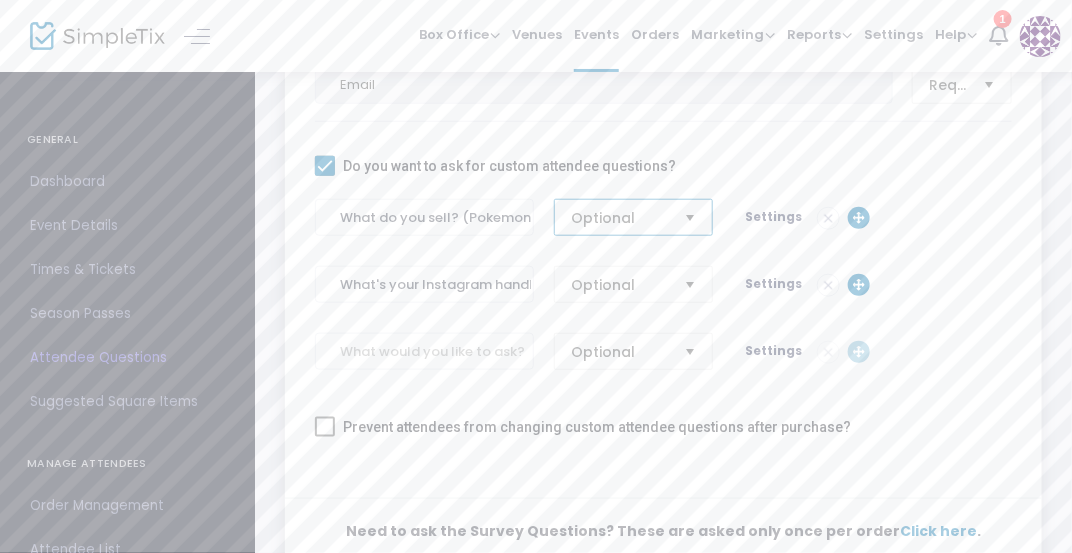 click on "Optional" at bounding box center (620, 217) 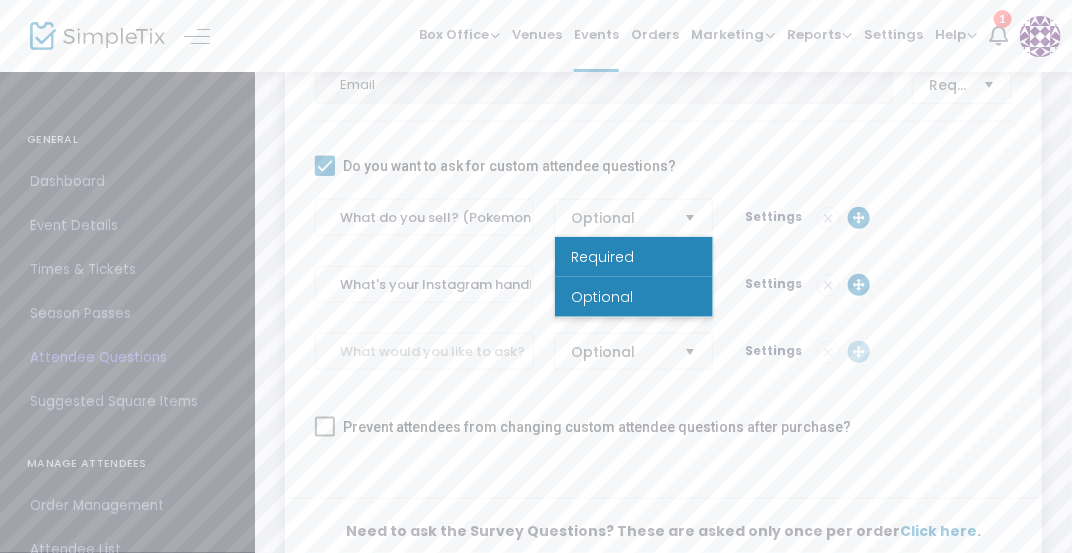 click on "Do you want to ask for attendee information?  Name Required Phone Required Email Required    Do you want to ask for custom attendee questions?  What do you sell? (Pokemon, sports cards, comics, toys, etc.) Optional       Settings What's your Instagram handle? Optional       Settings Optional       Settings    Prevent attendees from changing custom attendee questions after purchase?" 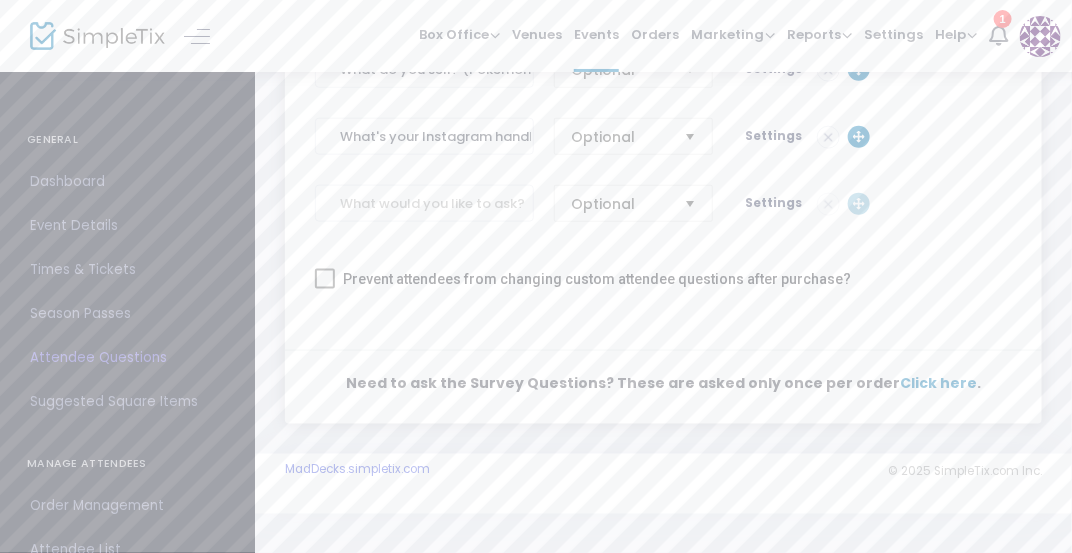 scroll, scrollTop: 0, scrollLeft: 0, axis: both 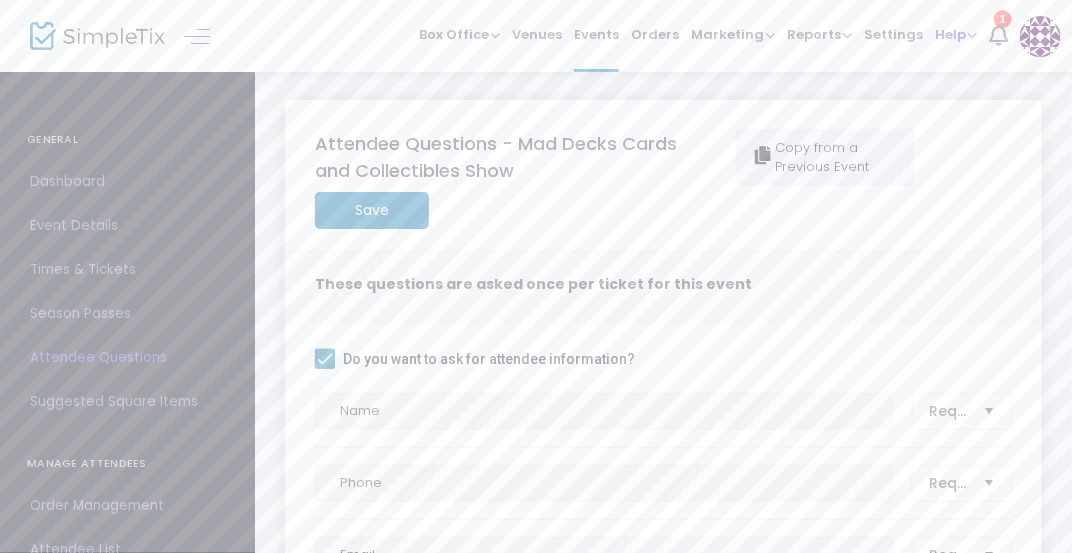 click on "Help   View Docs   Contact Support" at bounding box center [956, 34] 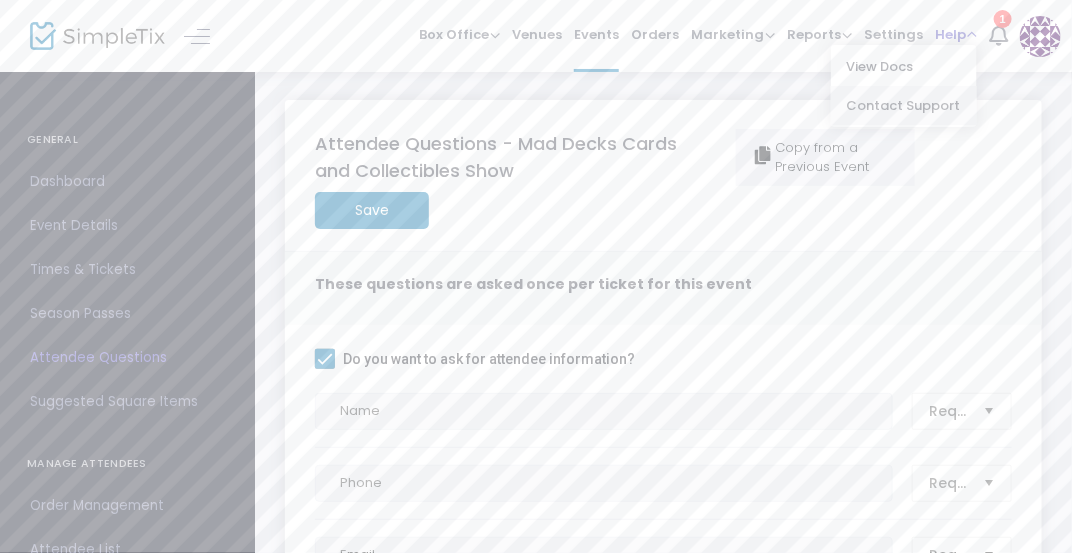 click on "Contact Support" at bounding box center (903, 105) 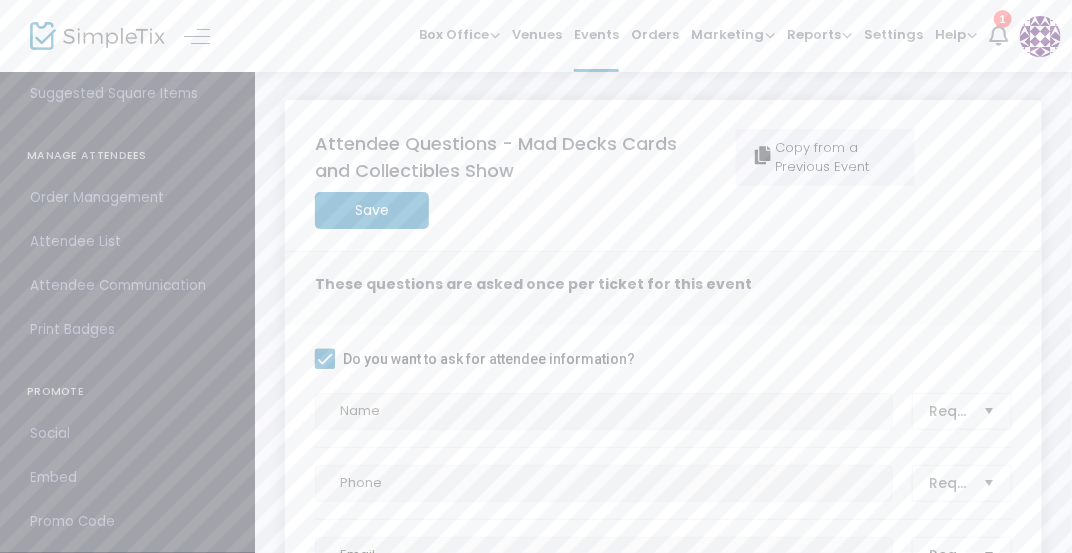 scroll, scrollTop: 308, scrollLeft: 0, axis: vertical 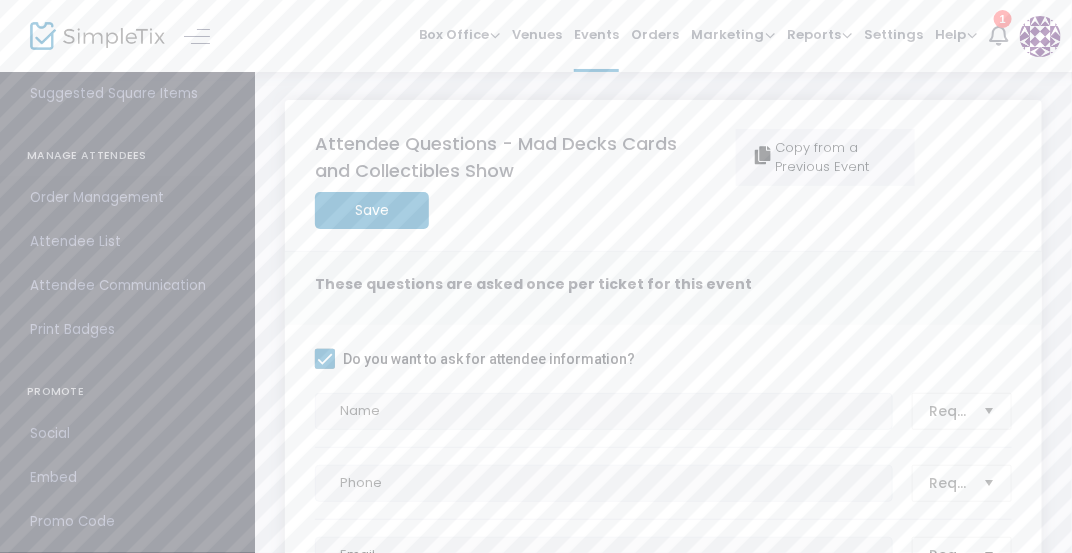click on "Order Management" at bounding box center [127, 198] 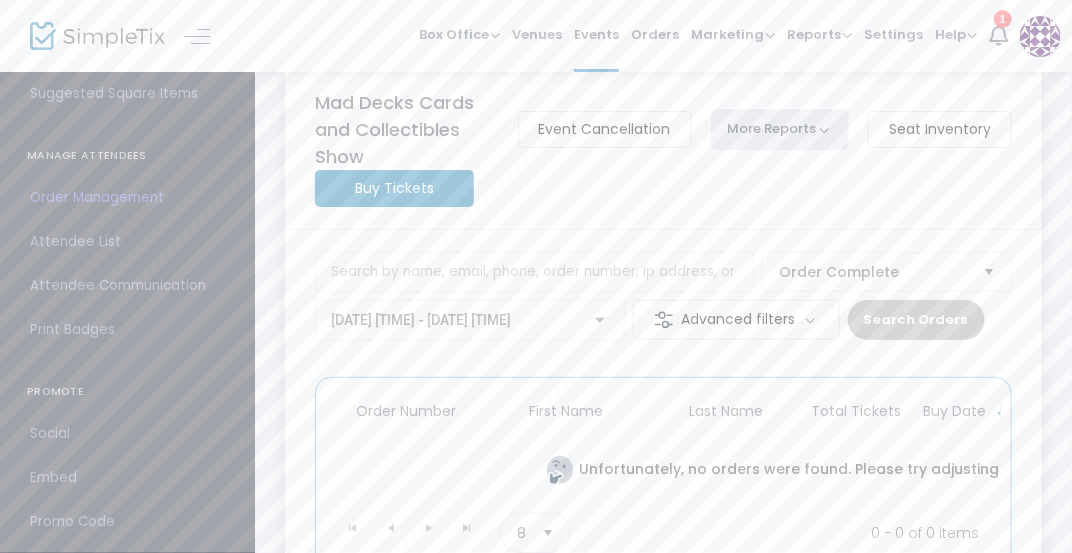 scroll, scrollTop: 31, scrollLeft: 0, axis: vertical 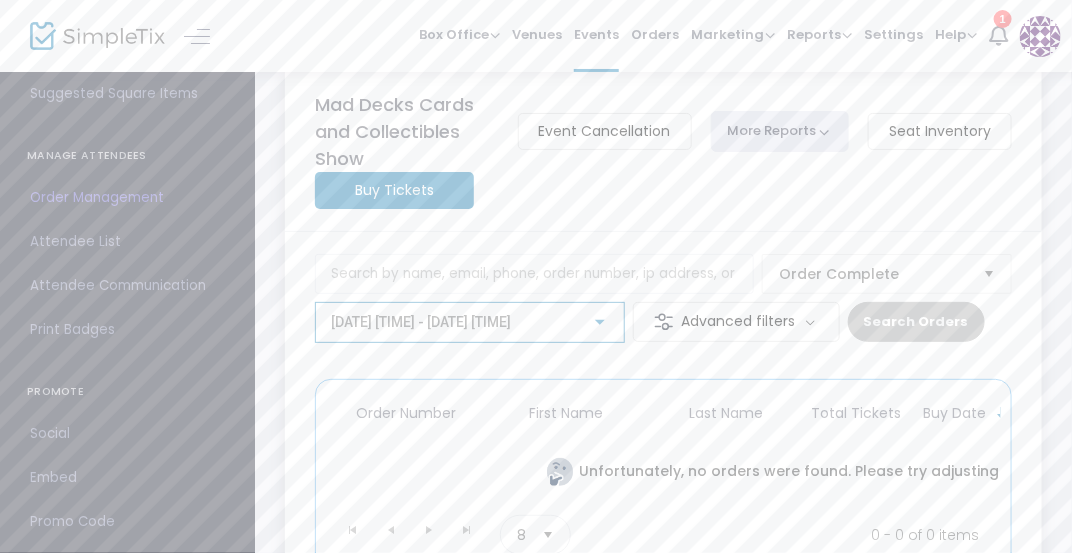 click on "[DATE] [TIME] - [DATE] [TIME]" at bounding box center (421, 322) 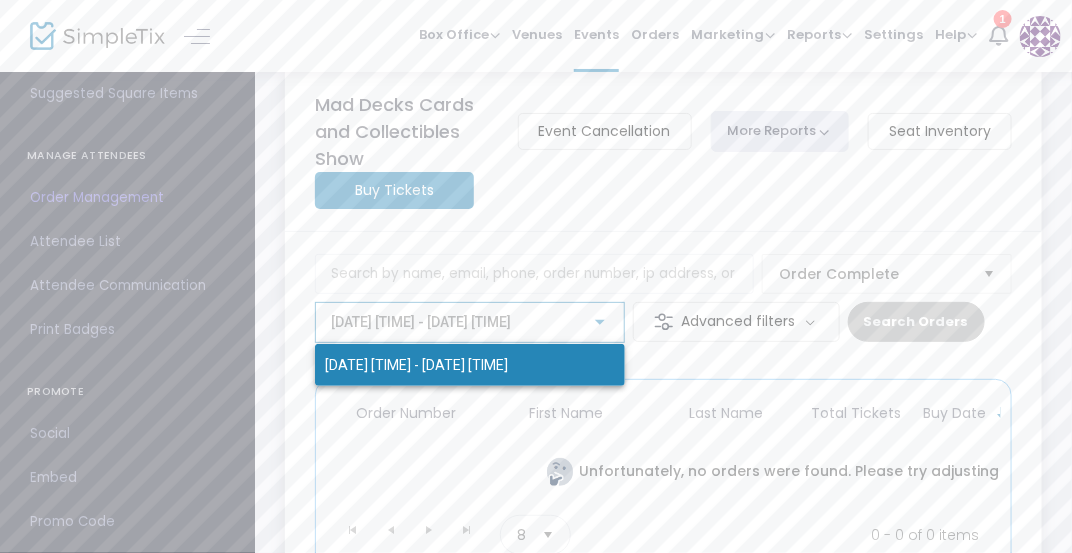 click on "[DATE] [TIME] - [DATE] [TIME]" at bounding box center (454, 350) 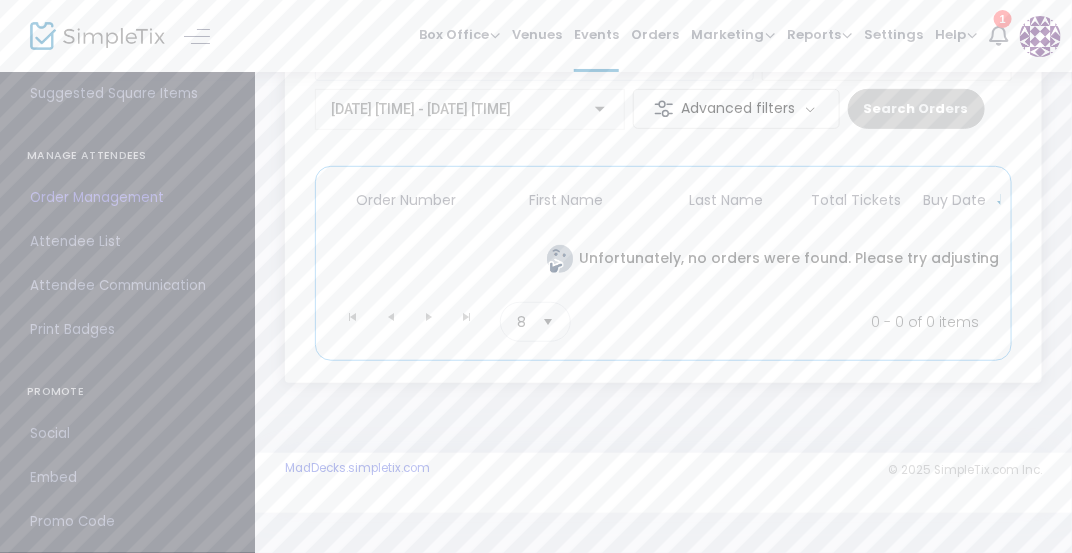 scroll, scrollTop: 250, scrollLeft: 0, axis: vertical 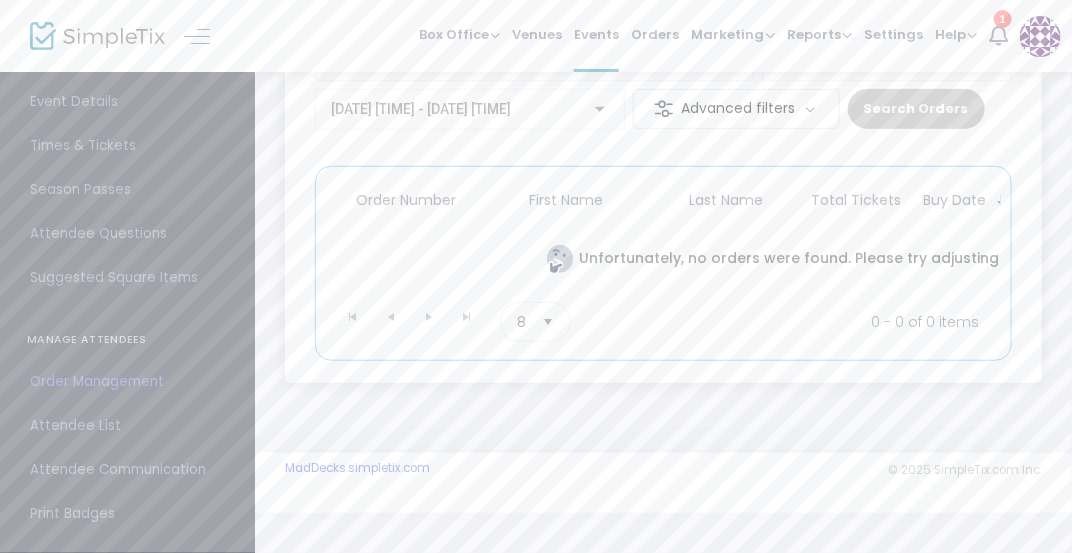 click on "Attendee Questions" at bounding box center (127, 234) 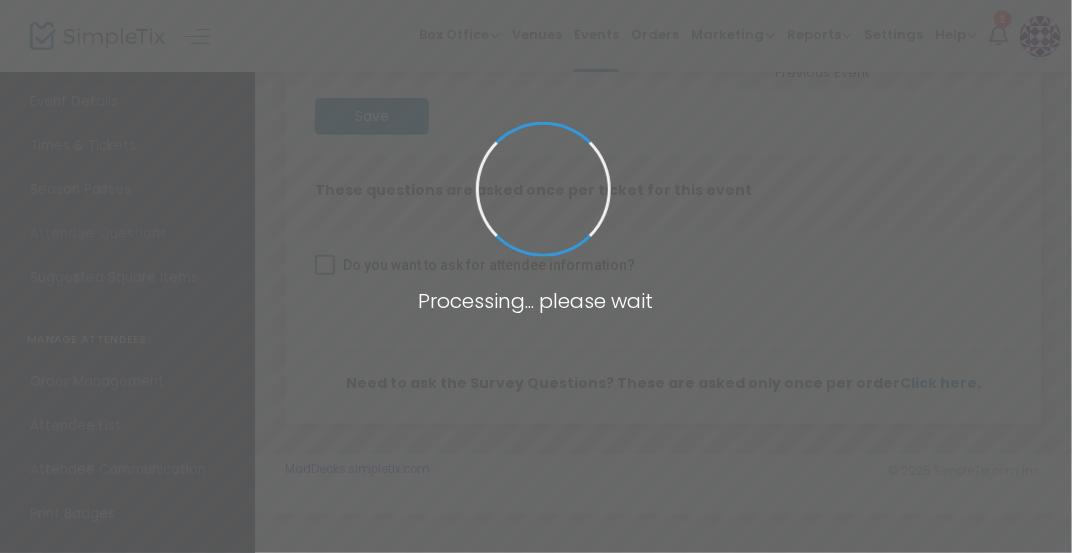 checkbox on "true" 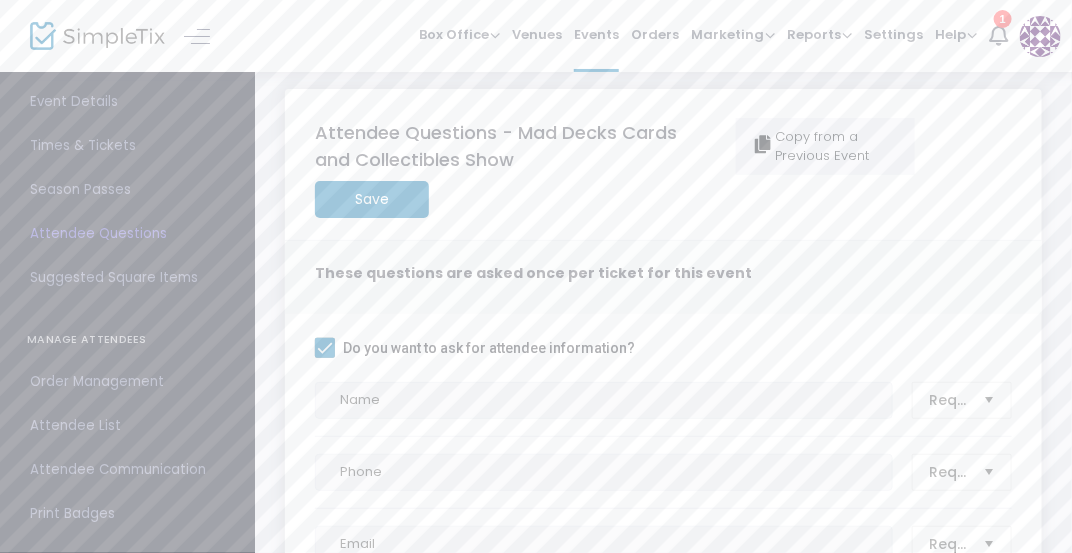 scroll, scrollTop: 22, scrollLeft: 0, axis: vertical 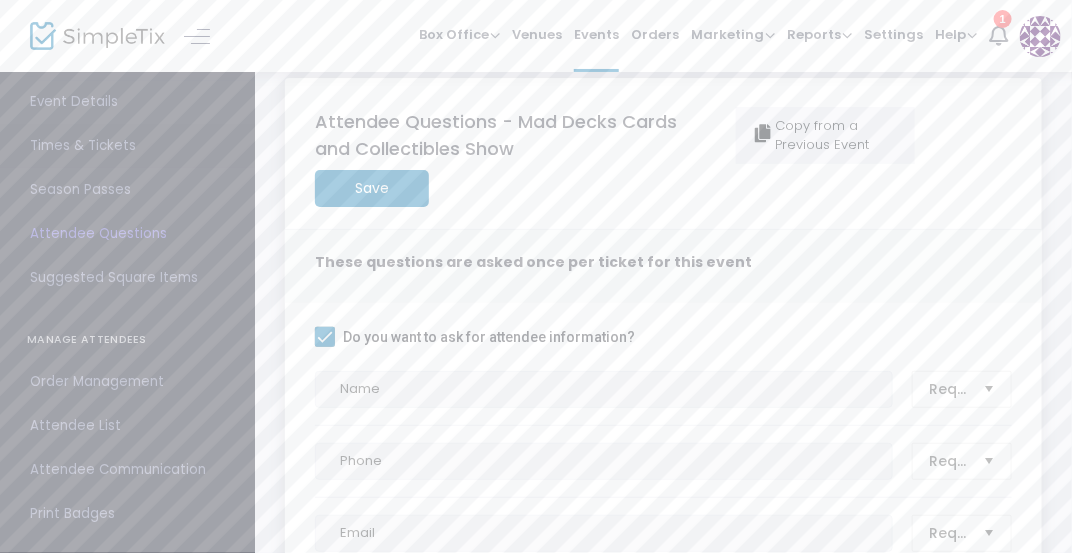 click on "Times & Tickets" at bounding box center (127, 146) 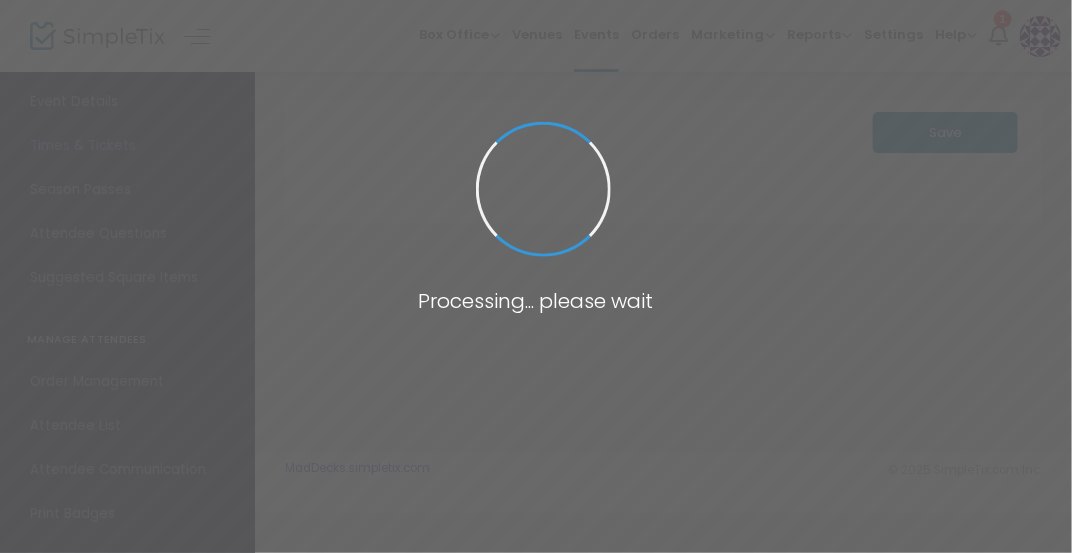 scroll, scrollTop: 0, scrollLeft: 0, axis: both 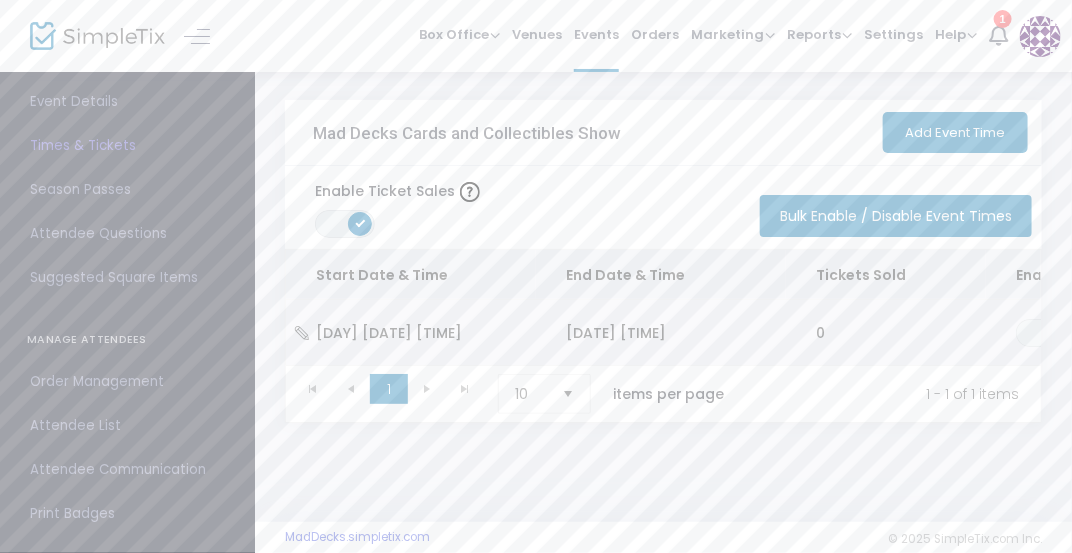 click on "[DAY] [DATE] [TIME]" 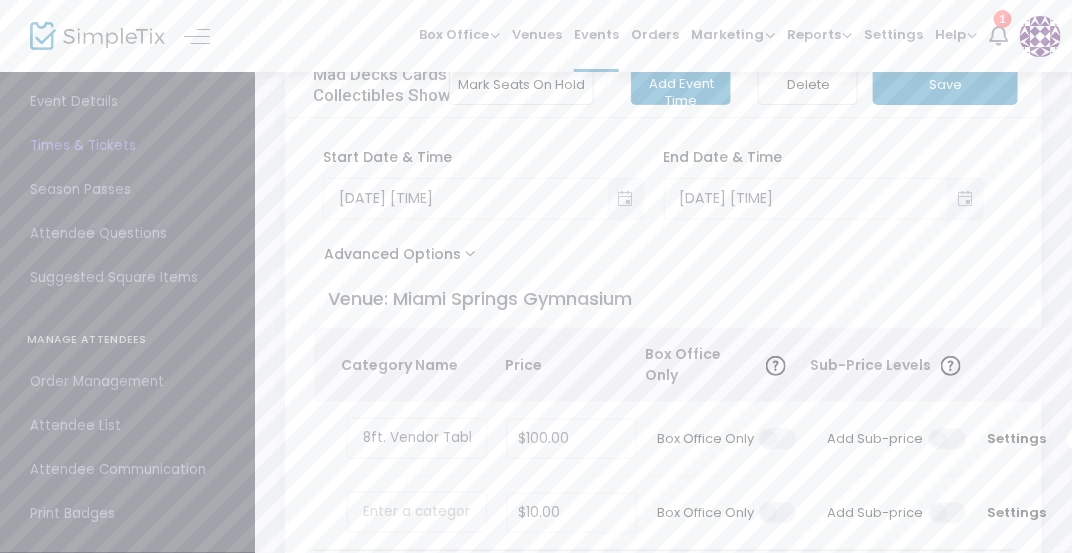 scroll, scrollTop: 0, scrollLeft: 0, axis: both 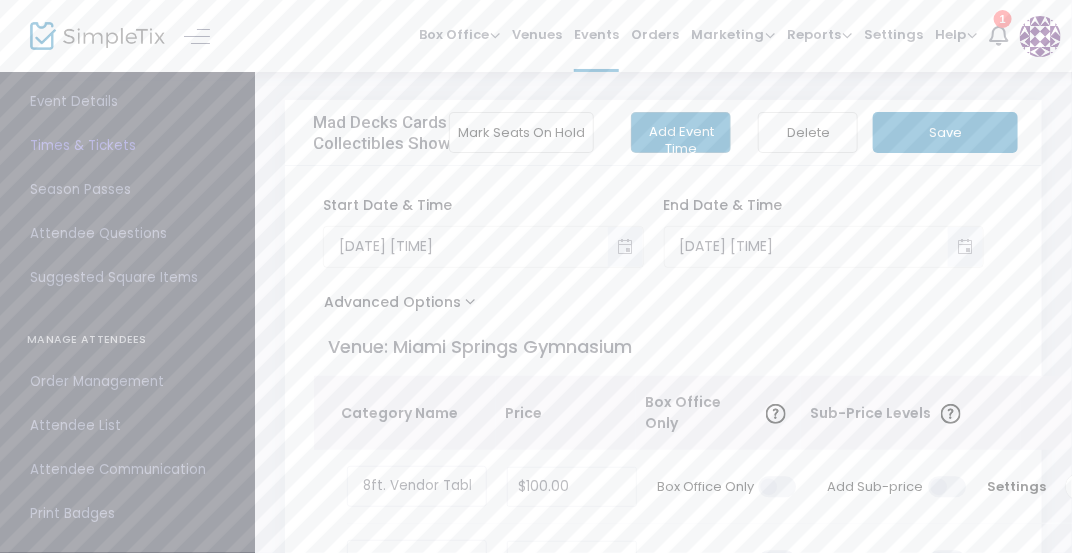 click on "Mad Decks Cards and Collectibles Show [DATE] [TIME] Advanced Options Event Time Title Mobile eTicket color #777777 Prevent orphan seats ON OFF Venue: Miami Springs Gymnasium Category Name Price Box Office Only Sub-Price Levels 8ft. Vendor Table Required. $100.00 Box Office Only Add Sub-price Settings Select Color Password Protected TICKET NOTE Maximum Number of Tickets per order Do you want to charge your ticket buyers a service fee? Absorb fee: Ticketing fees will be deducted from your ticket revenue Pass ticketing fees and credit card processing fees to the buyer The fee will be $6.17 Charge a custom fee Close Settings $10.00 Box Office Only Add Sub-price Settings Select Color Password Protected TICKET NOTE Maximum Number of Tickets per order Do you want to charge your ticket buyers a service fee? The fee will be $1.63 Charge a custom fee" 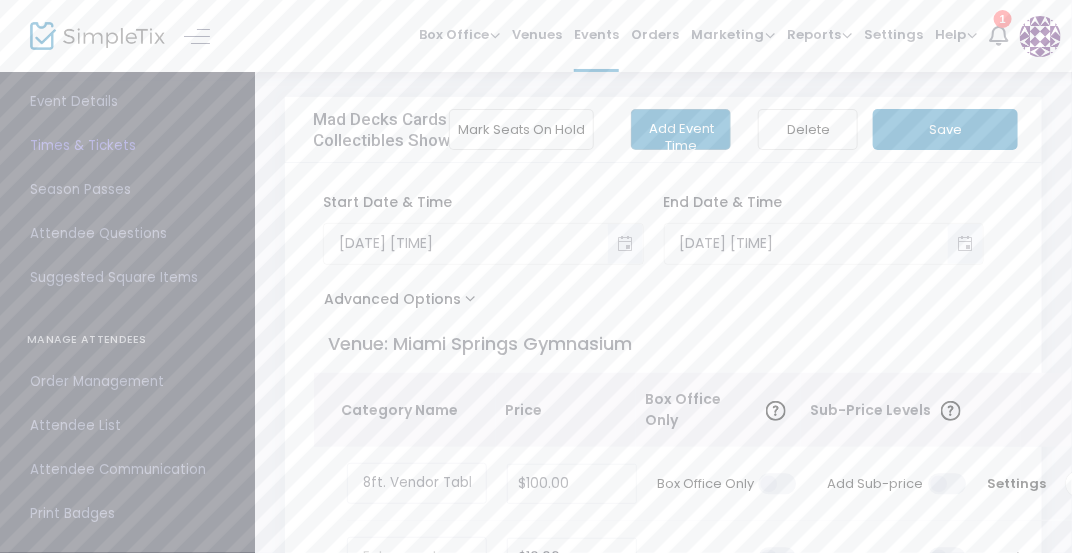 scroll, scrollTop: 0, scrollLeft: 0, axis: both 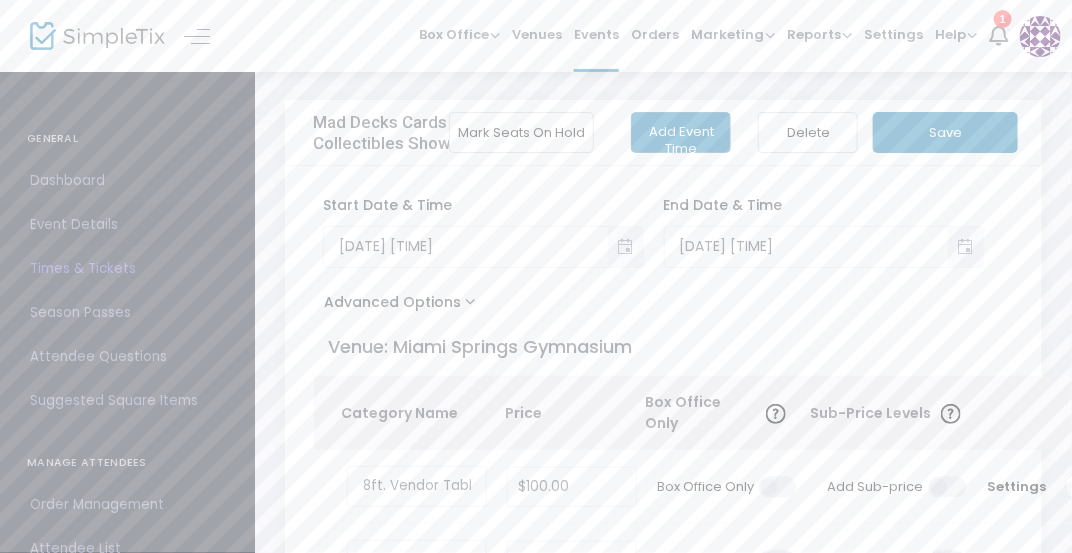 click on "Event Details" at bounding box center (127, 225) 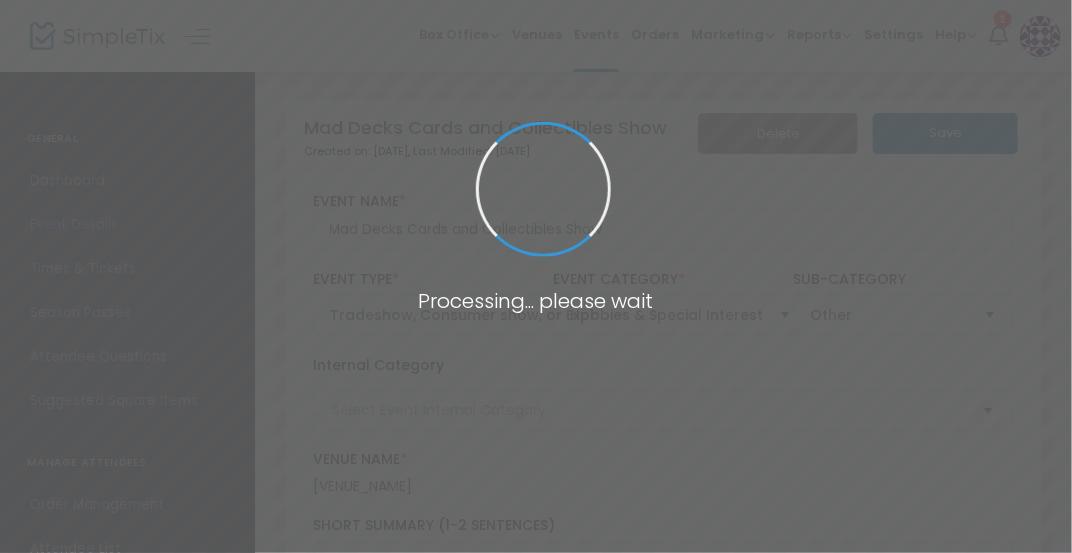 type on "Card Show" 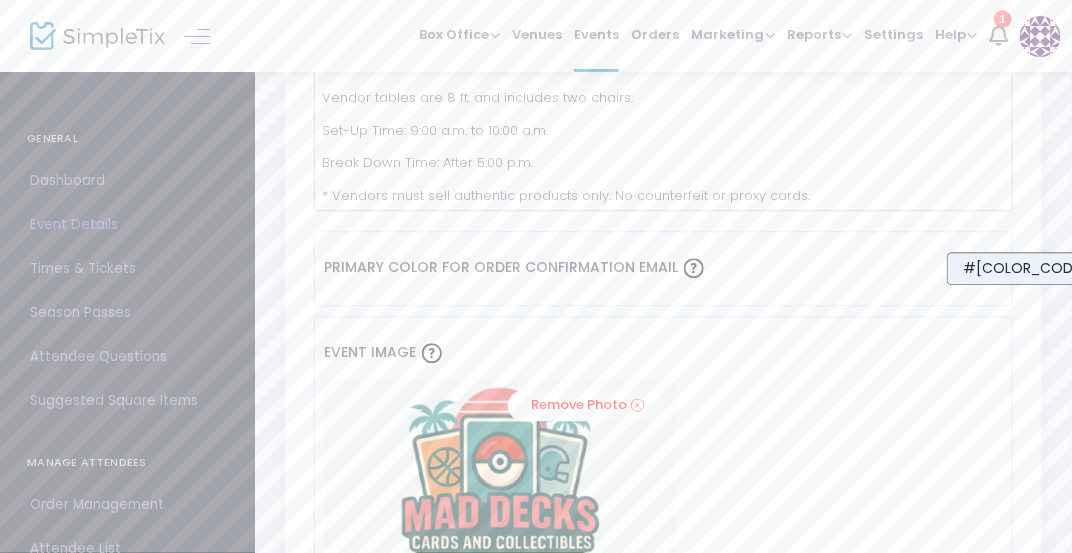 scroll, scrollTop: 1425, scrollLeft: 0, axis: vertical 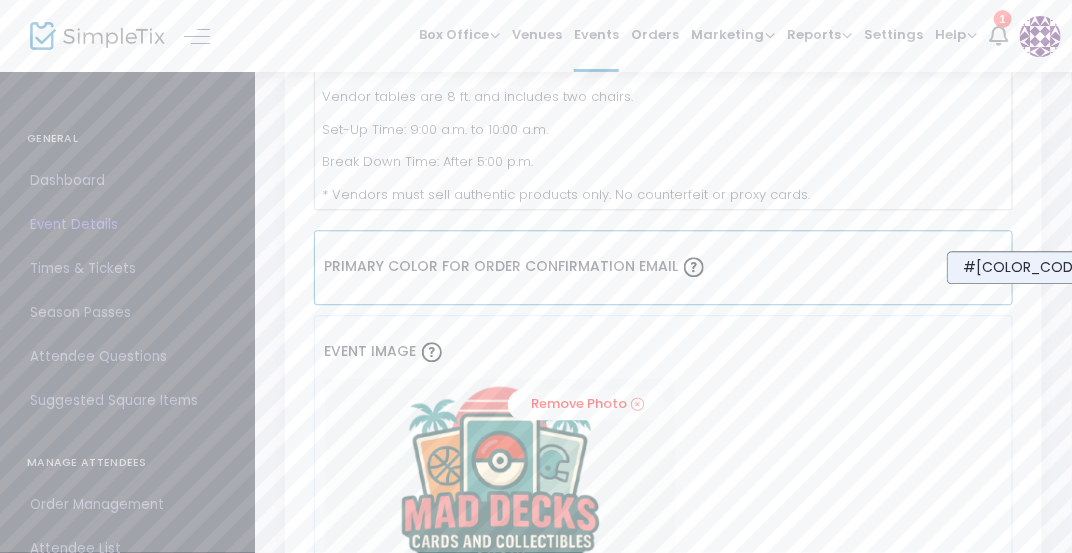 click on "#[COLOR_CODE]" 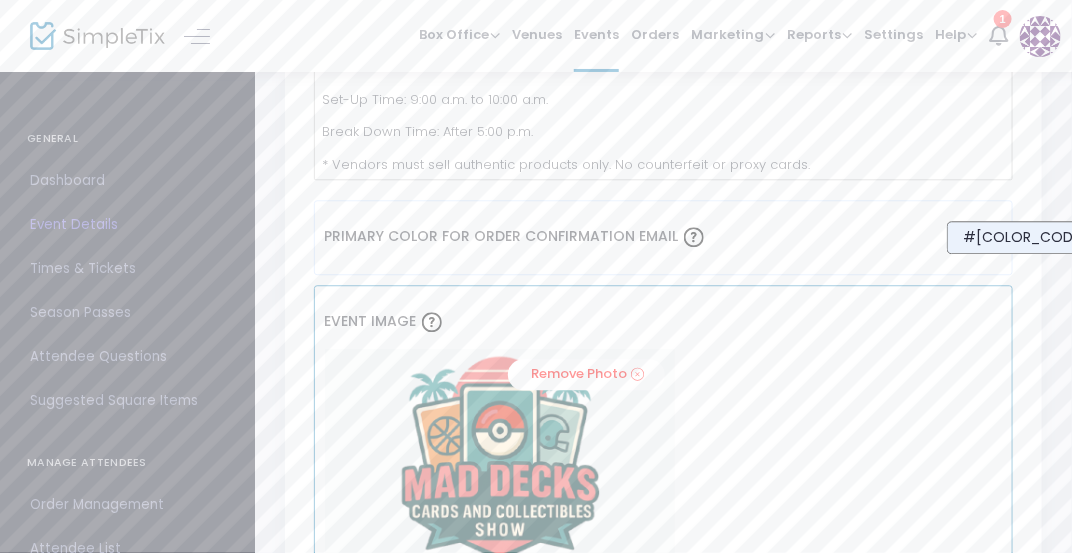 scroll, scrollTop: 1456, scrollLeft: 0, axis: vertical 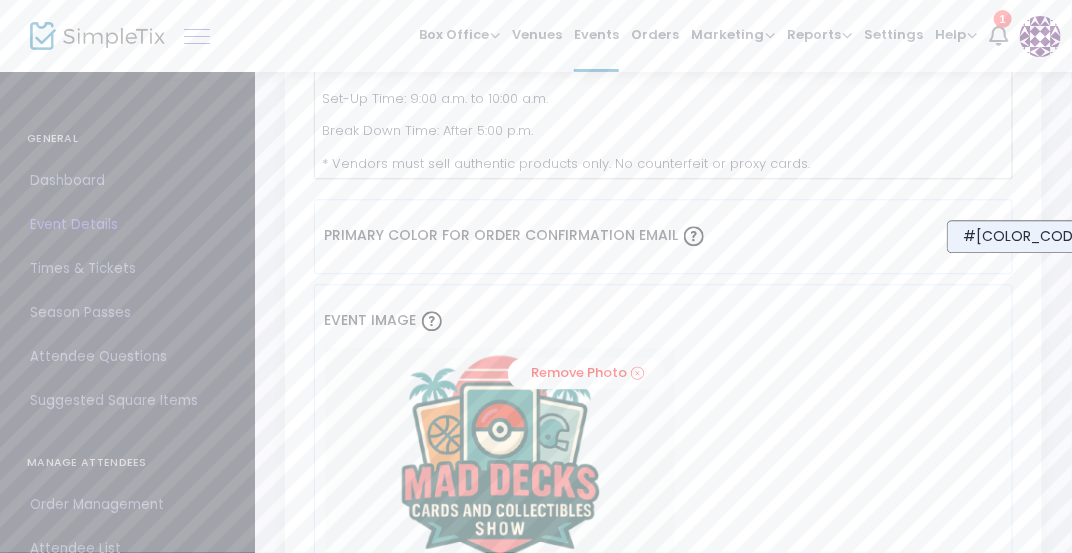 click at bounding box center (197, 36) 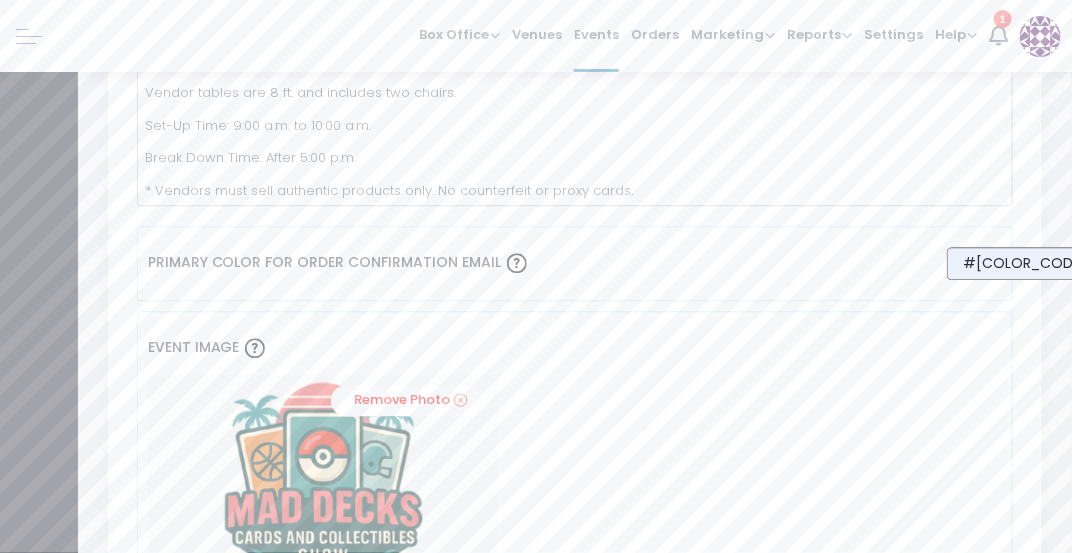 scroll, scrollTop: 1422, scrollLeft: 0, axis: vertical 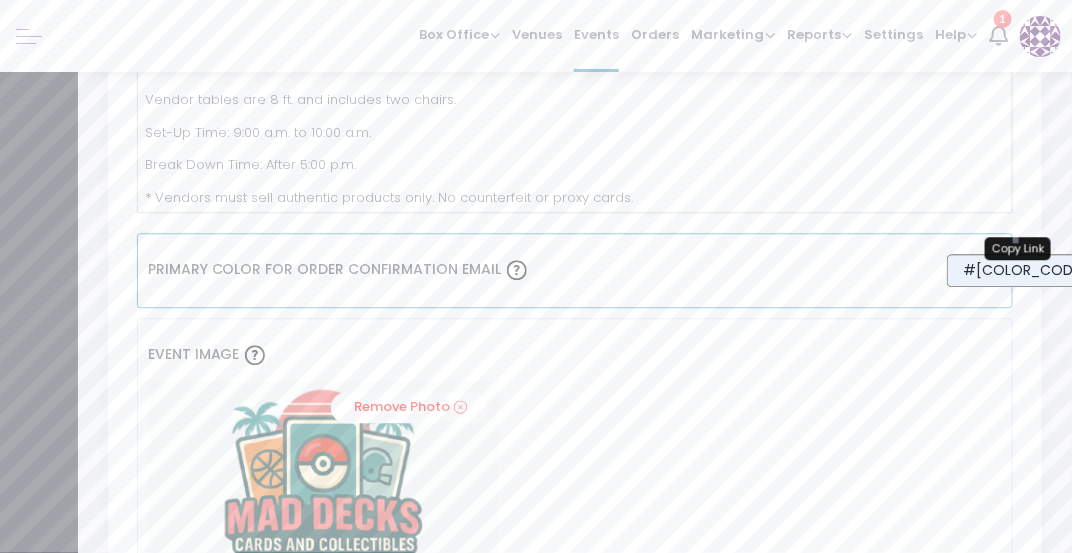 click on "#[COLOR_CODE]" 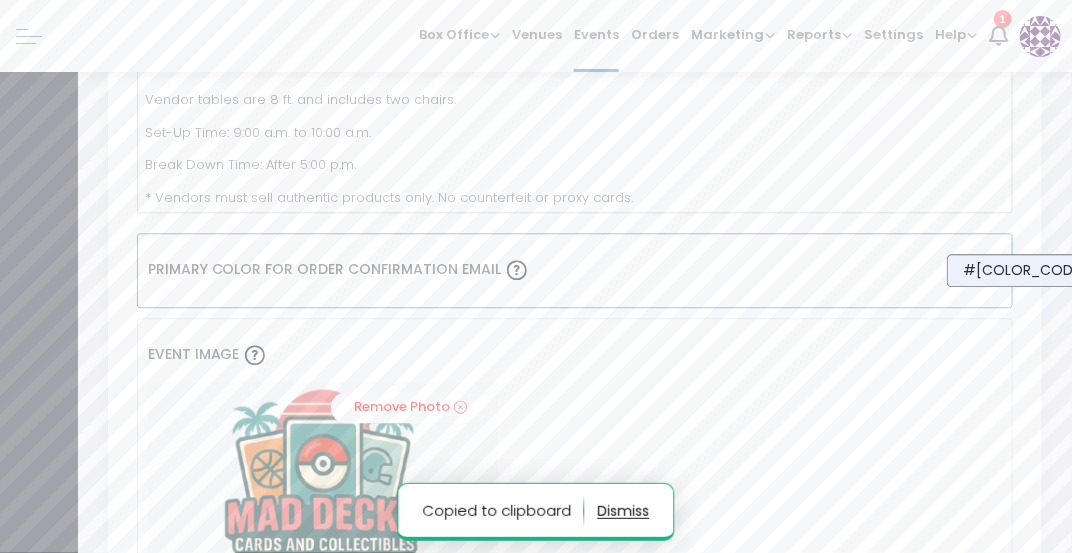 click on "#[COLOR_CODE]" 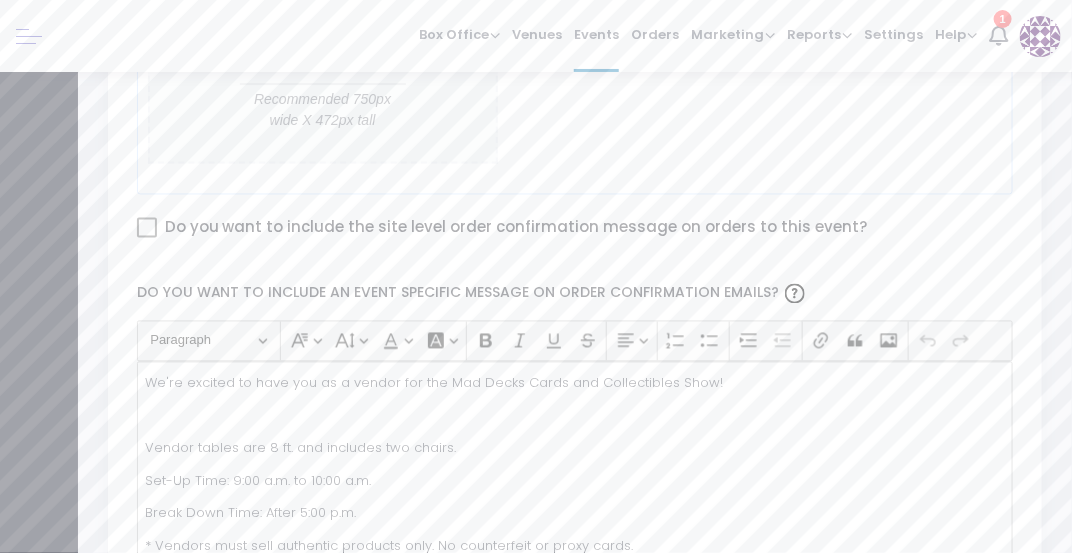scroll, scrollTop: 0, scrollLeft: 0, axis: both 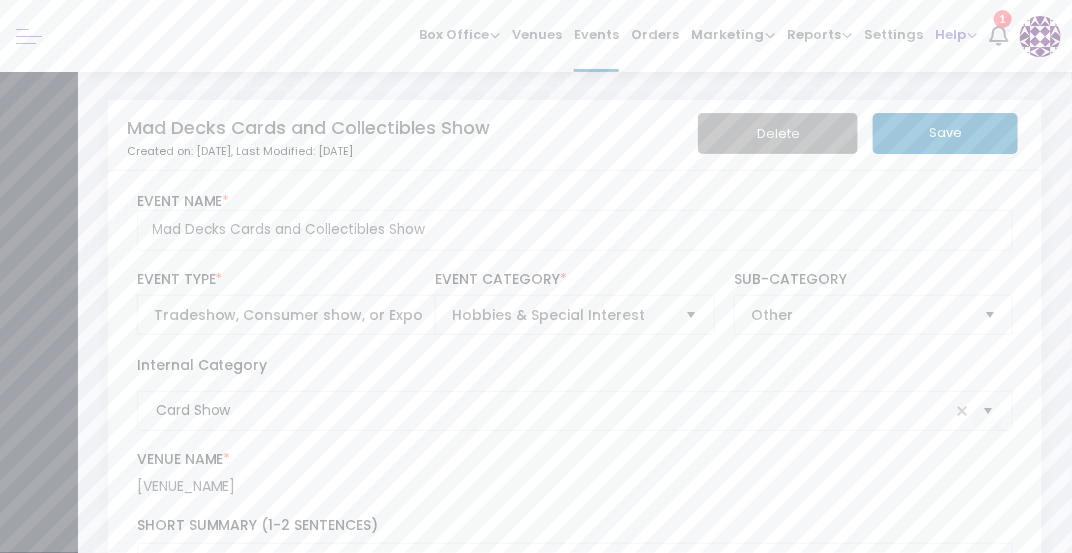 click on "Help" at bounding box center [956, 34] 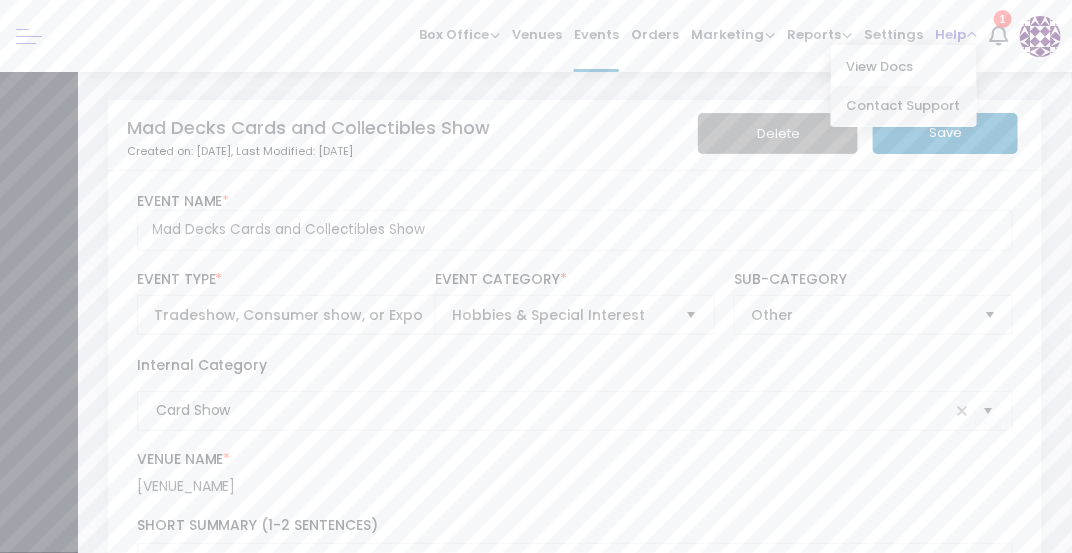 click on "Contact Support" at bounding box center (903, 105) 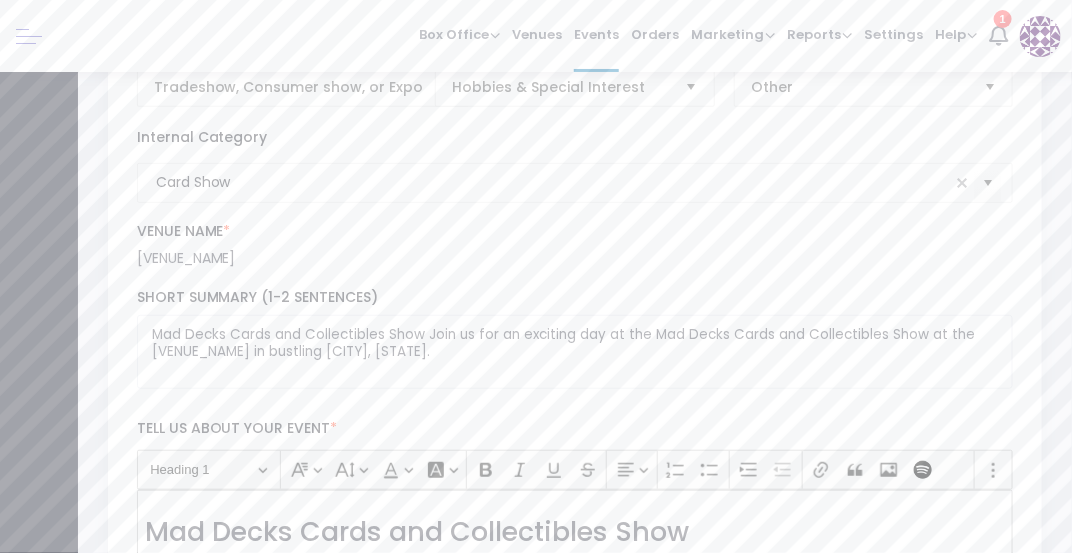 scroll, scrollTop: 0, scrollLeft: 0, axis: both 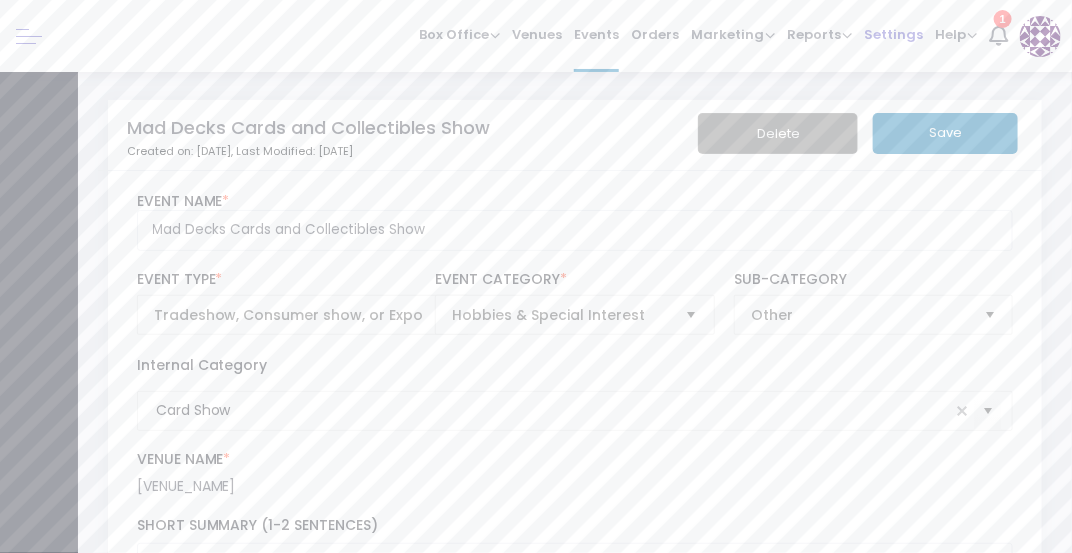 click on "Settings" at bounding box center [893, 34] 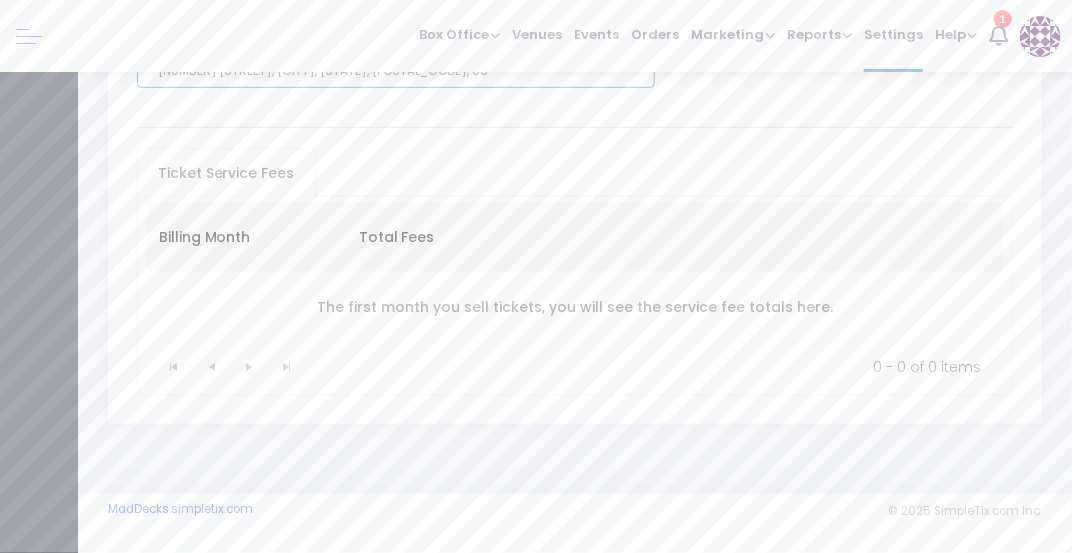 scroll, scrollTop: 0, scrollLeft: 0, axis: both 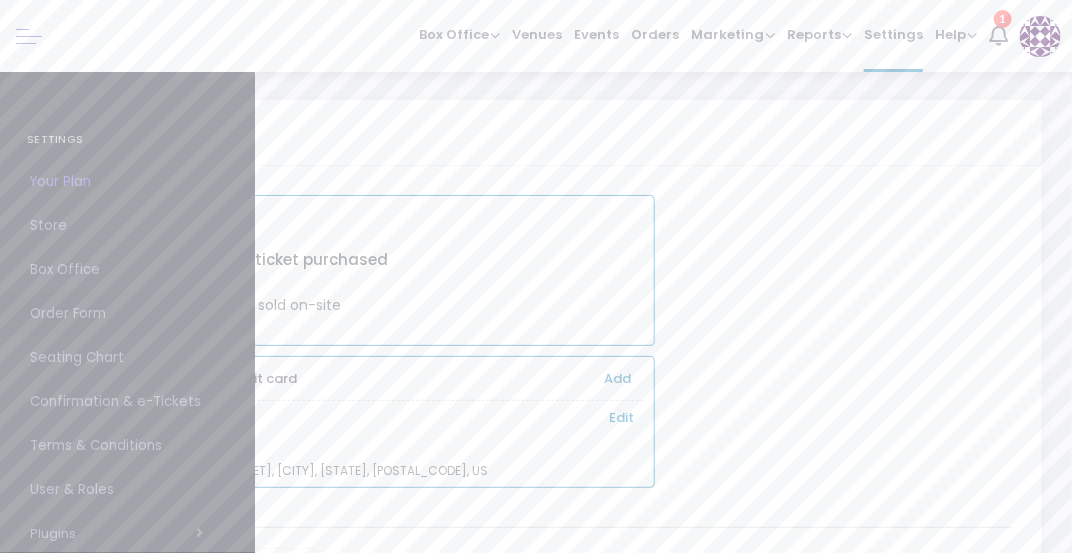 click on "Order Form" at bounding box center (127, 314) 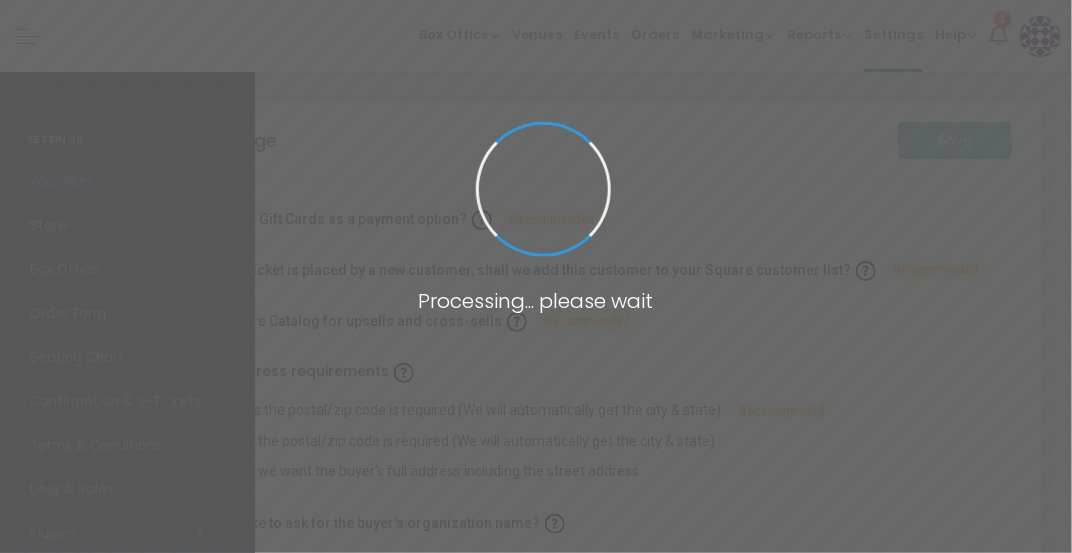 checkbox on "true" 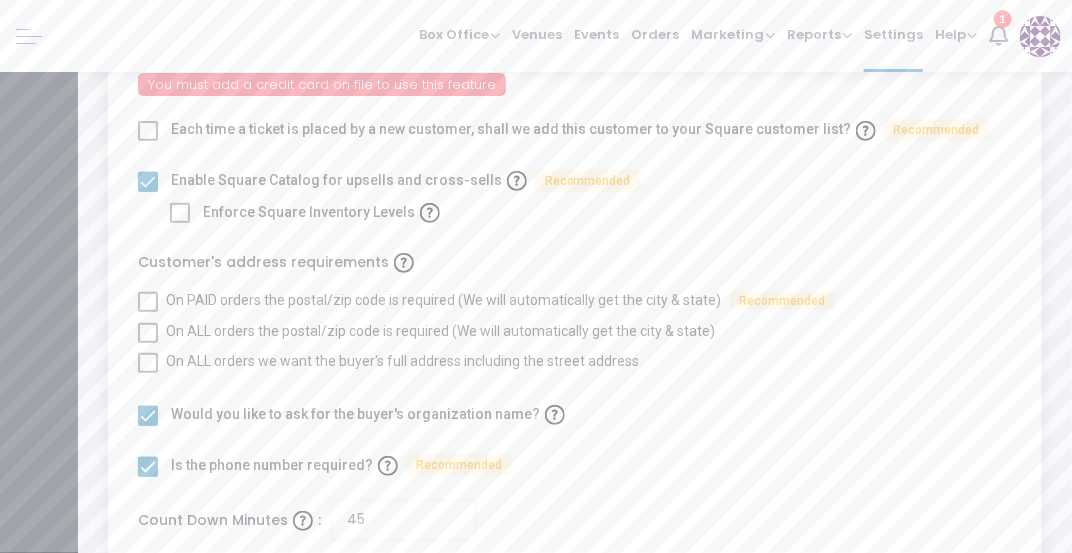scroll, scrollTop: 157, scrollLeft: 0, axis: vertical 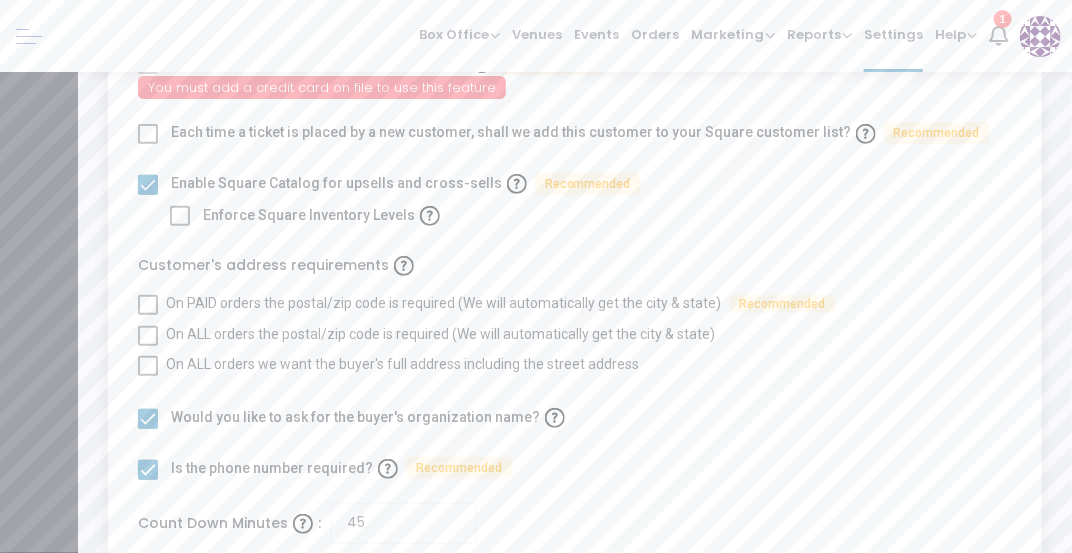 click at bounding box center [148, 419] 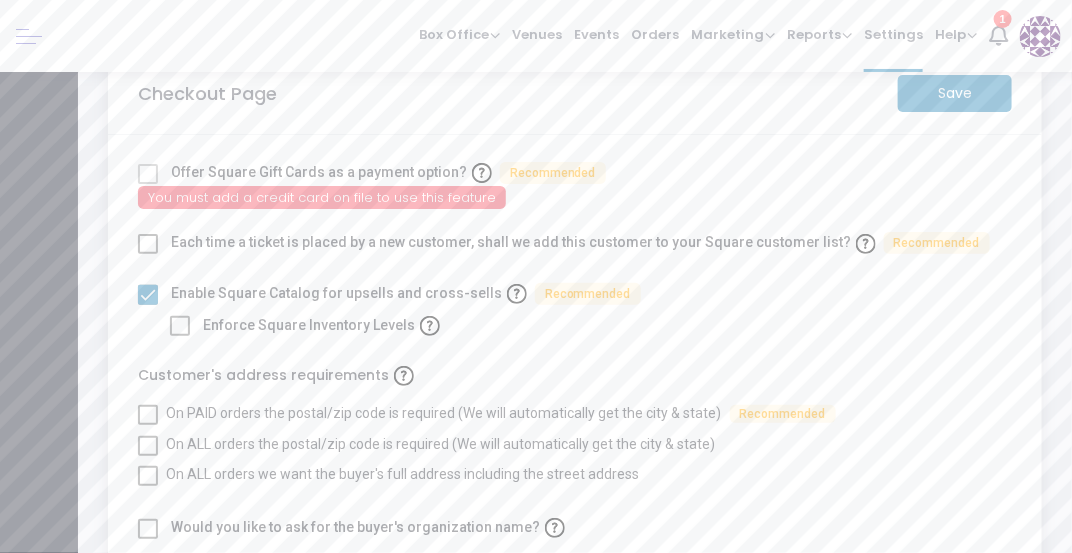 scroll, scrollTop: 47, scrollLeft: 0, axis: vertical 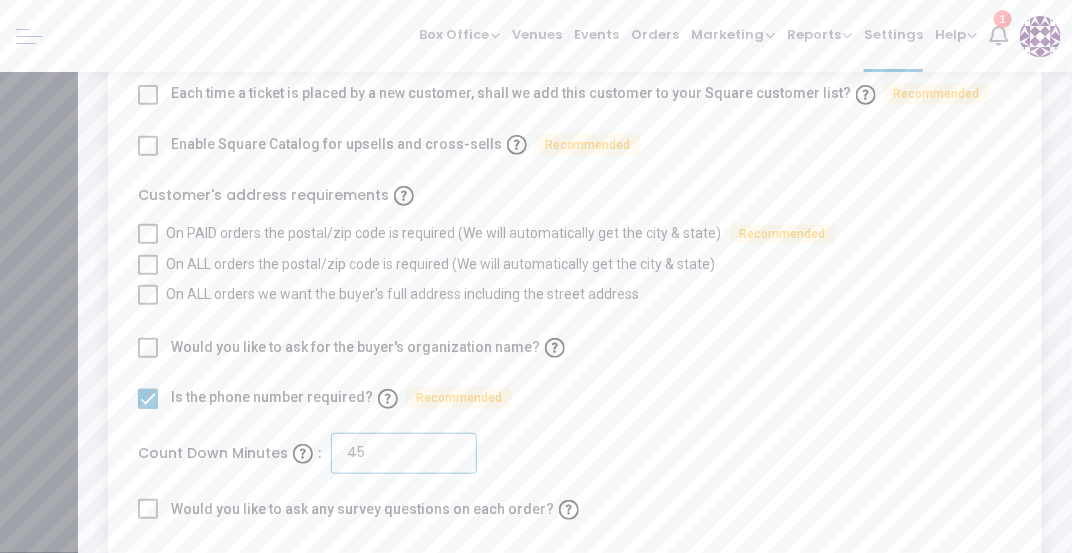 click on "45" at bounding box center [404, 453] 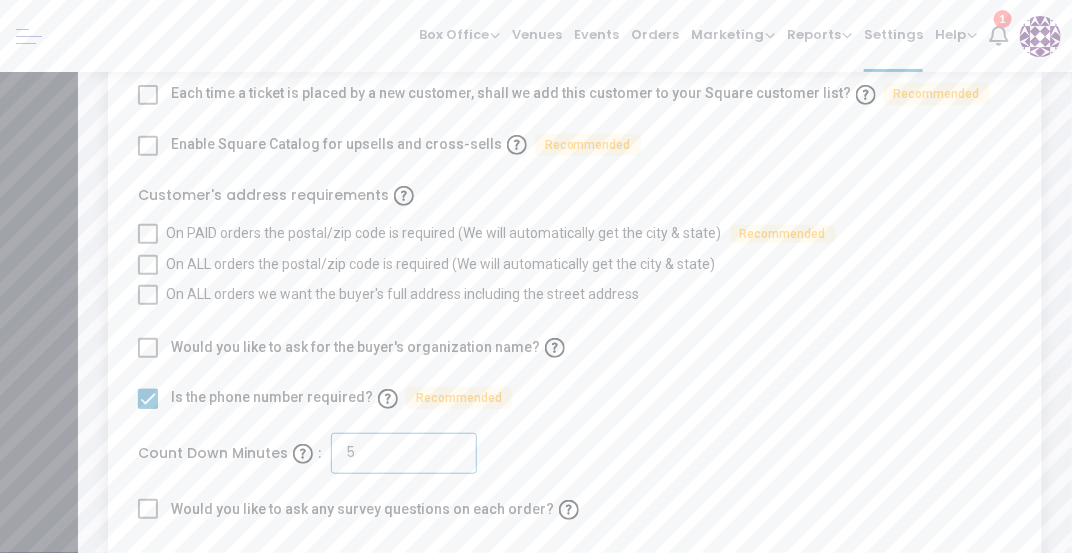 type on "5" 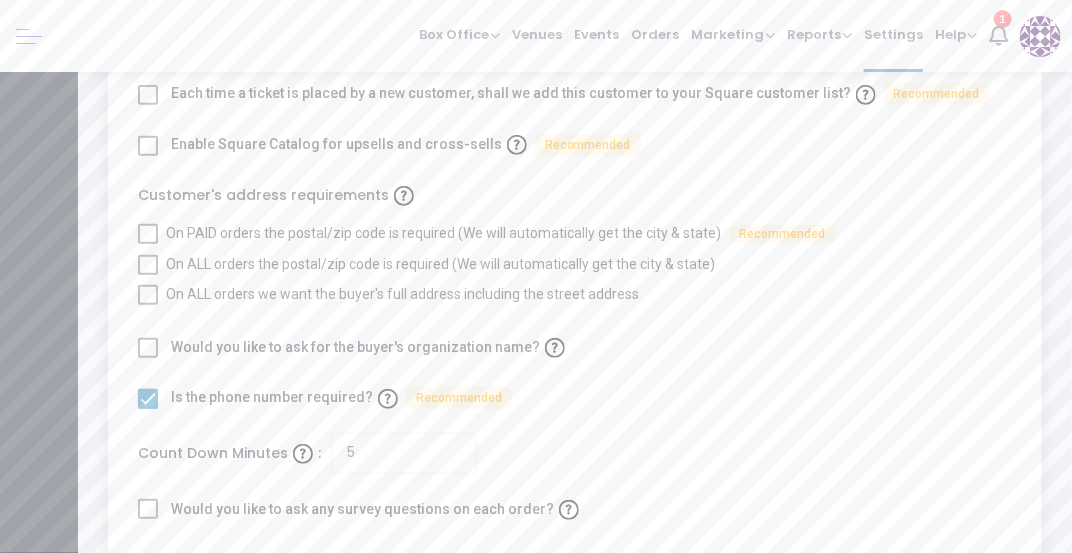 click on "Offer Square Gift Cards as a payment option? Recommended You must add a credit card on file to use this feature Each time a ticket is placed by a new customer, shall we add this customer to your Square customer list? Recommended Enable Square Catalog for upsells and cross-sells Recommended Customer's address requirements On PAID orders the postal/zip code is required (We will automatically get the city & state) Recommended On ALL orders the postal/zip code is required (We will automatically get the city & state) On ALL orders we want the buyer's full address including the street address Would you like to ask for the buyer's organization name? Is the phone number required? Recommended Count Down Minutes : 5 Would you like to ask any survey questions on each order?" 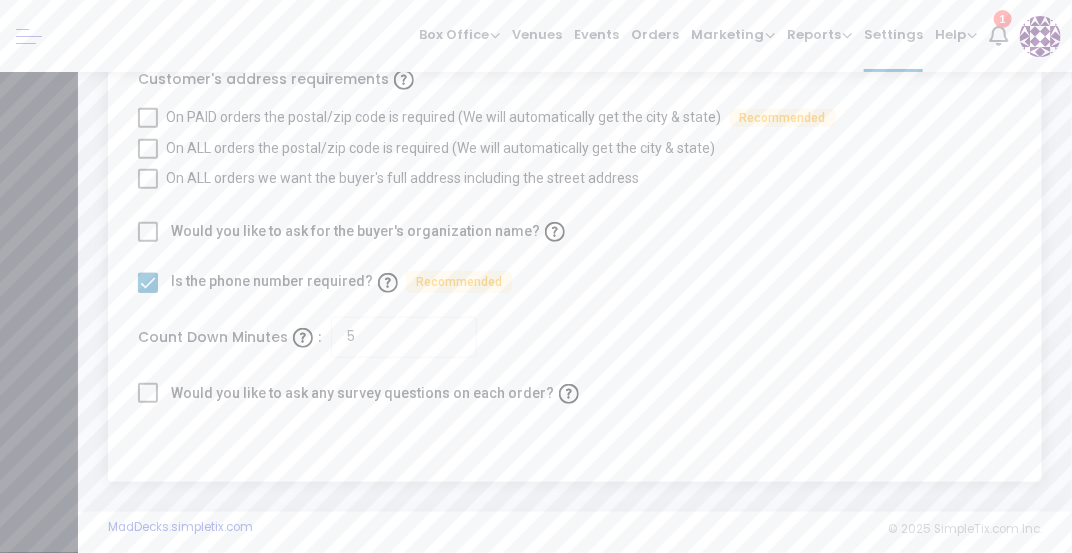 scroll, scrollTop: 311, scrollLeft: 0, axis: vertical 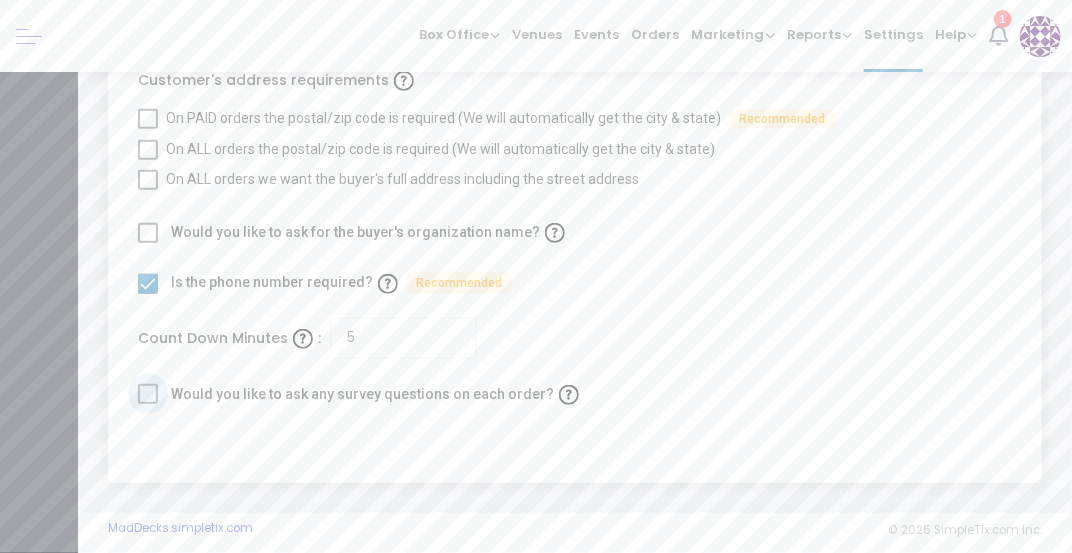 click at bounding box center (148, 394) 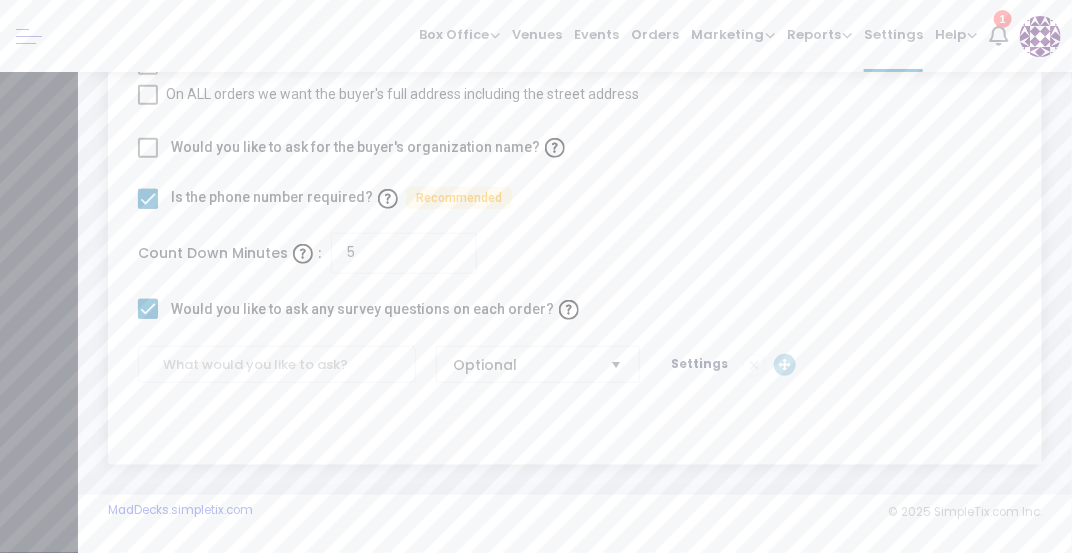 scroll, scrollTop: 388, scrollLeft: 0, axis: vertical 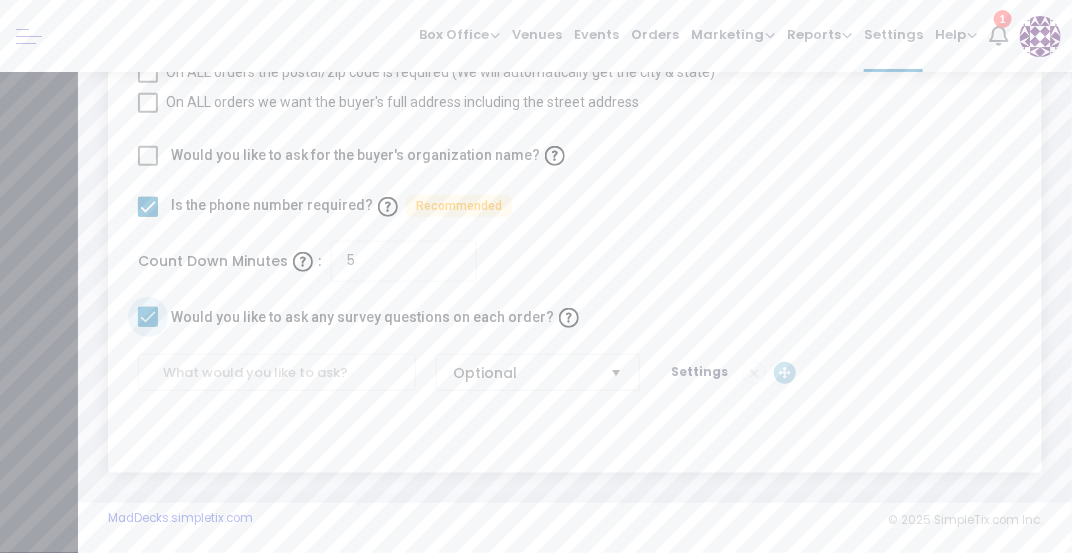 click at bounding box center (148, 317) 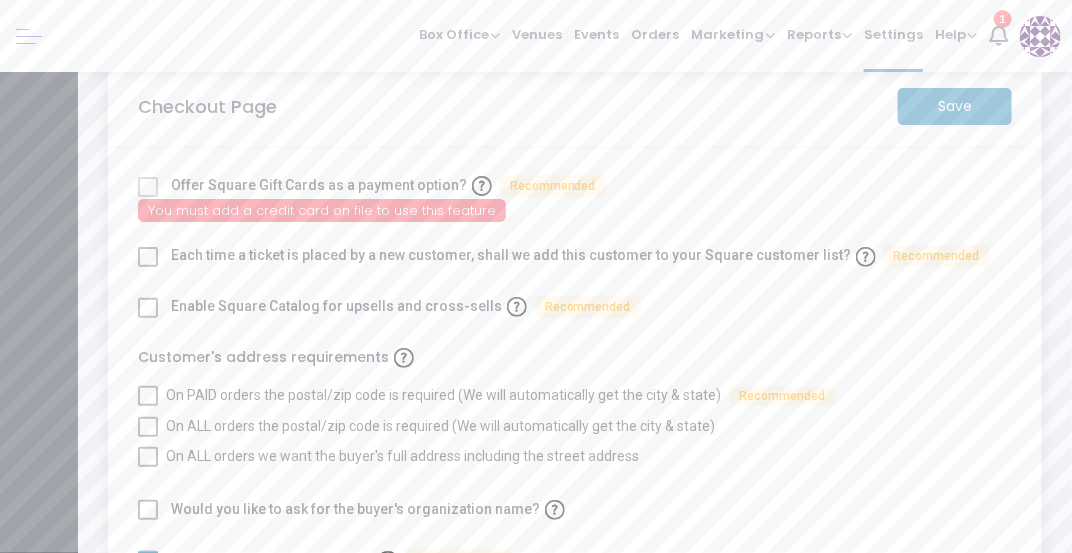 scroll, scrollTop: 0, scrollLeft: 0, axis: both 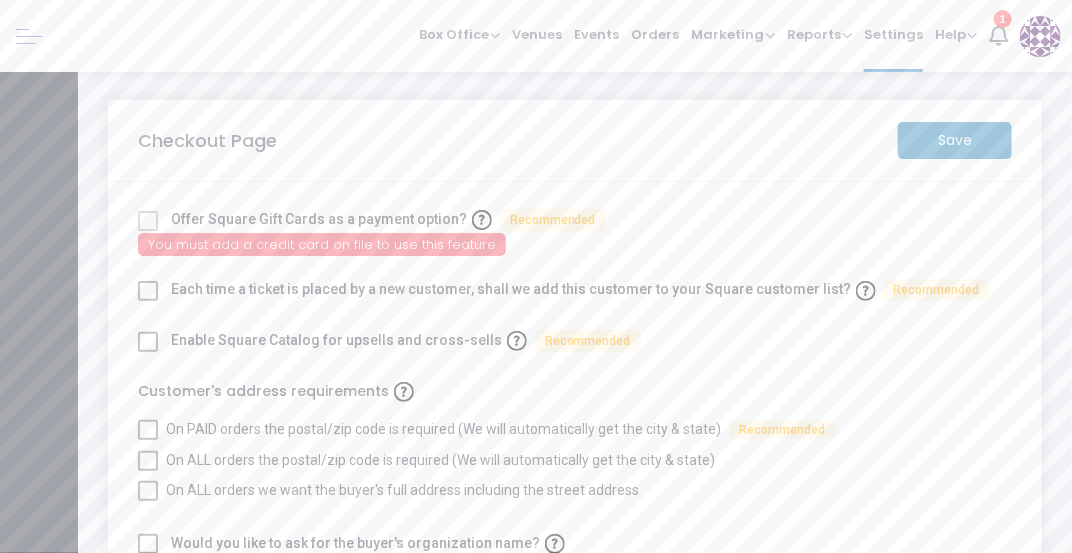 click on "Save" 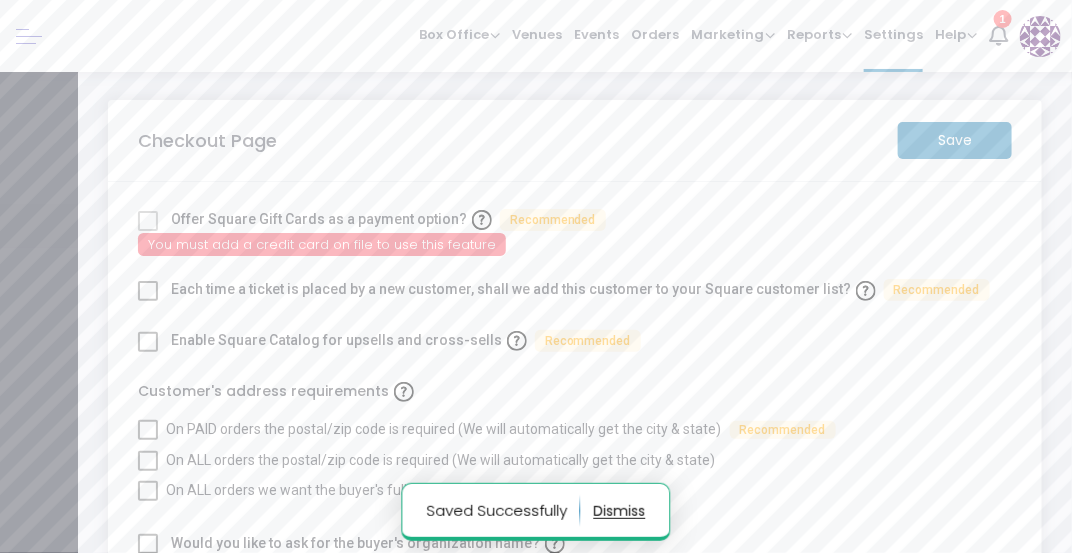 click on "Store" at bounding box center [39, 226] 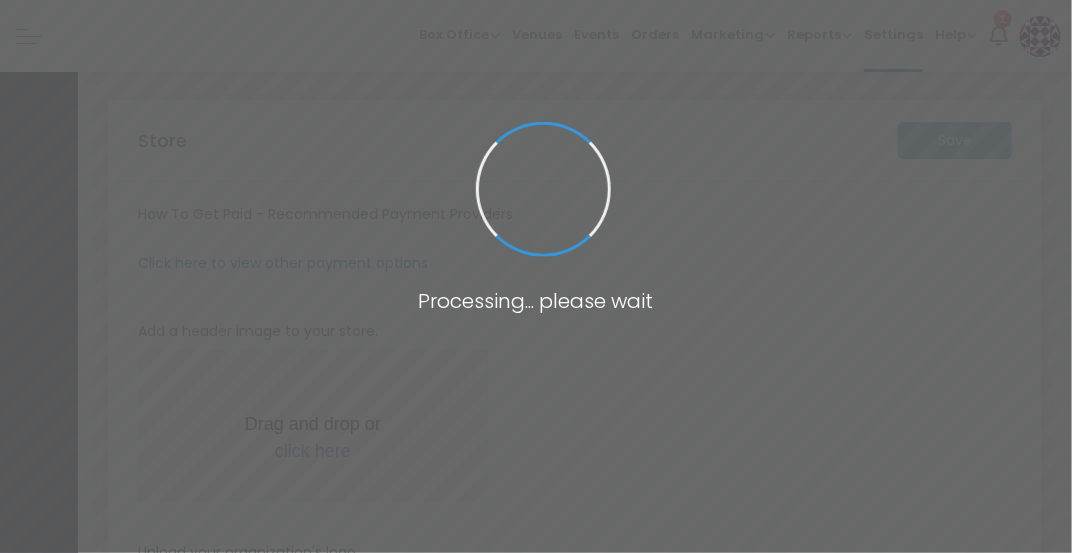 type on "https://MadDecks" 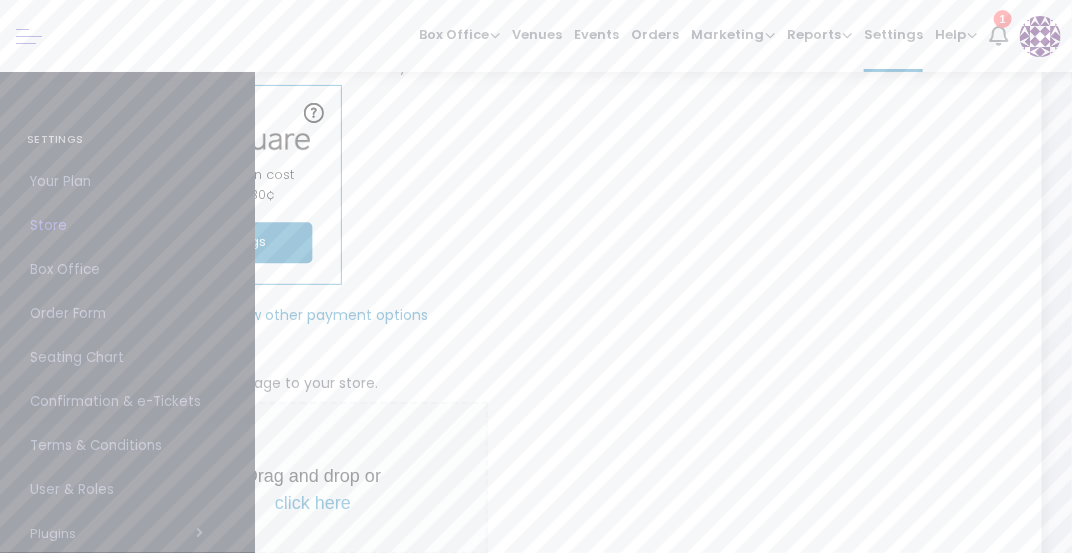 scroll, scrollTop: 147, scrollLeft: 0, axis: vertical 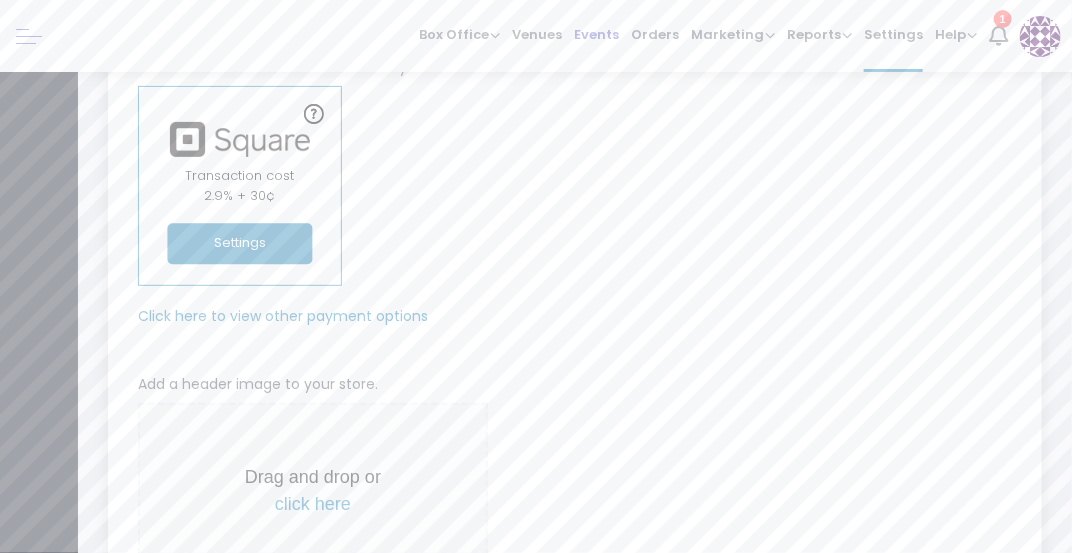click on "Events" at bounding box center (596, 34) 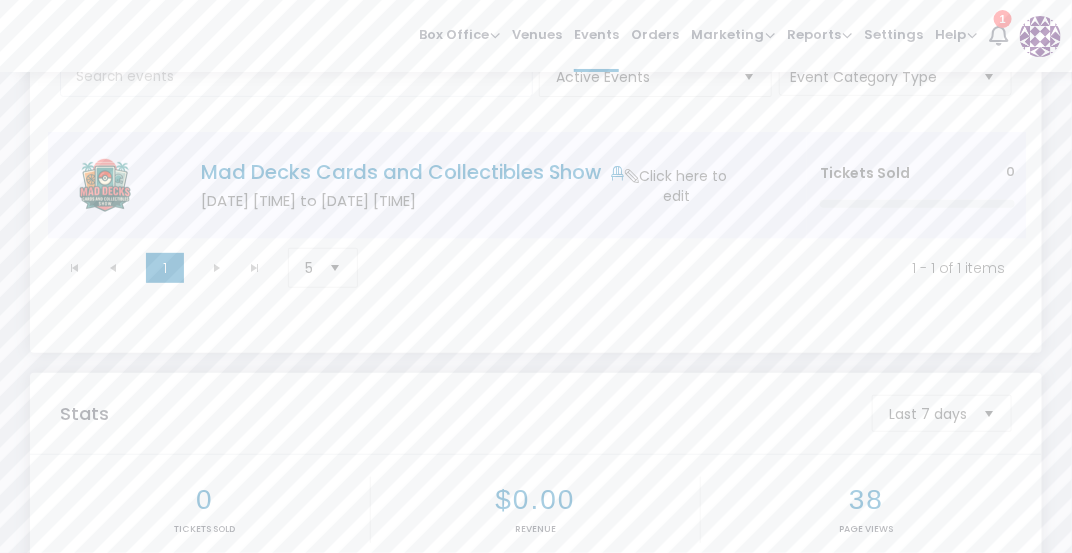 click on "Mad Decks Cards and Collectibles Show" 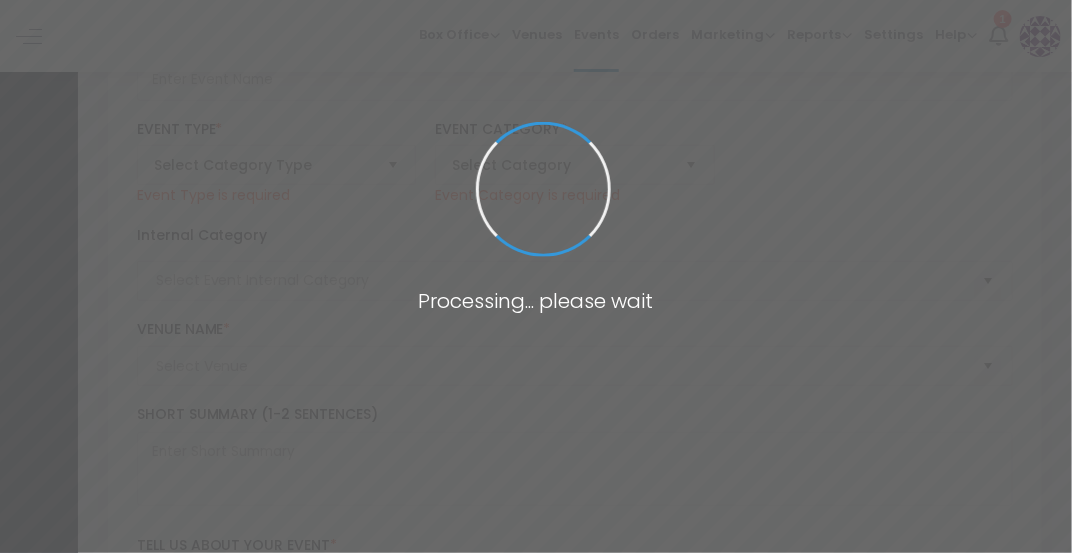 type on "Mad Decks Cards and Collectibles Show" 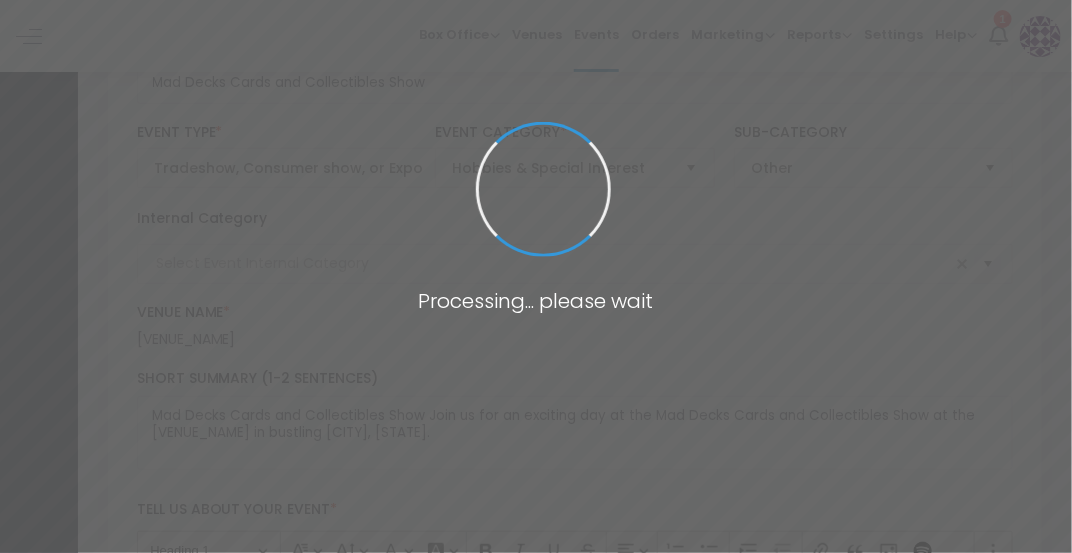 type on "Card Show" 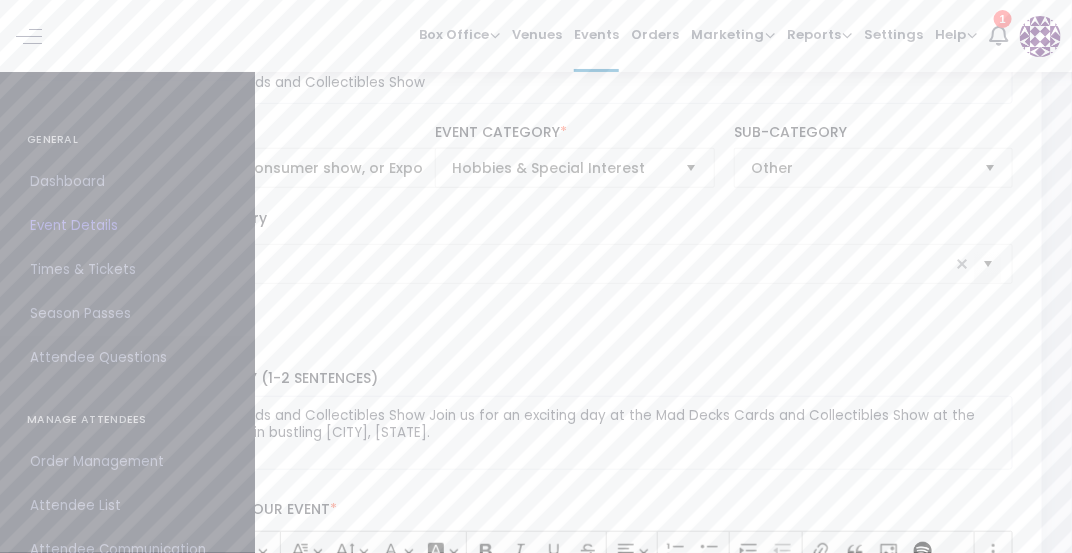 click on "Attendee Questions" at bounding box center (127, 358) 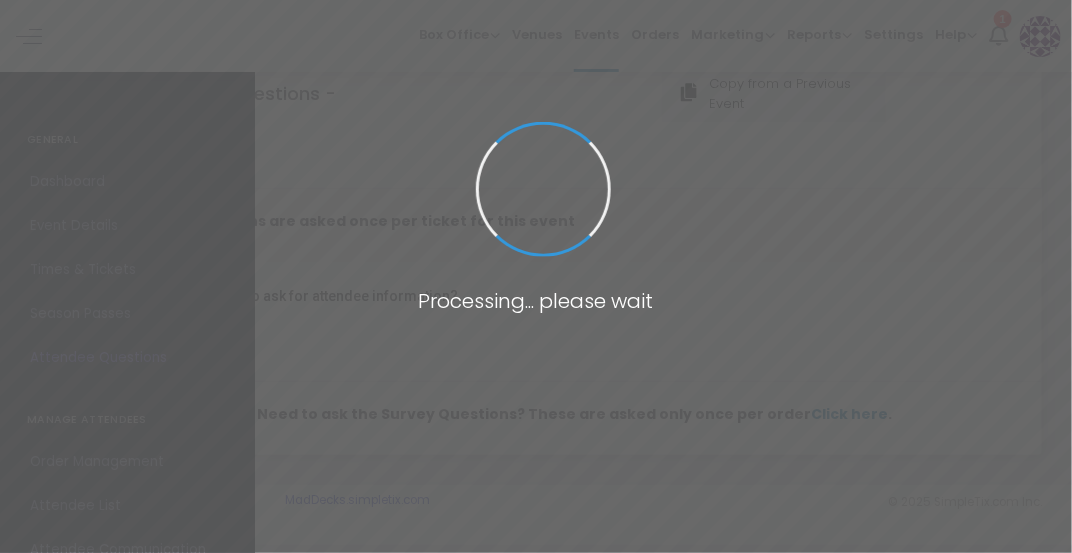 checkbox on "true" 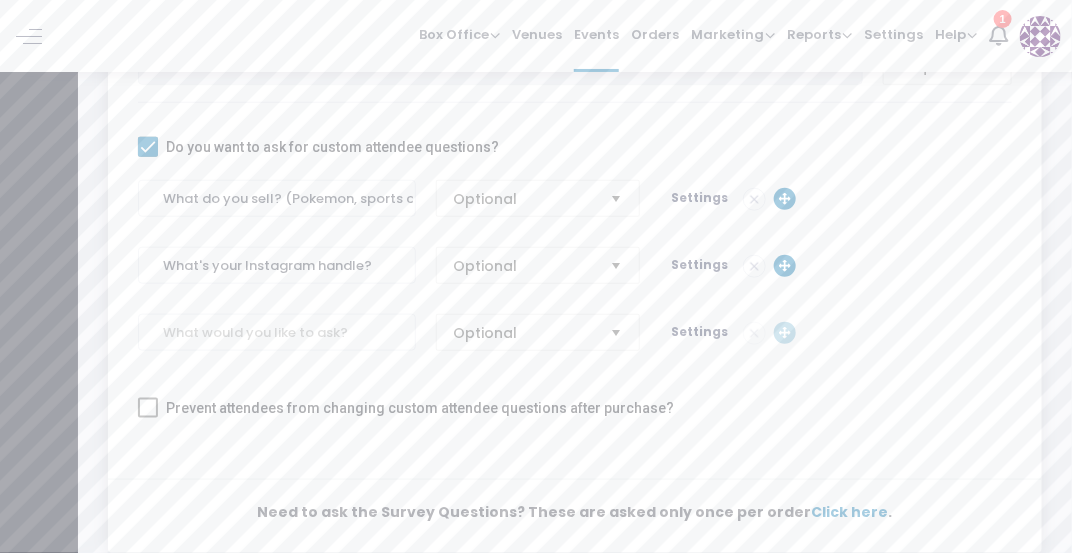 scroll, scrollTop: 492, scrollLeft: 0, axis: vertical 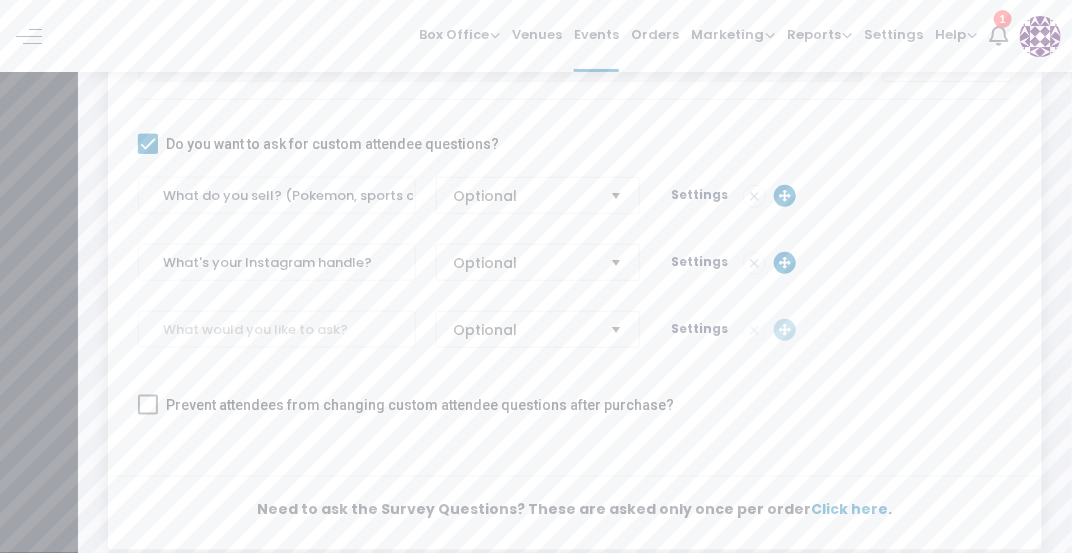 click at bounding box center [616, 195] 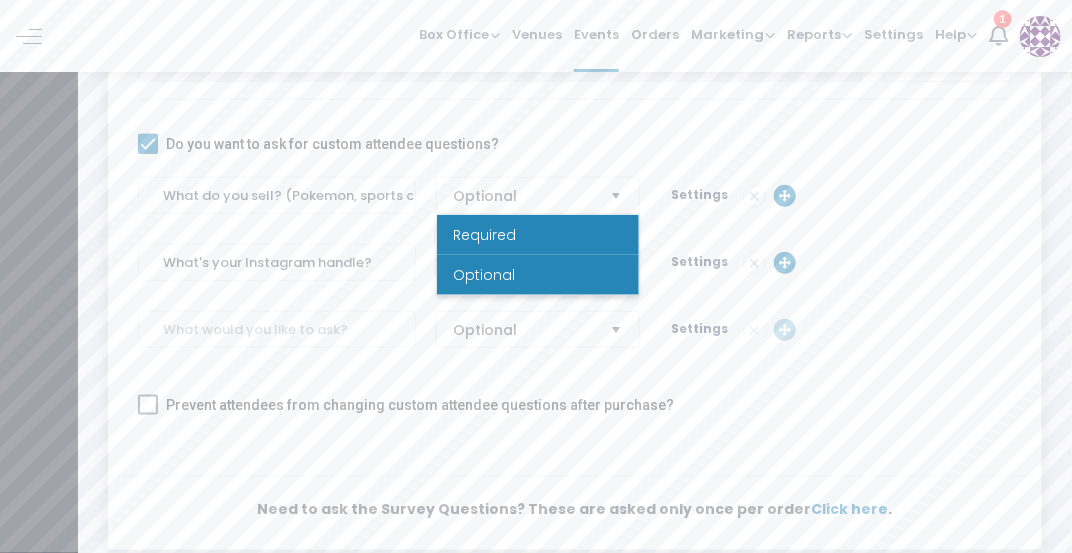 click 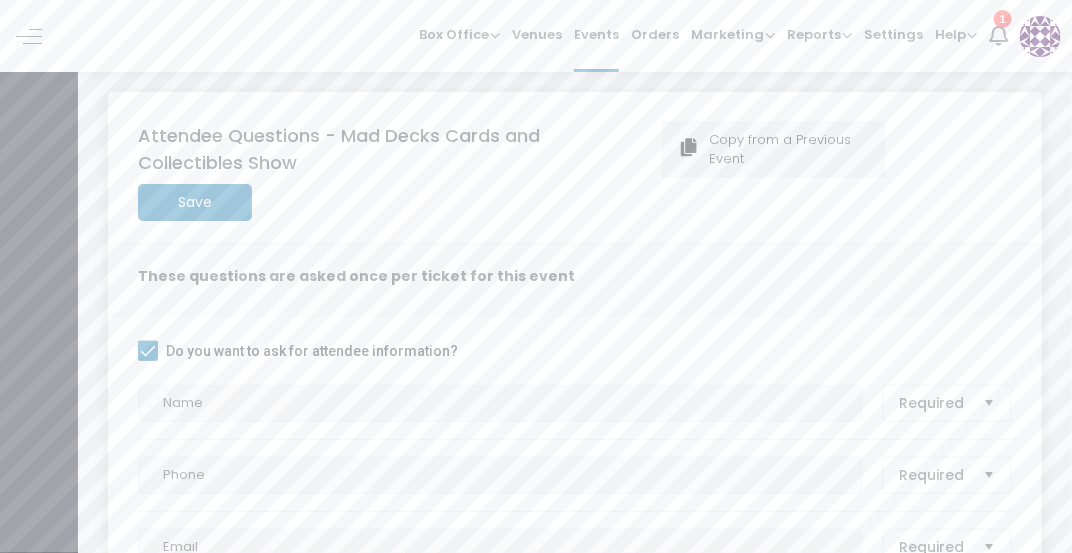 scroll, scrollTop: 0, scrollLeft: 0, axis: both 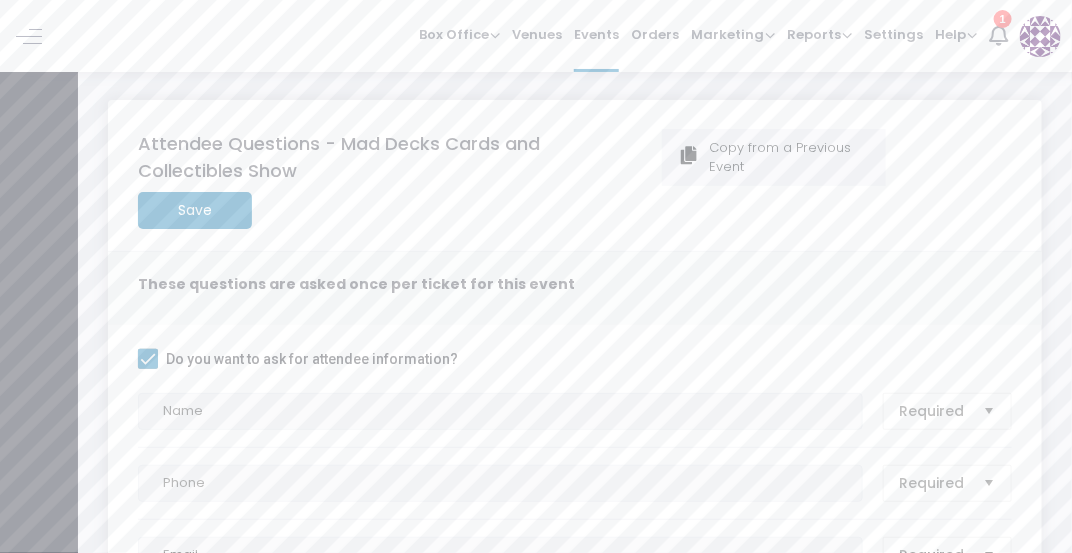 click on "Save" 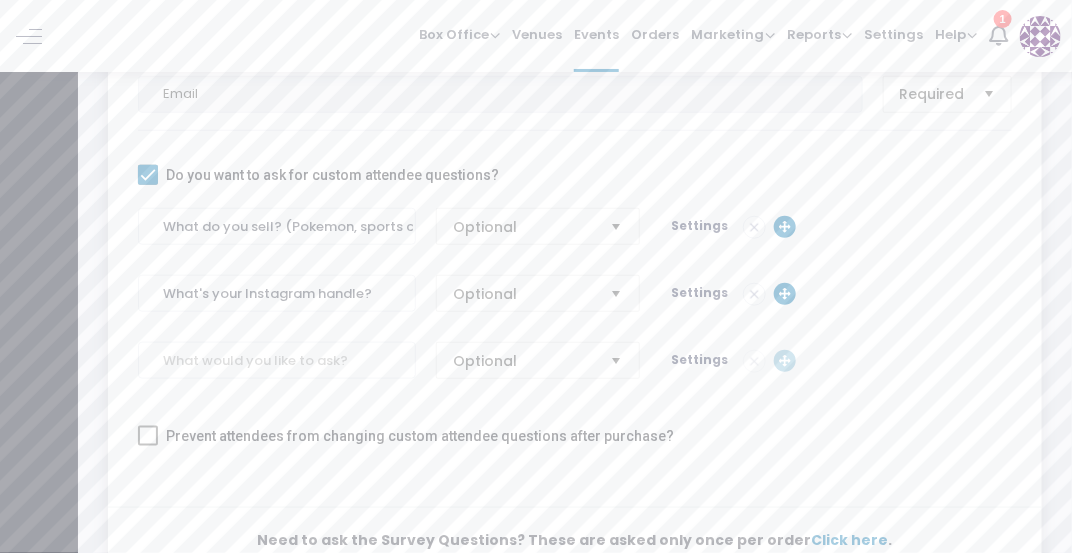 scroll, scrollTop: 462, scrollLeft: 0, axis: vertical 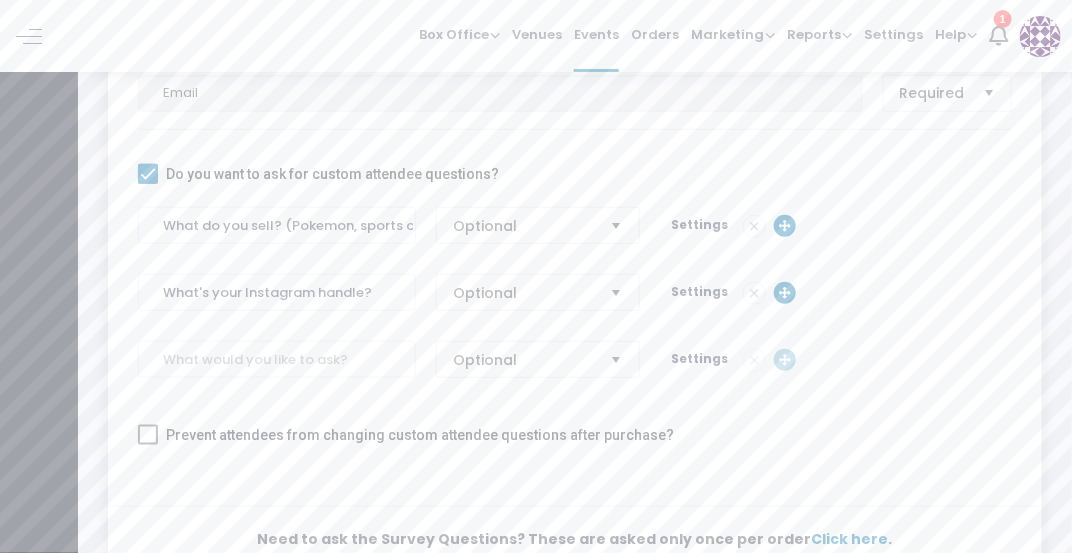 click at bounding box center (616, 225) 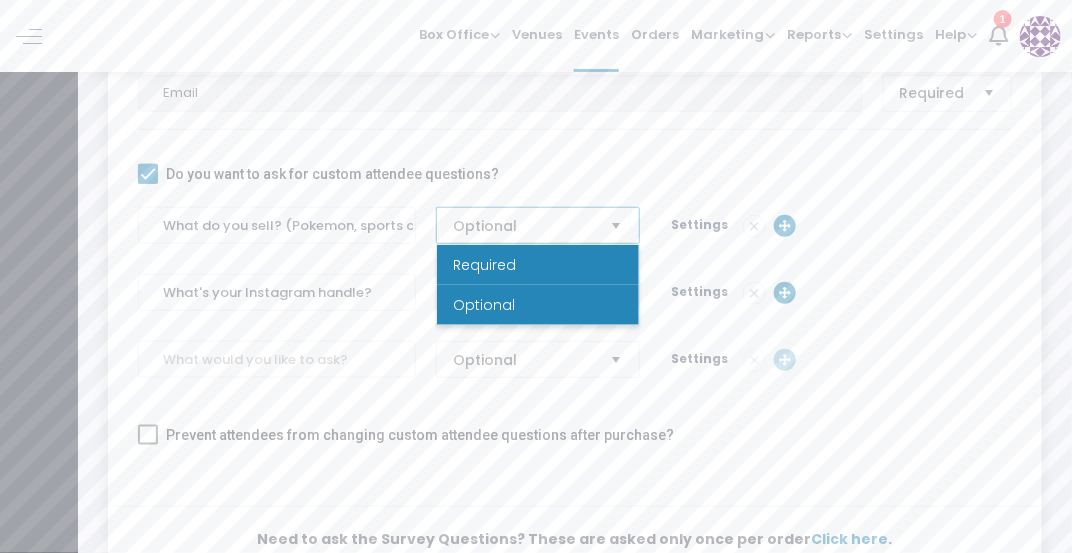 click on "Required" at bounding box center (484, 265) 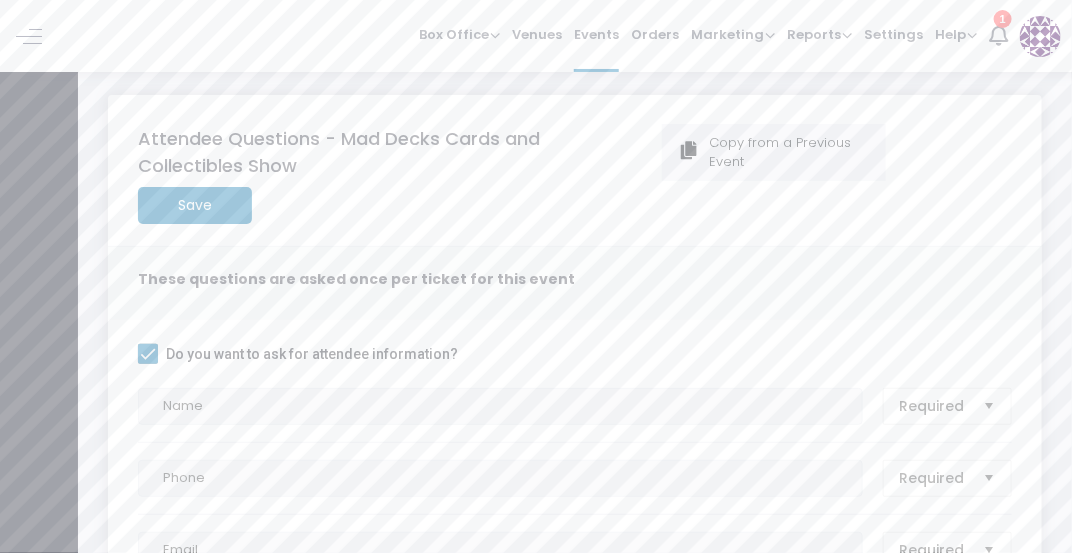 scroll, scrollTop: 0, scrollLeft: 0, axis: both 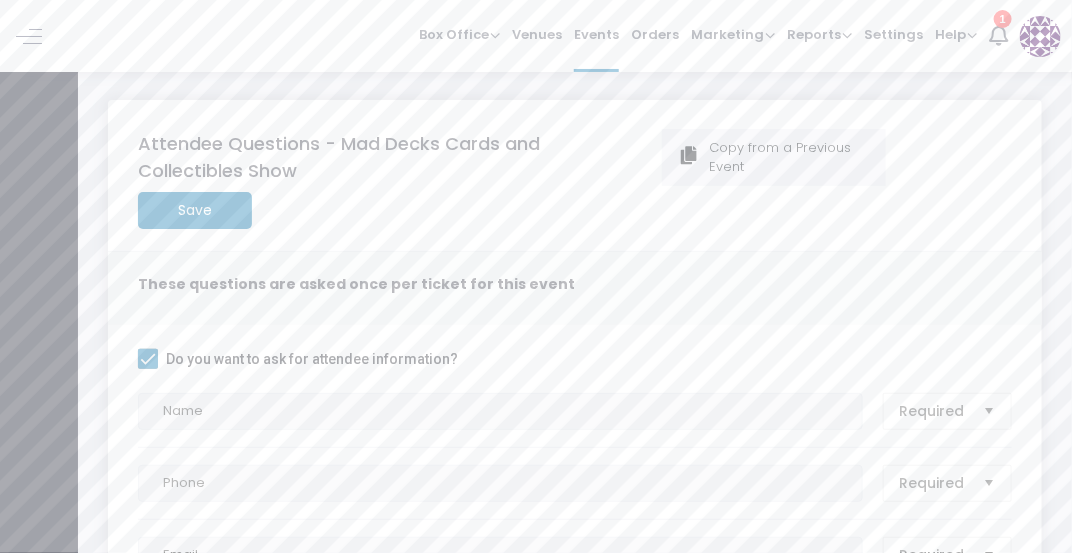 click on "Save" 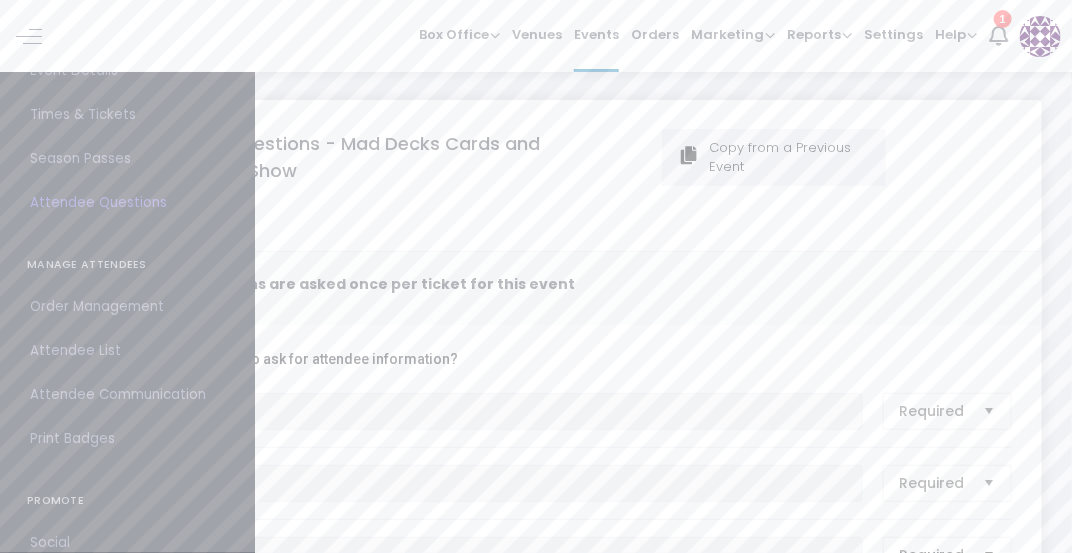 scroll, scrollTop: 157, scrollLeft: 0, axis: vertical 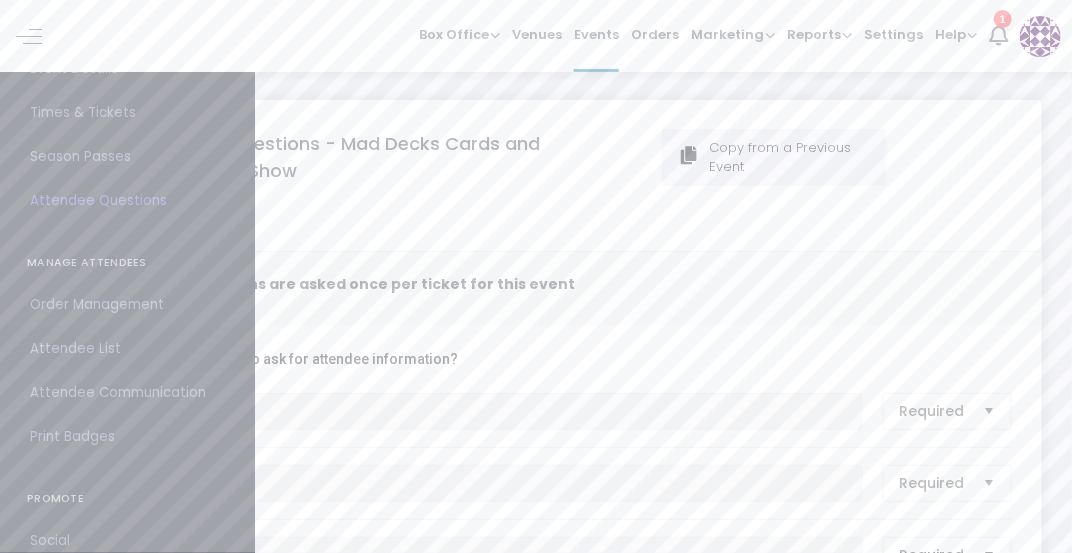 click on "Attendee List" at bounding box center (127, 349) 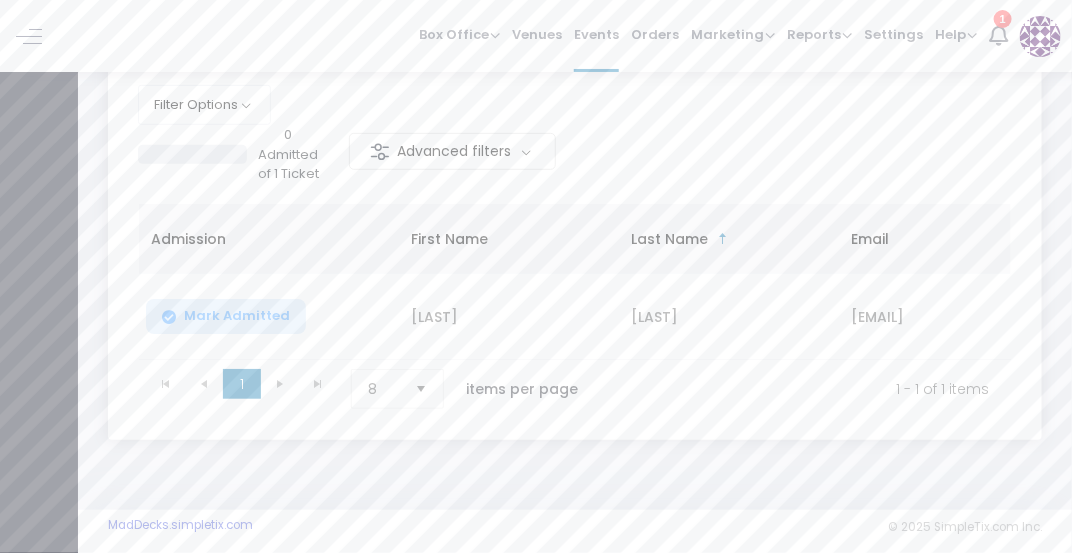 scroll, scrollTop: 290, scrollLeft: 0, axis: vertical 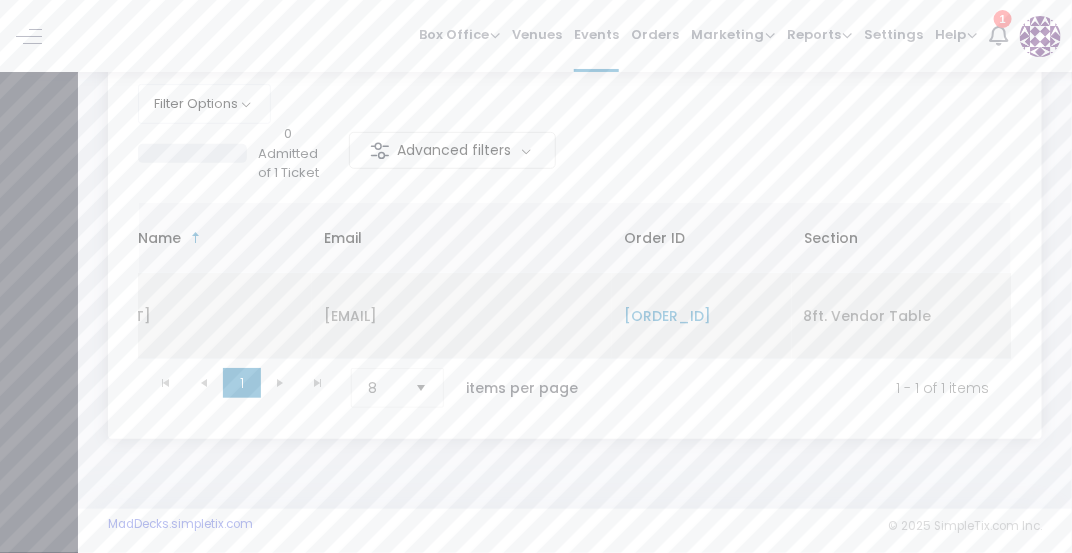 click on "[ORDER_ID]" 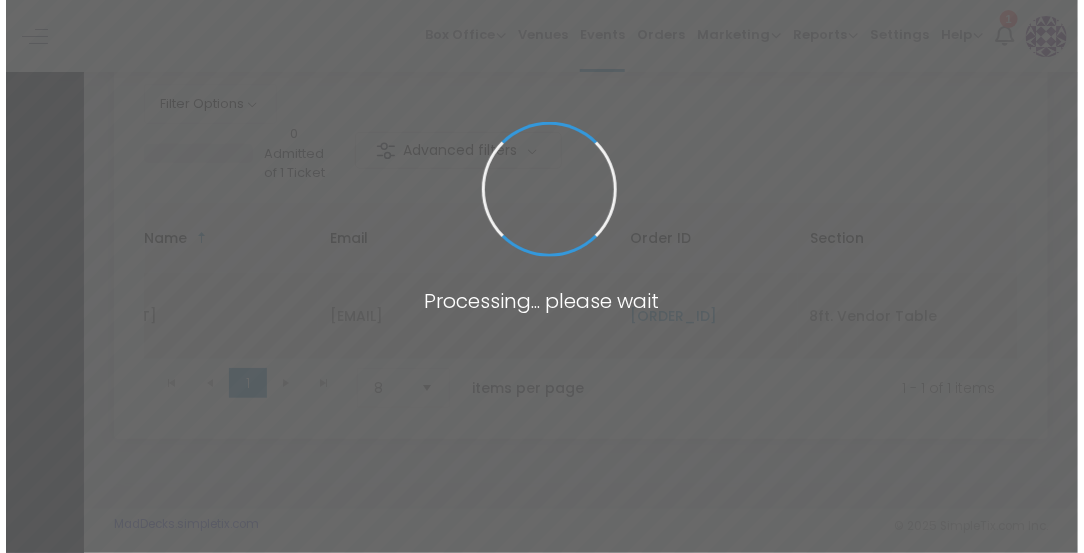 scroll, scrollTop: 0, scrollLeft: 0, axis: both 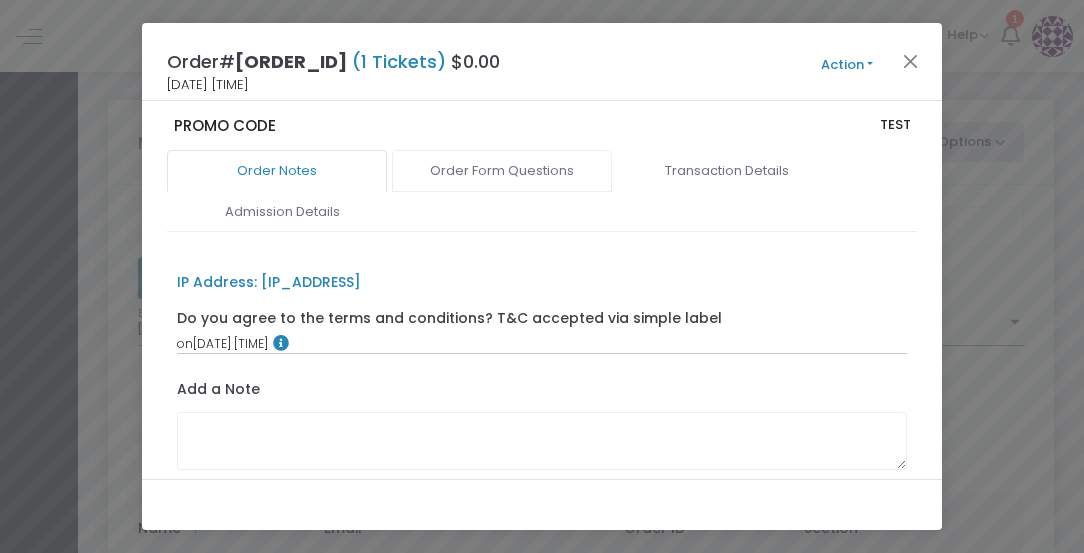 click on "Order Form Questions" at bounding box center [502, 171] 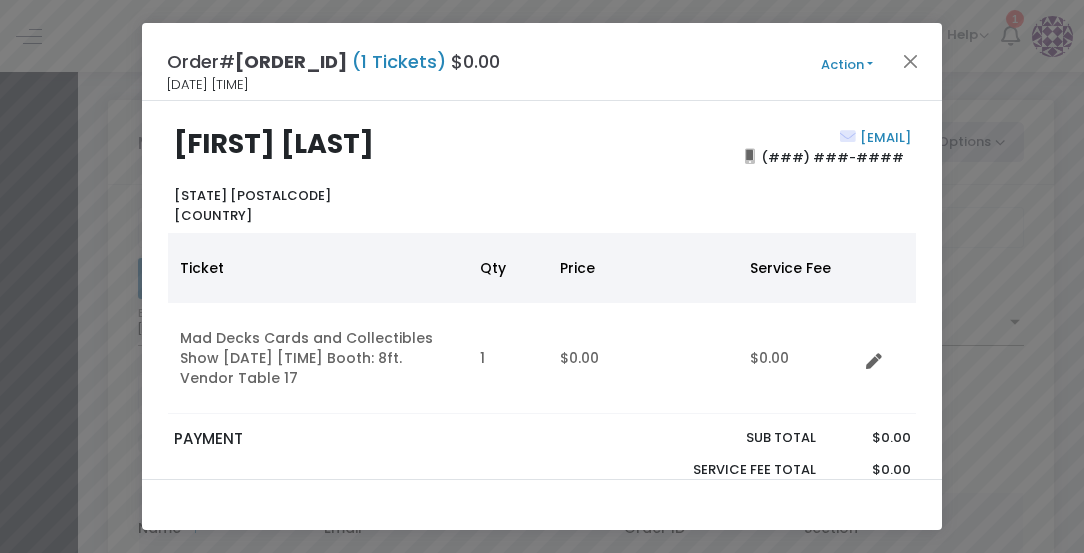 click on "Action" 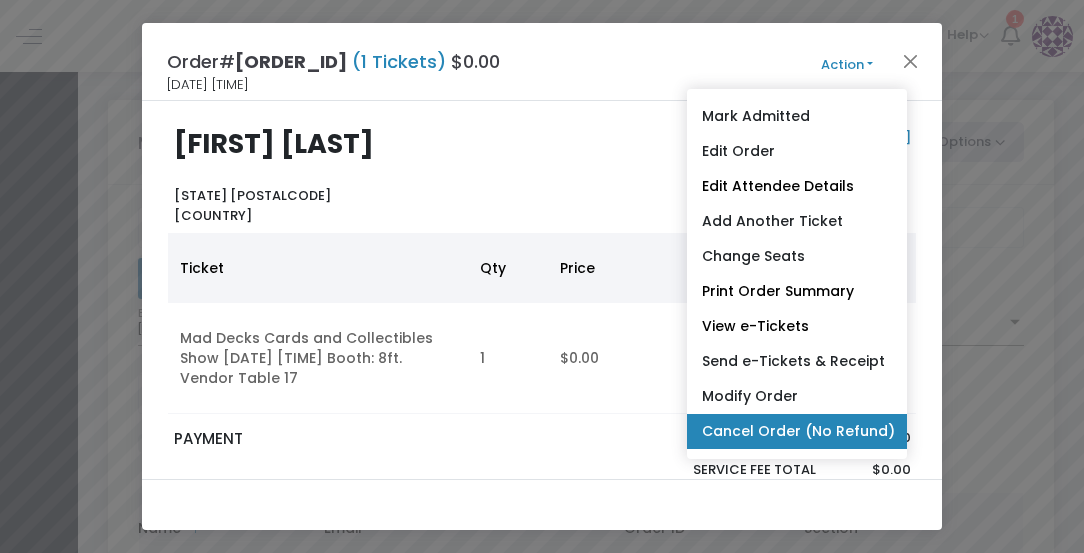 click on "Cancel Order (No Refund)" 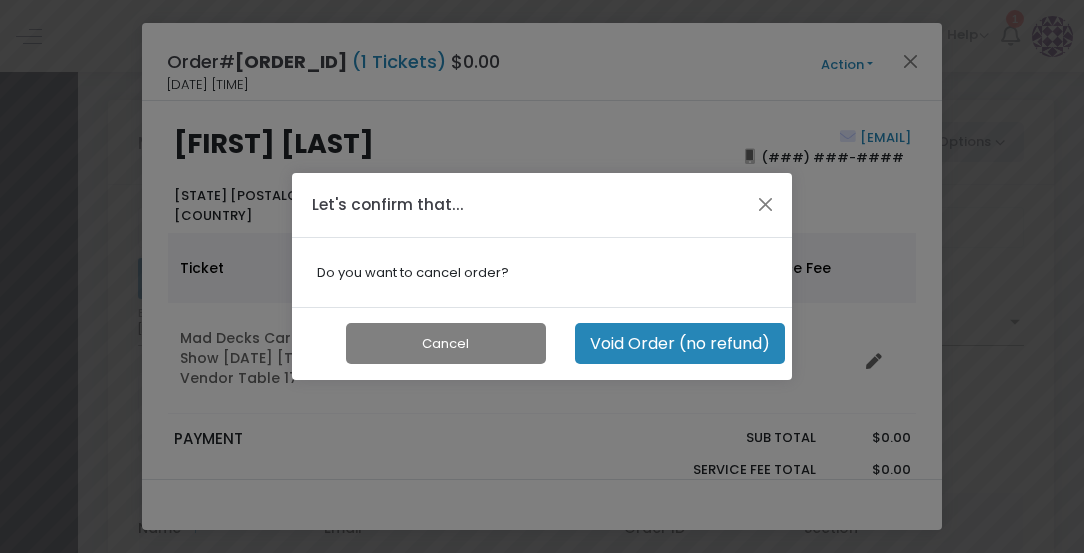 click on "Cancel" 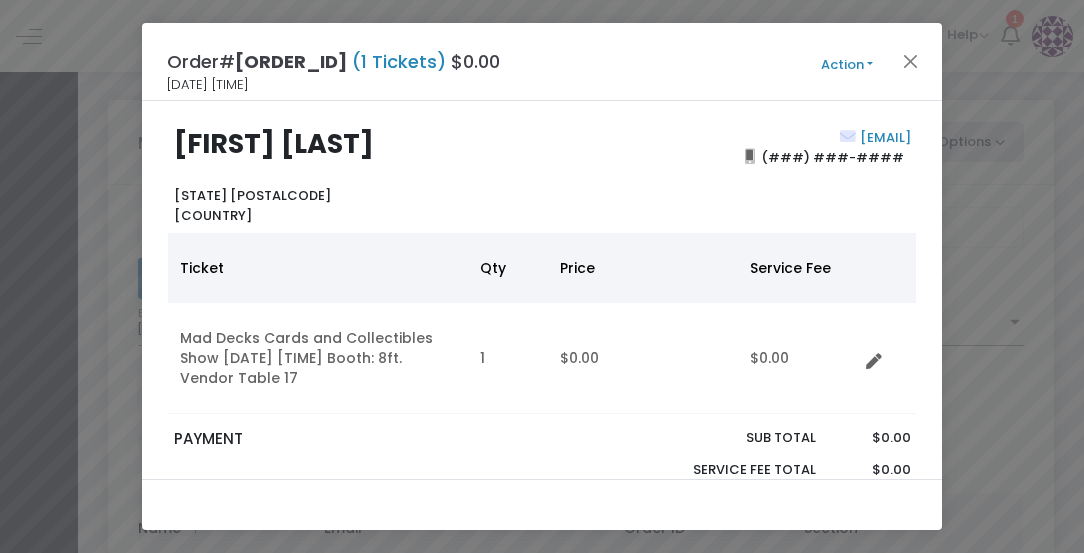 click on "Action" 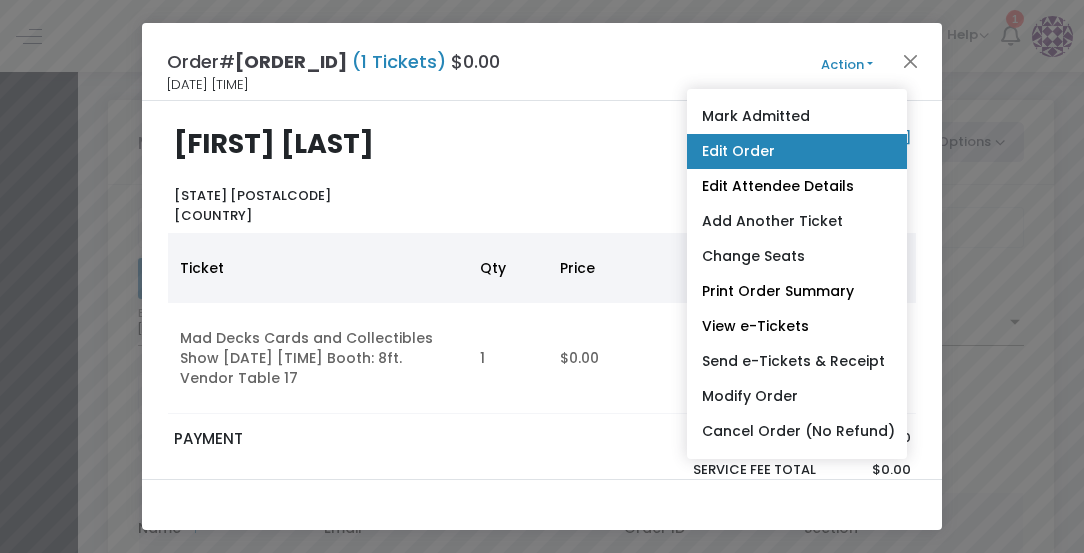 click on "Edit Order" 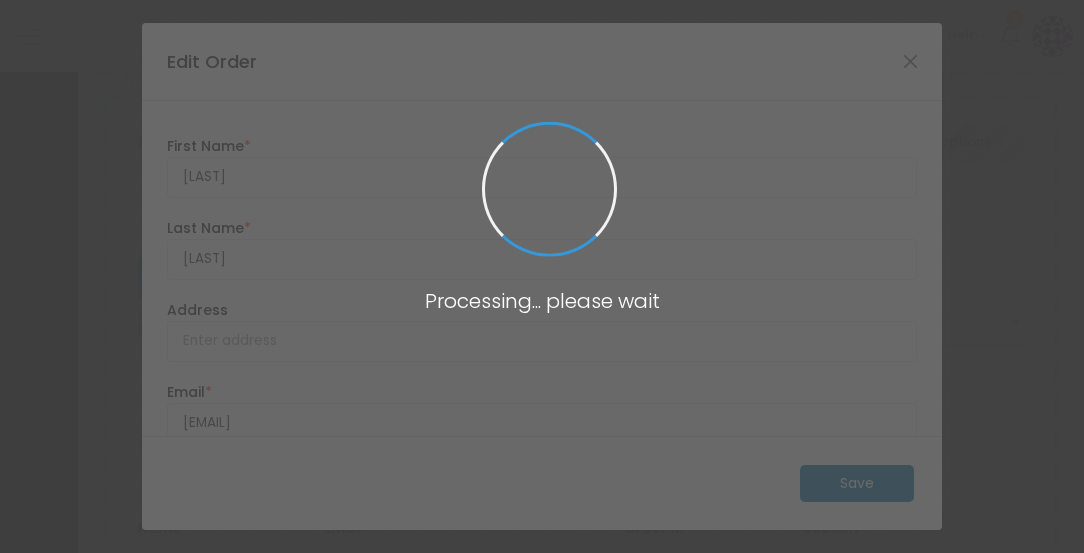 type on "[STATE]" 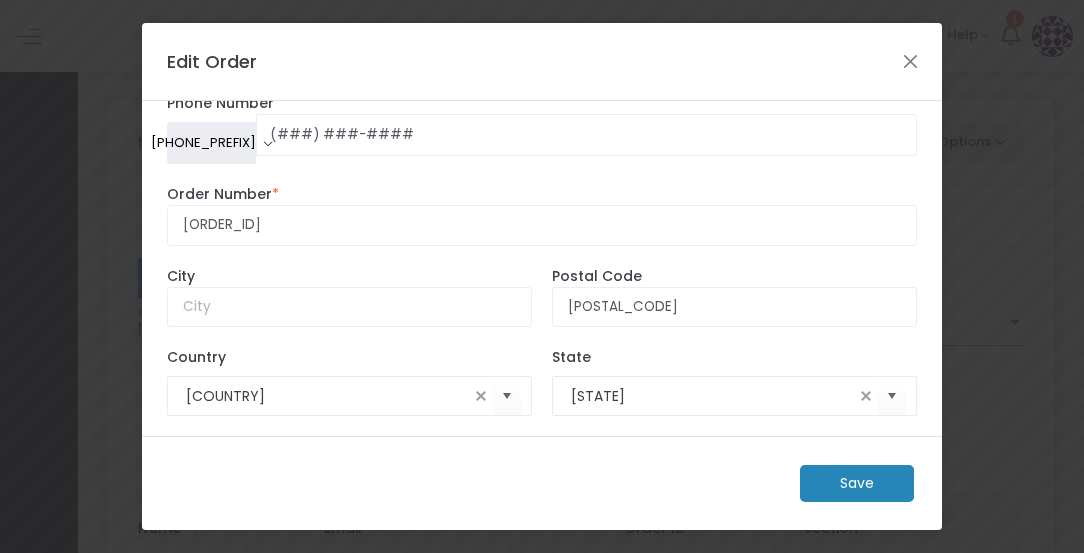 scroll, scrollTop: 385, scrollLeft: 0, axis: vertical 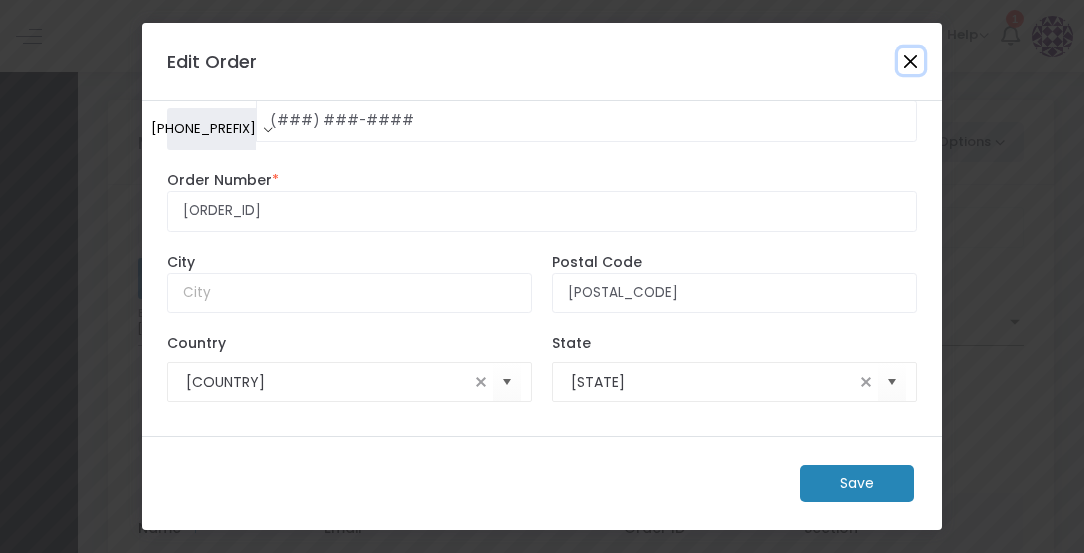 click 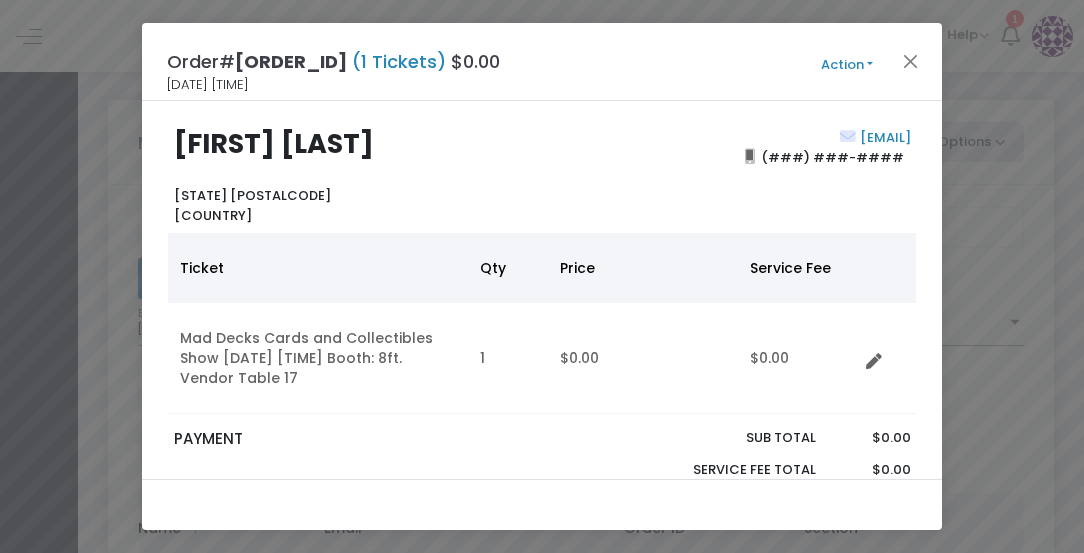 click on "Action Mark Admitted Edit Order Edit Attendee Details Add Another Ticket Change Seats Print Order Summary View e-Tickets Send e-Tickets & Receipt Modify Order Cancel Order (No Refund)" 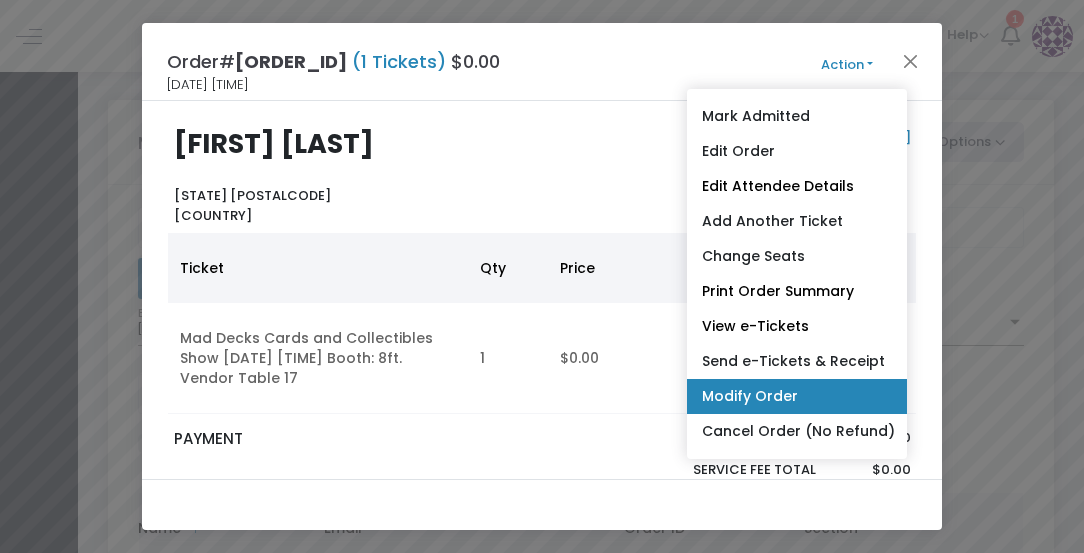 click on "Modify Order" 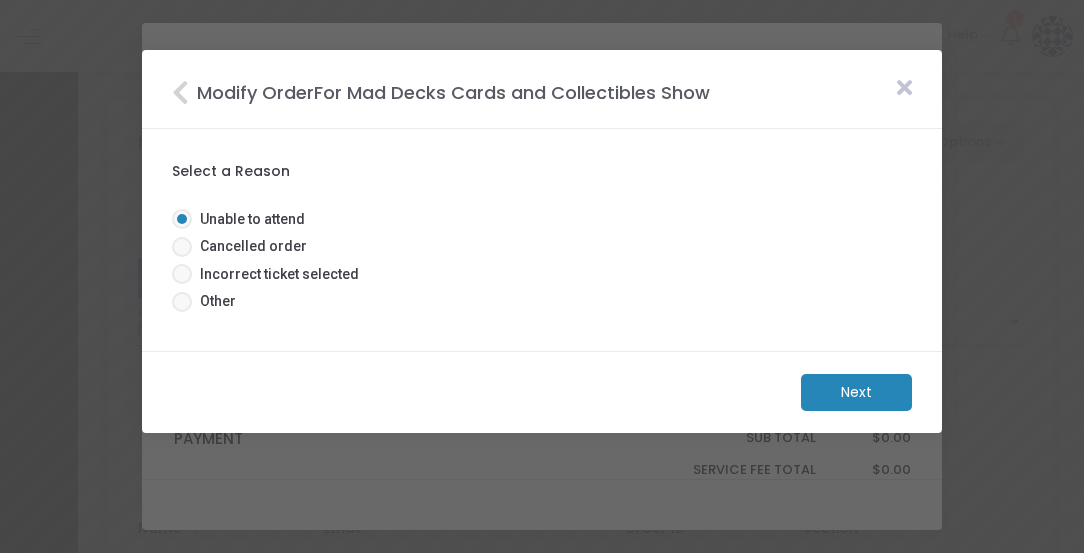 click on "Next" 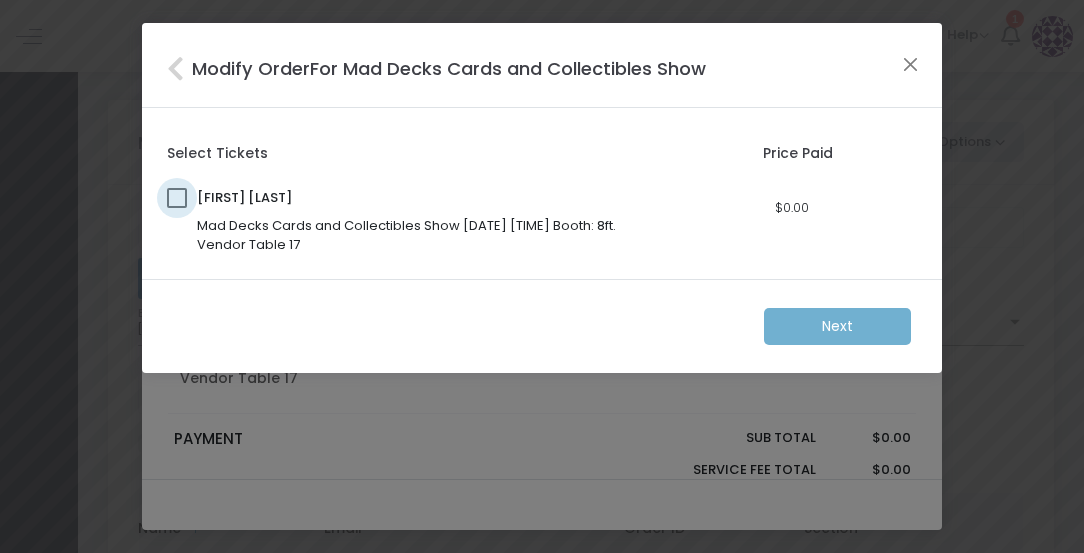 click at bounding box center [177, 198] 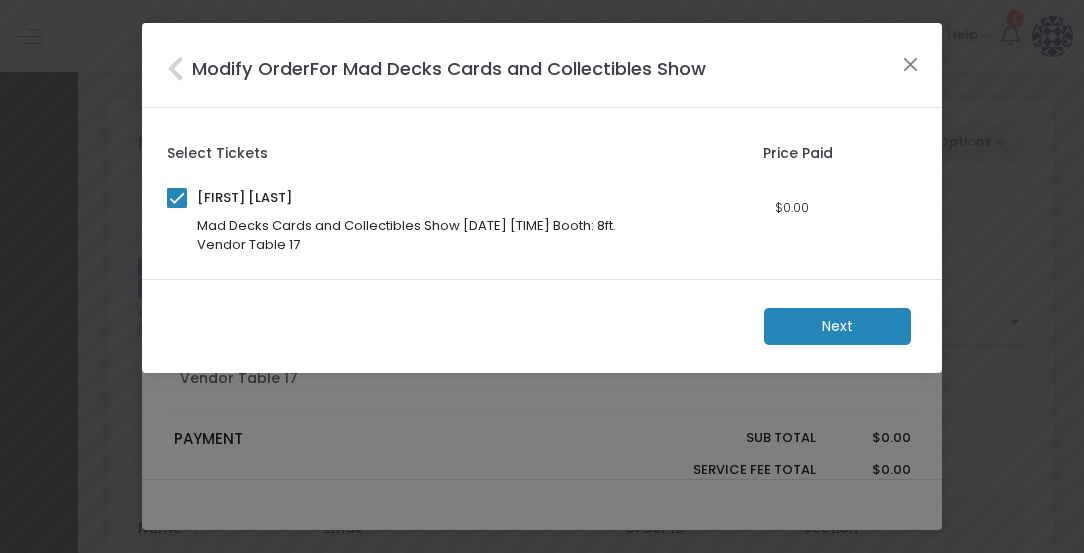 click on "Next" 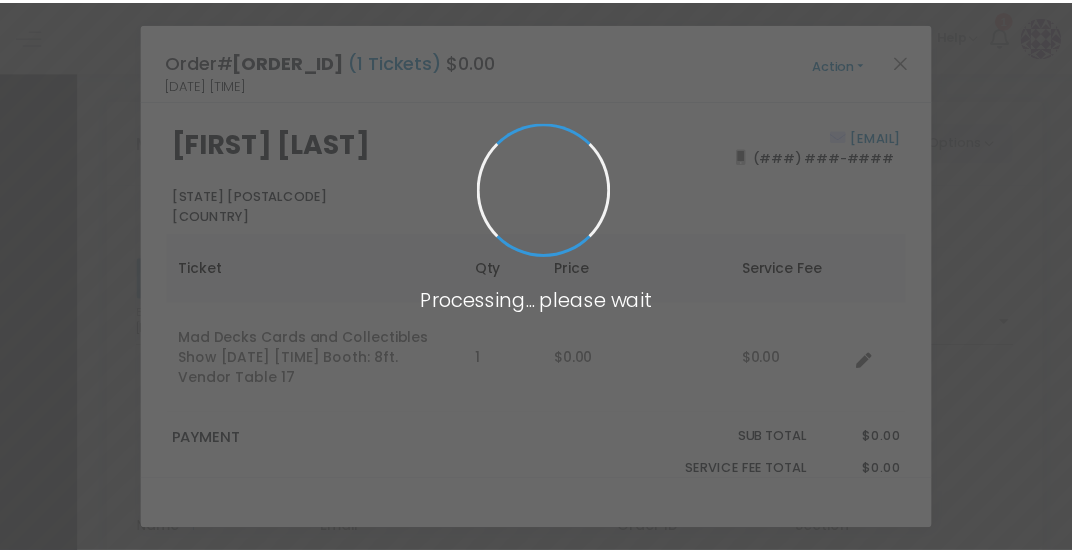 scroll, scrollTop: 24, scrollLeft: 0, axis: vertical 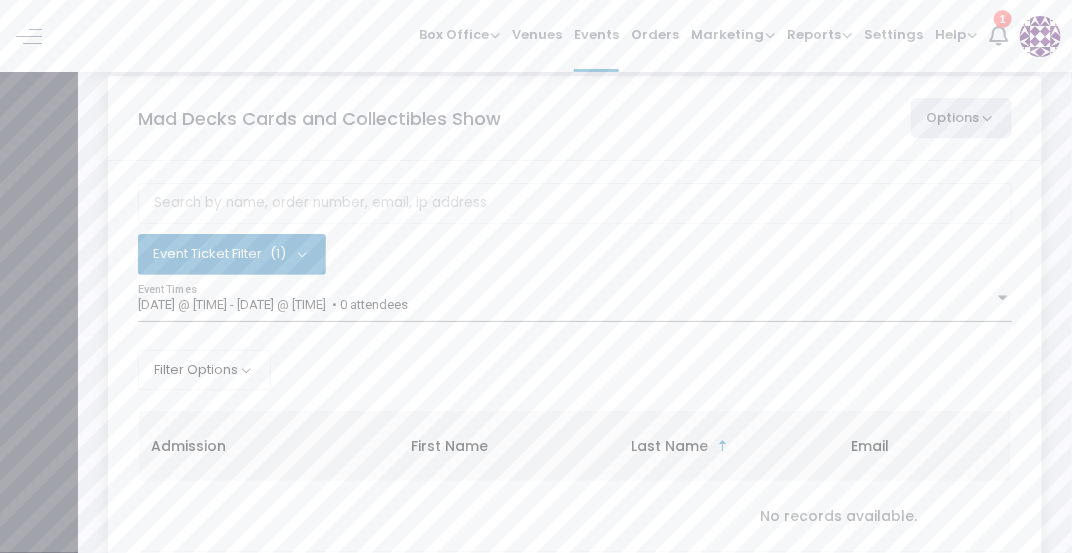 click on "Options" 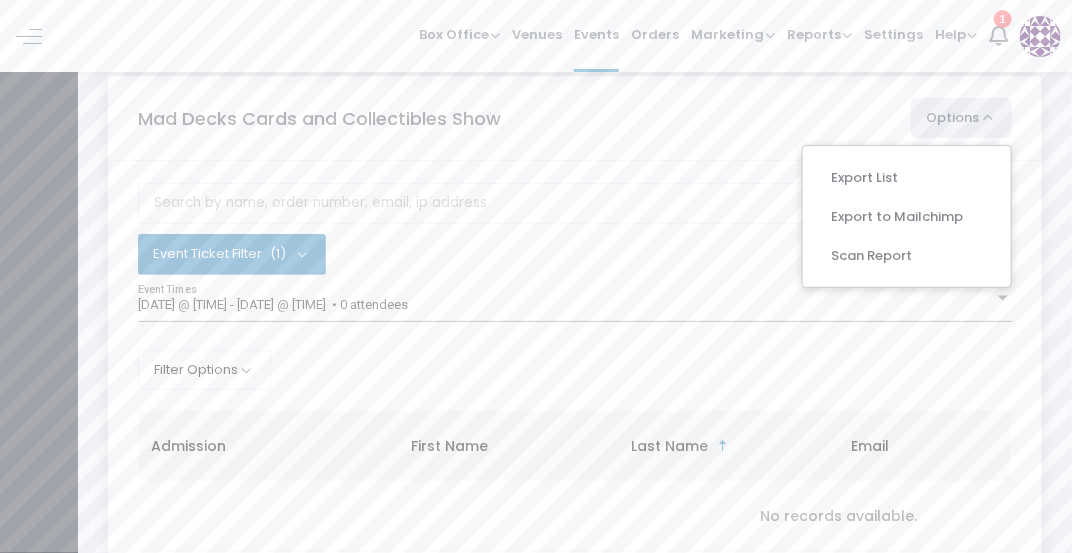 click on "Filter Options  ON OFF     Display Past Event Times ON OFF     Enable Multiple Time Selection" 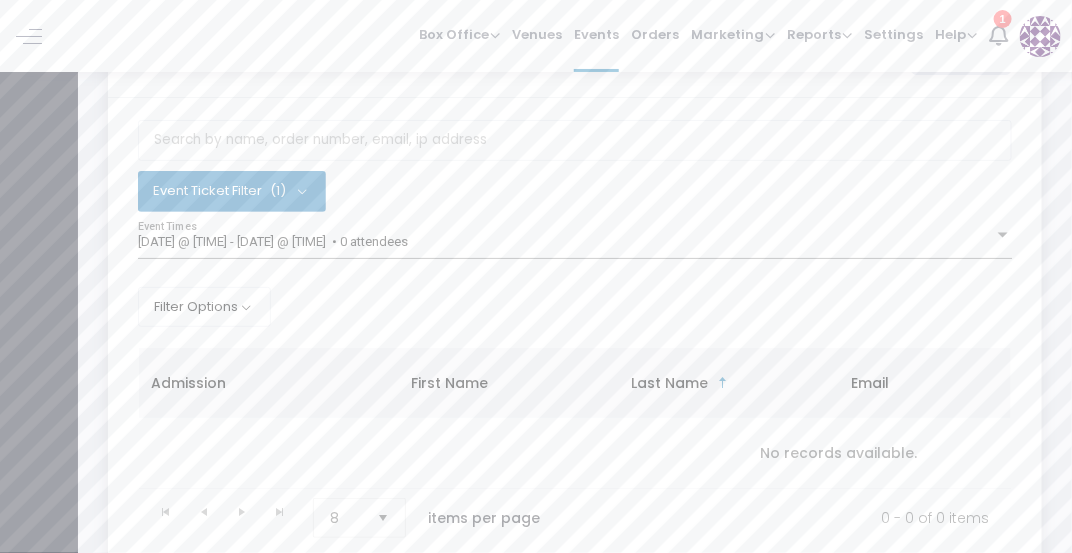 scroll, scrollTop: 0, scrollLeft: 0, axis: both 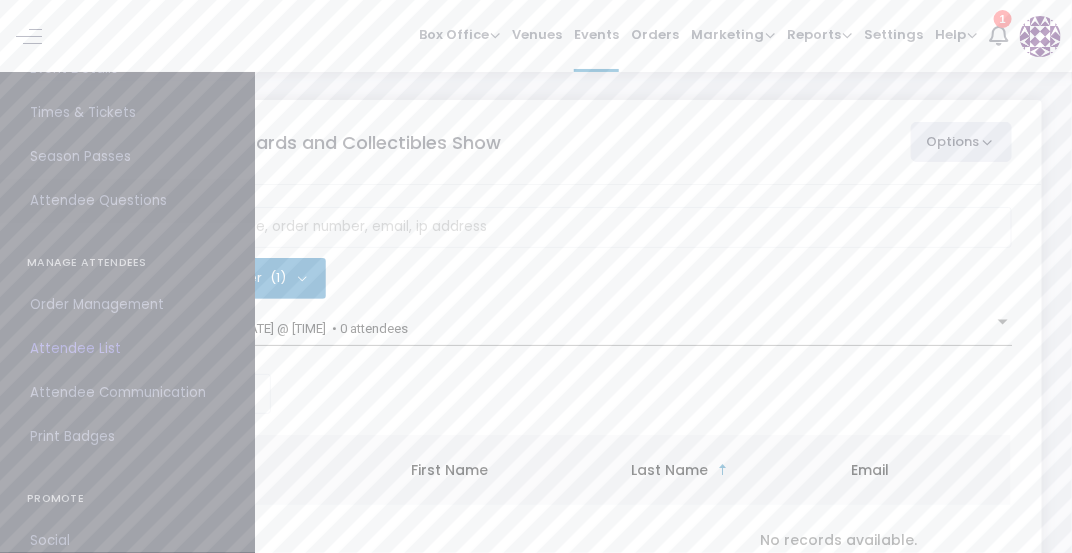 click on "GENERAL   Dashboard   Event Details  Times & Tickets  Season Passes   Season Tickets   Custom Registration Pages   Attendee Questions   Suggested Square Items   Event Promoters   Special Offers   MANAGE ATTENDEES   Order Management   Attendee List   Attendee Communication   Waitlist   Print Badges   PROMOTE   Social   Embed   Promo Code   Quantity Discount" at bounding box center (127, 319) 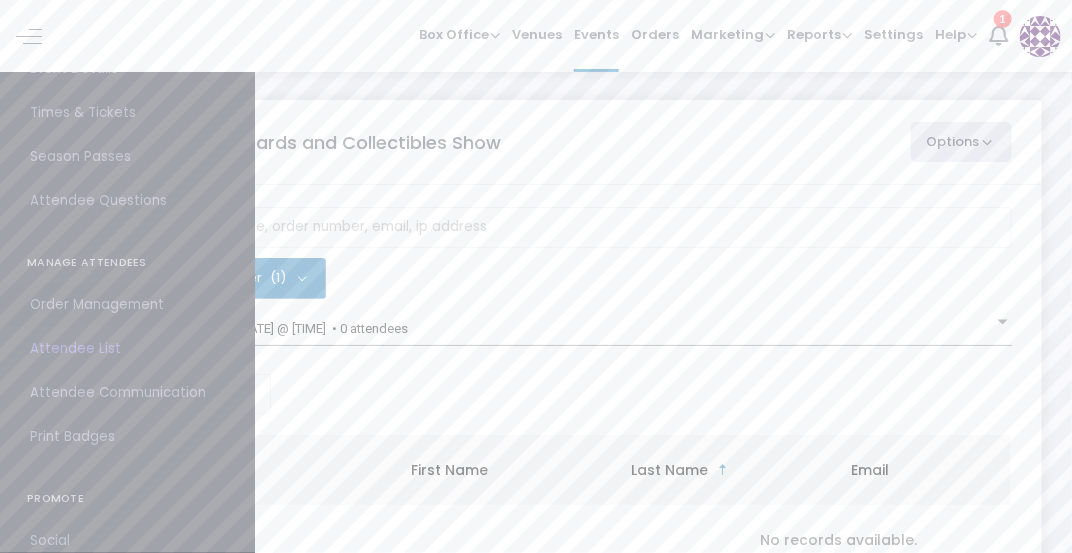 click on "Order Management" at bounding box center [127, 305] 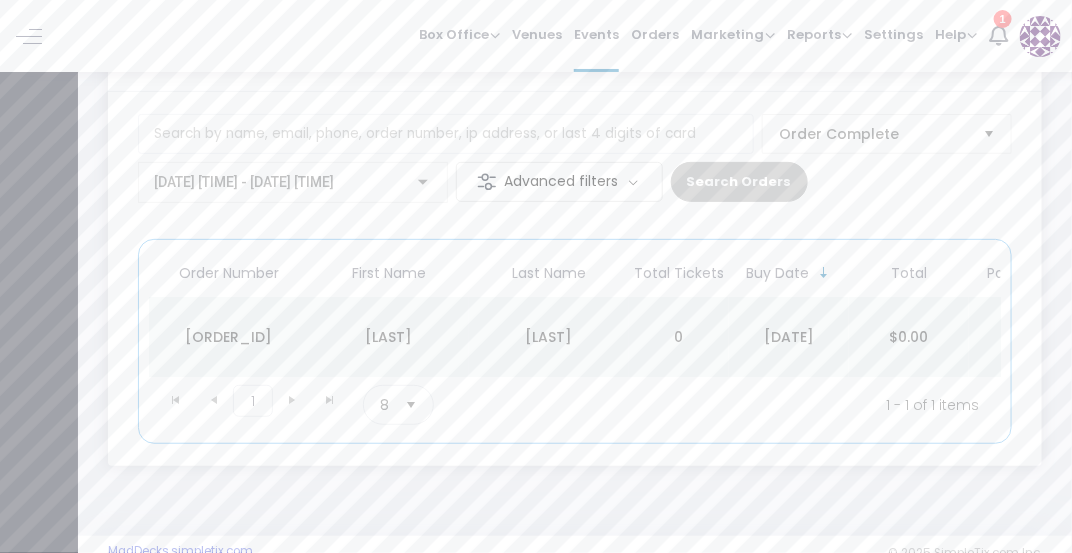 scroll, scrollTop: 134, scrollLeft: 0, axis: vertical 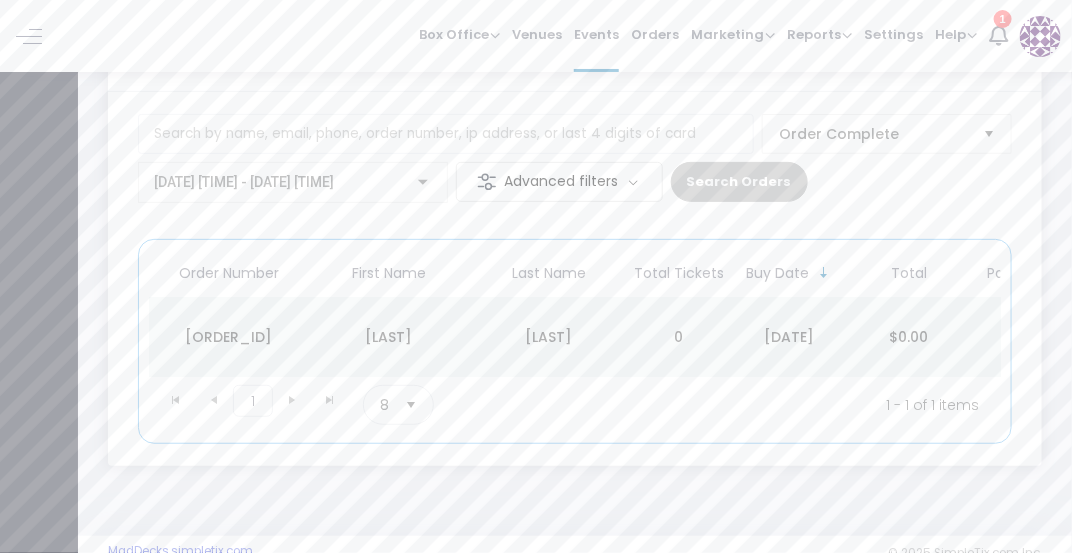 click on "0" 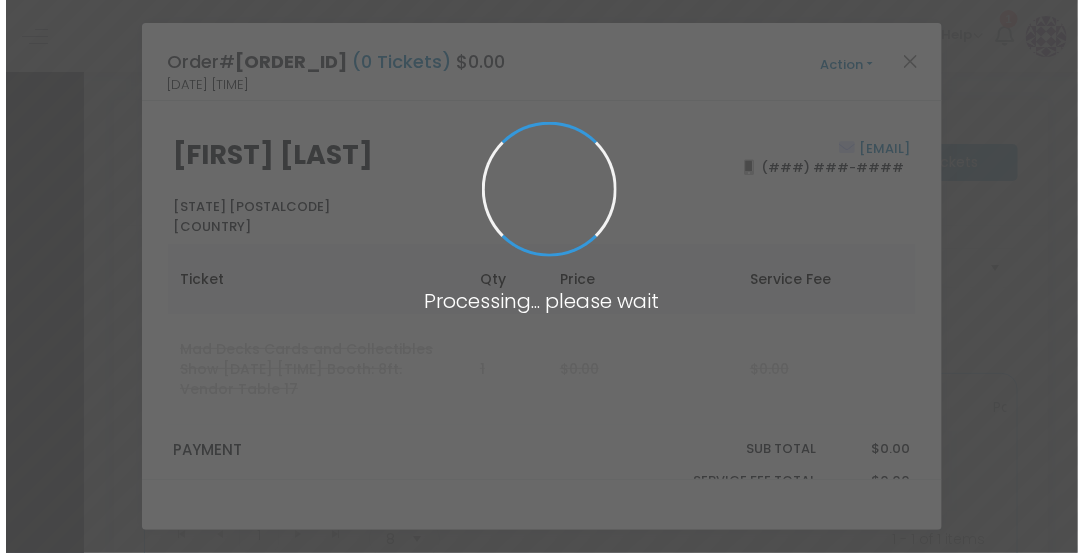 scroll, scrollTop: 0, scrollLeft: 0, axis: both 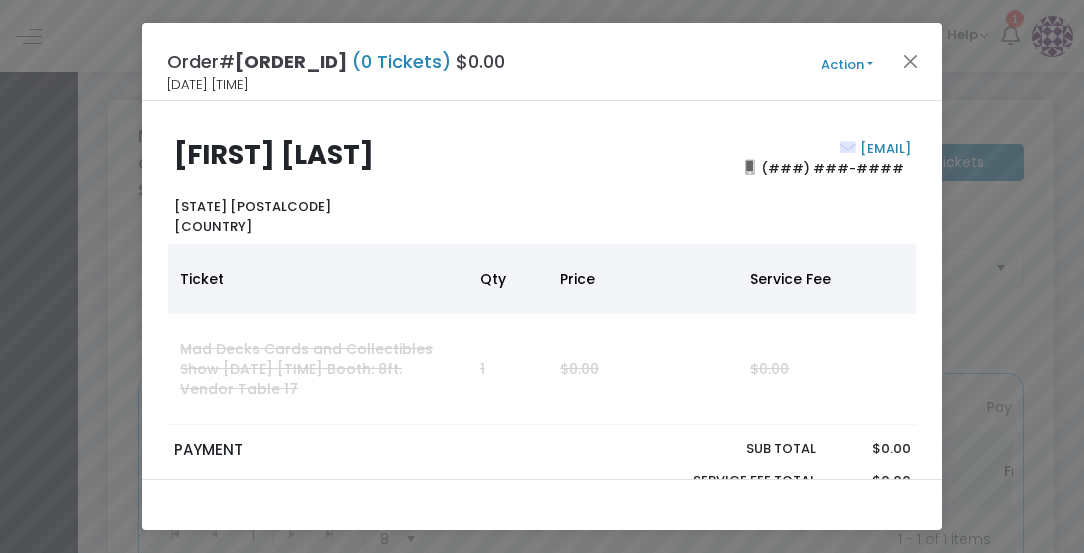 click on "Action" 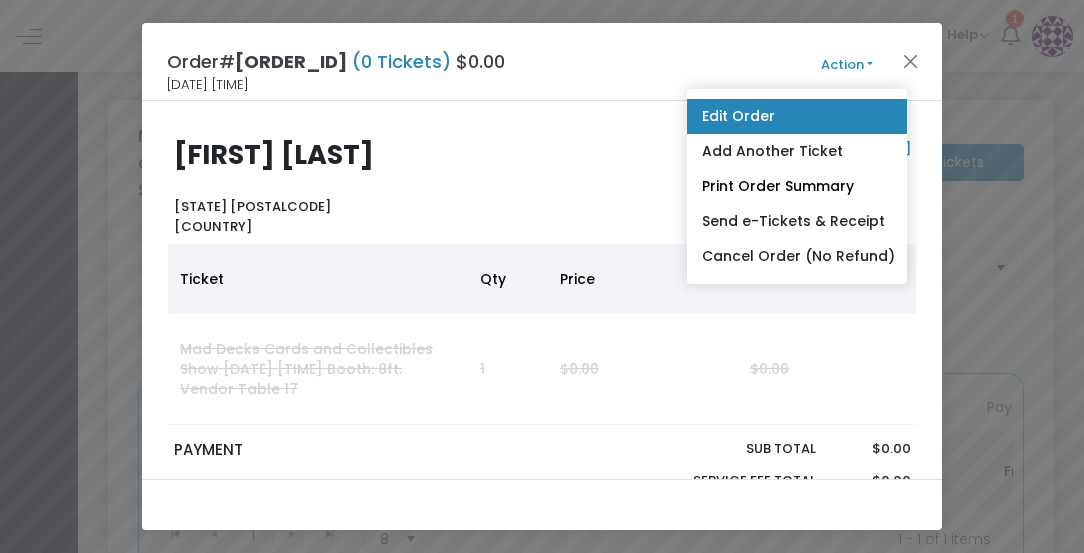 click on "Edit Order" 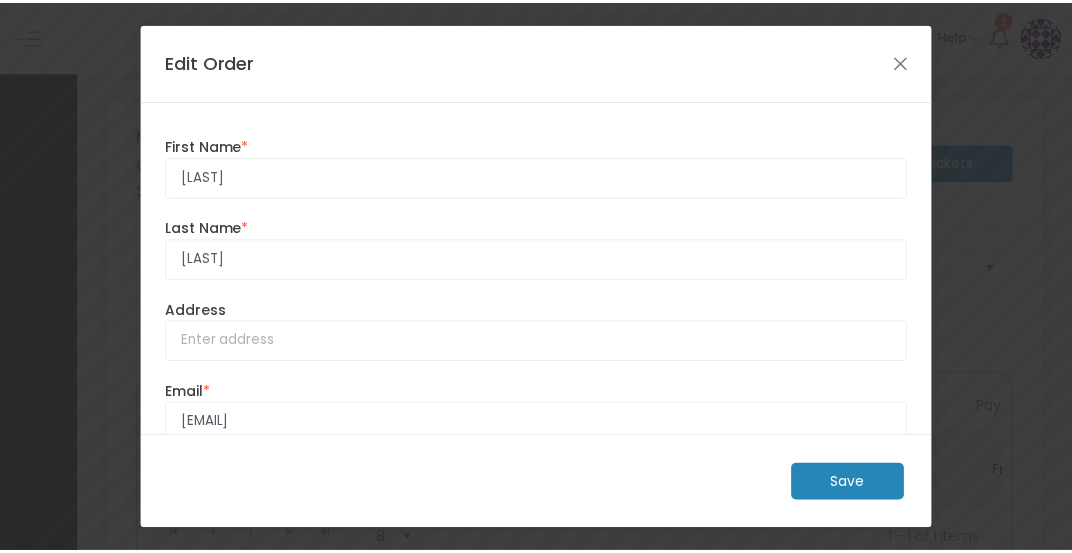 scroll, scrollTop: 385, scrollLeft: 0, axis: vertical 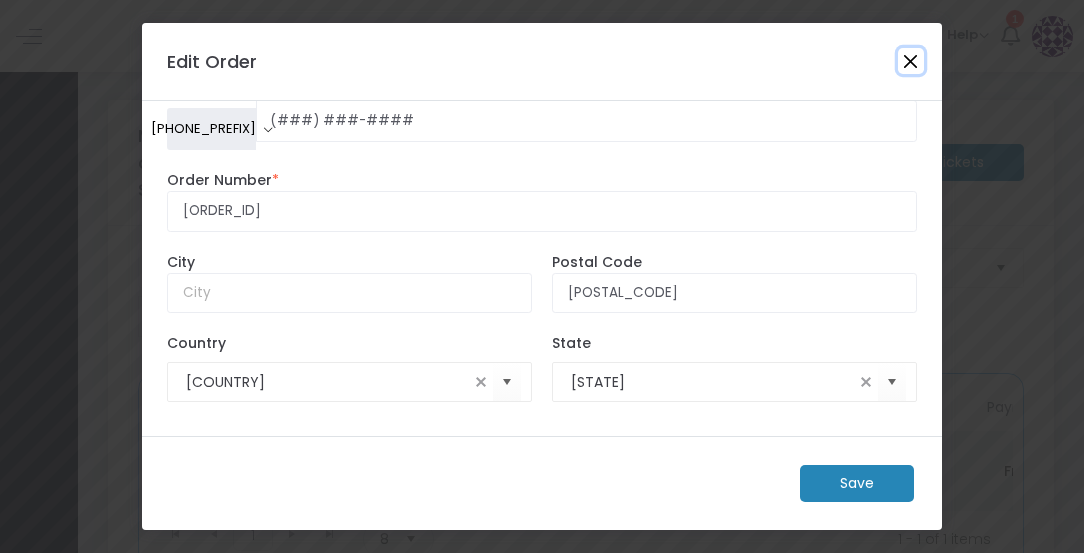 click 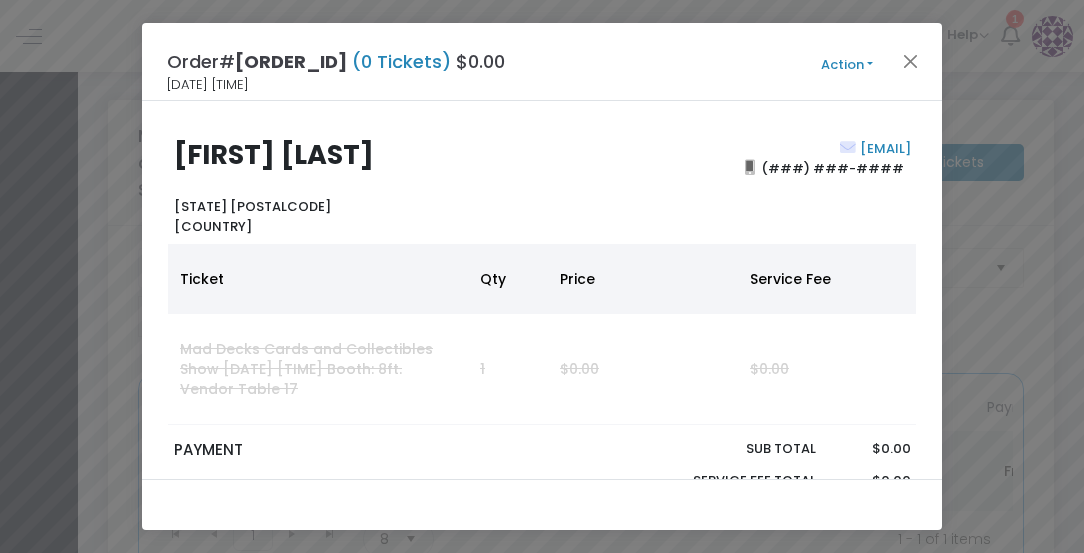 click on "Action" 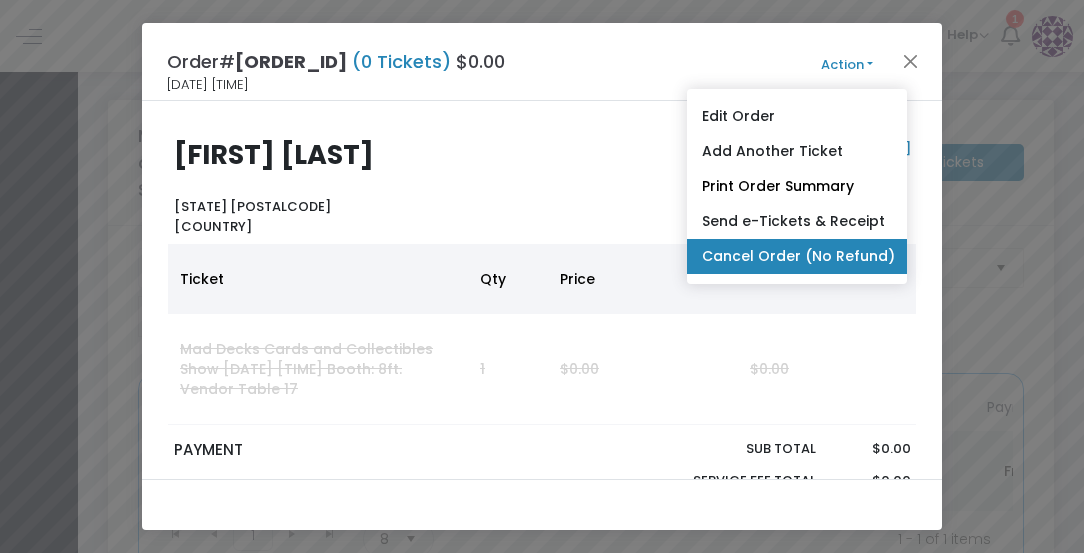 click on "Cancel Order (No Refund)" 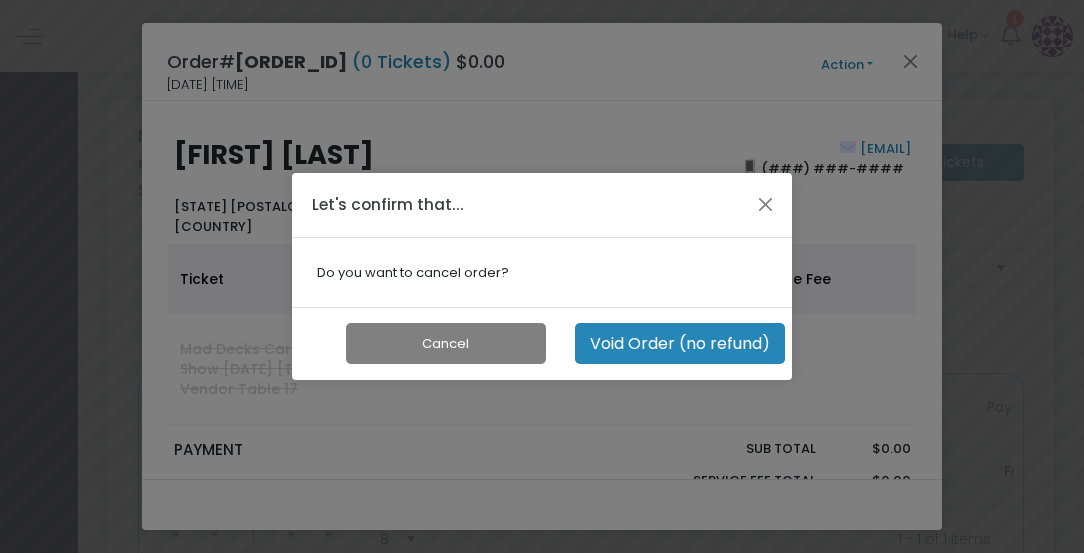 click on "Void Order (no refund)" 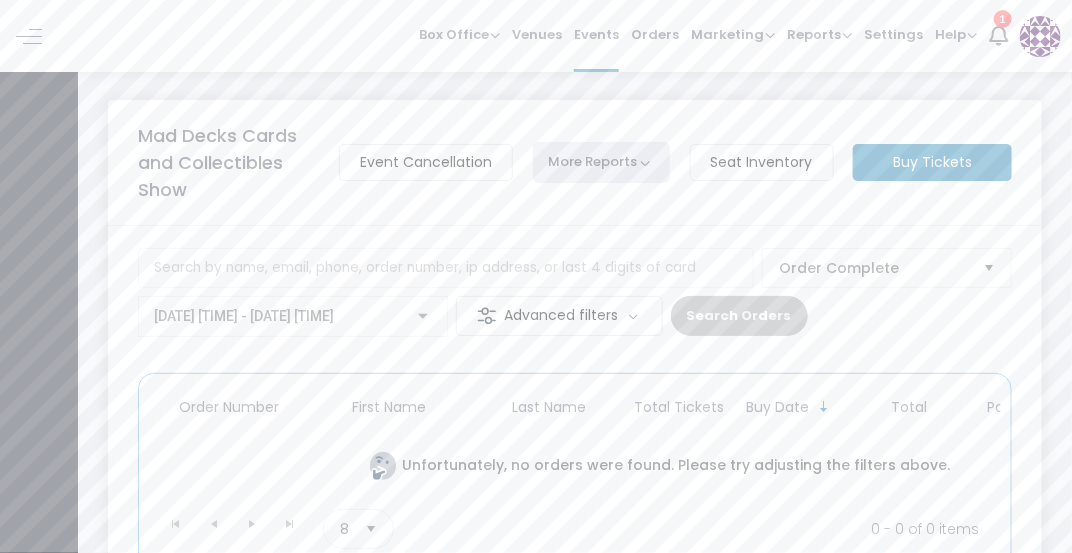 scroll, scrollTop: 0, scrollLeft: 0, axis: both 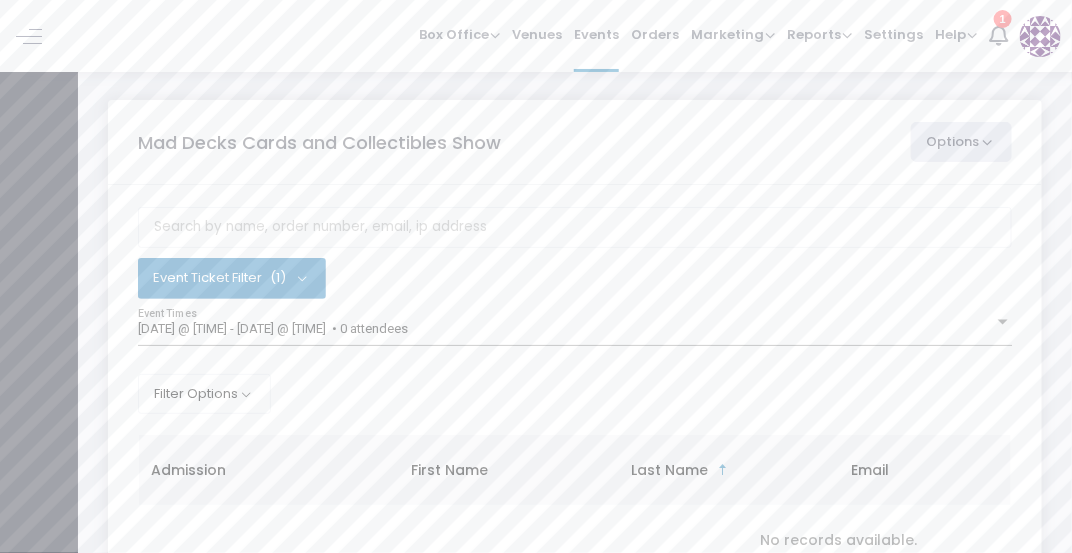 click on "Options" 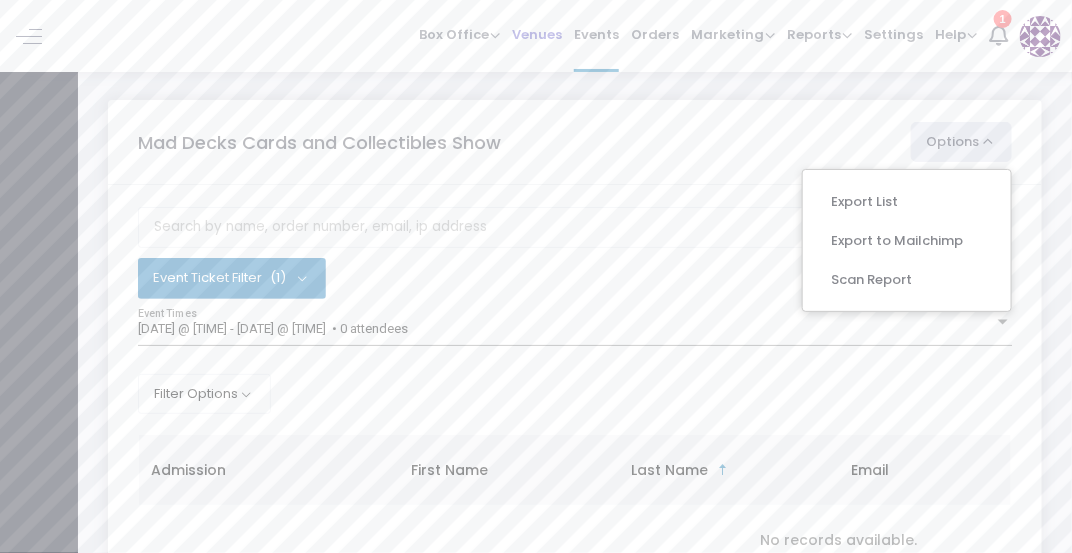 click on "Venues" at bounding box center [537, 34] 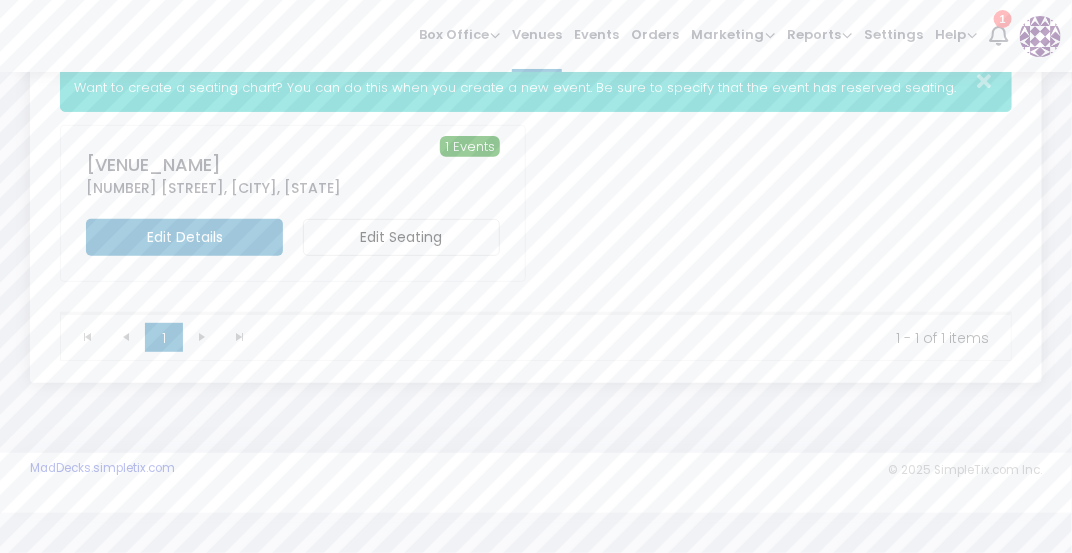 scroll, scrollTop: 0, scrollLeft: 0, axis: both 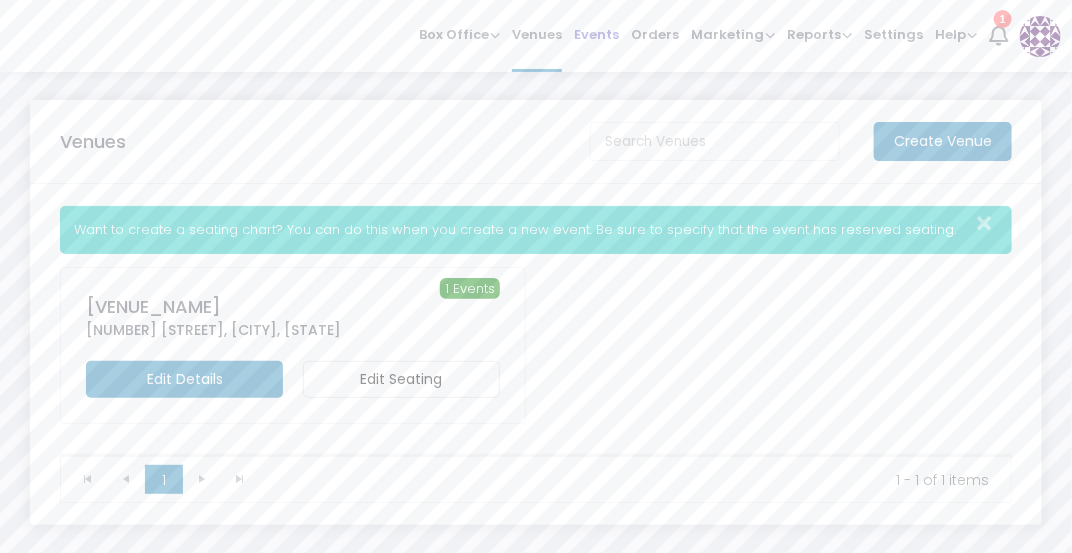 click on "Events" at bounding box center (596, 36) 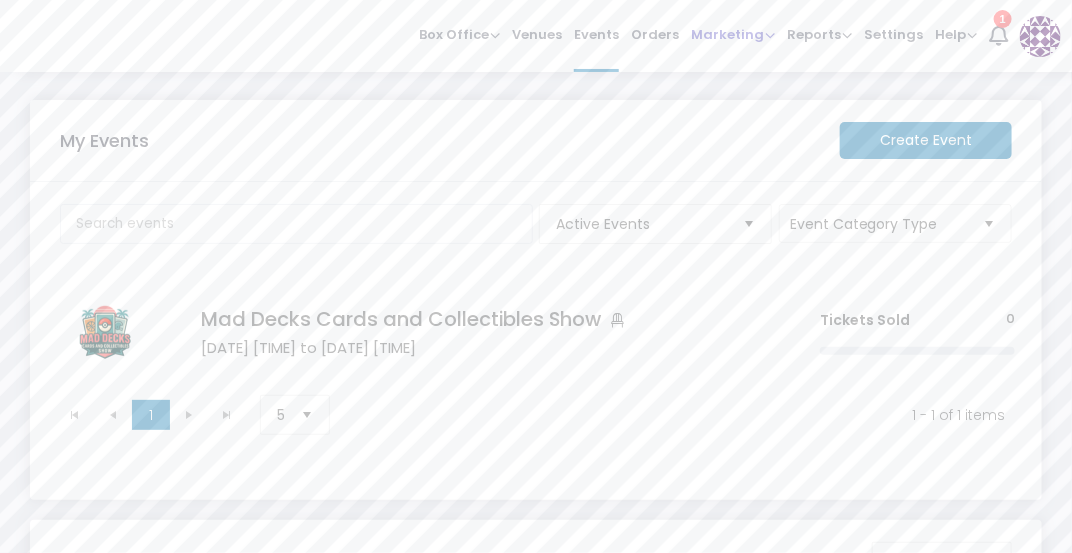 click on "Marketing" at bounding box center (733, 34) 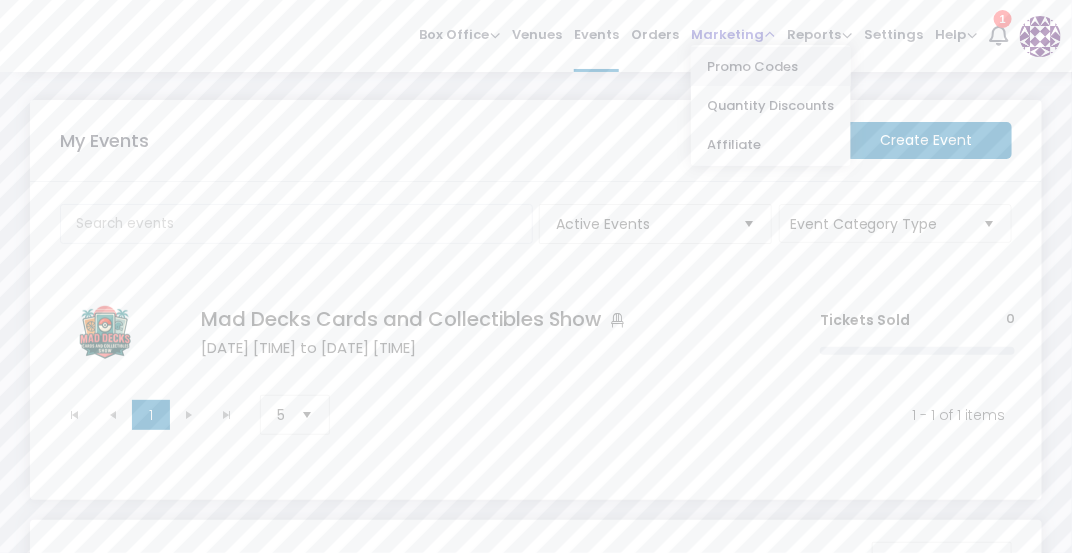 click on "Promo Codes" at bounding box center (771, 66) 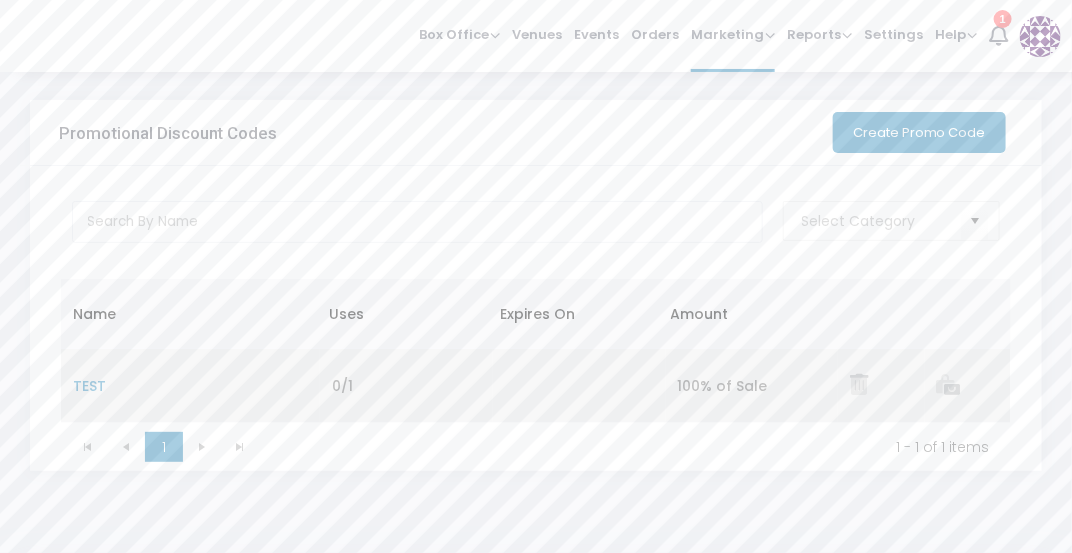 click 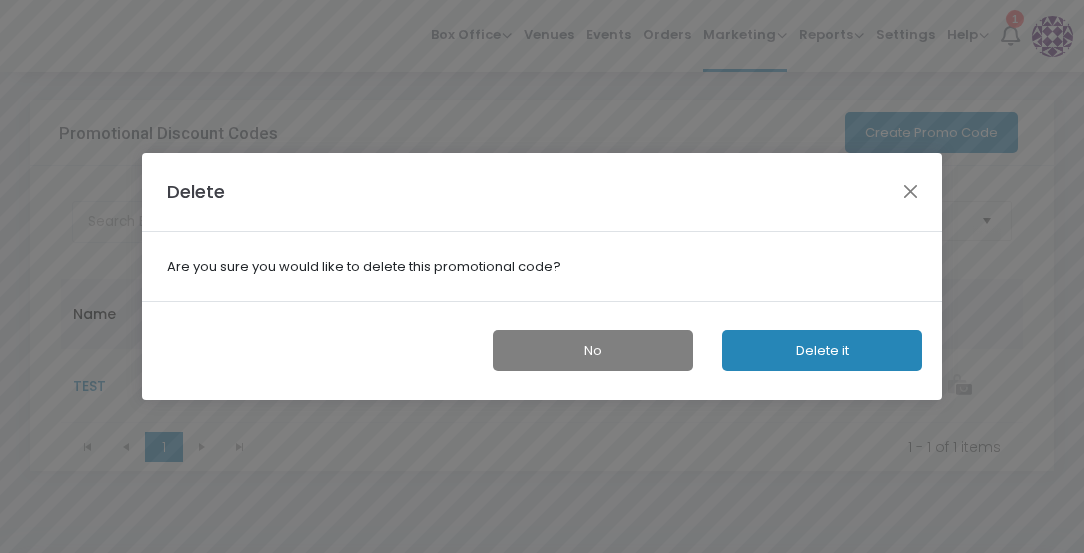 click on "Delete it" 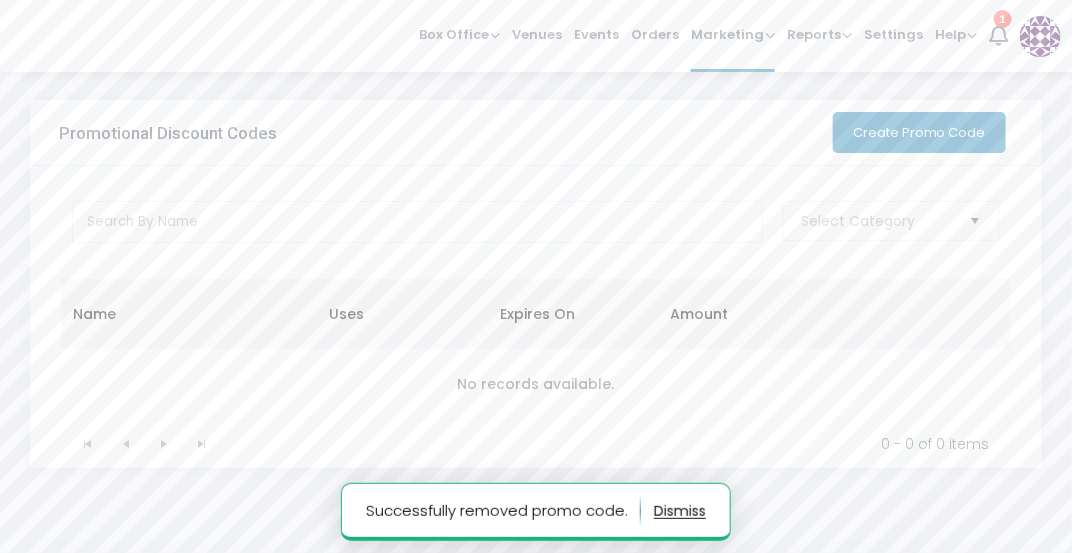 click on "Create Promo Code" 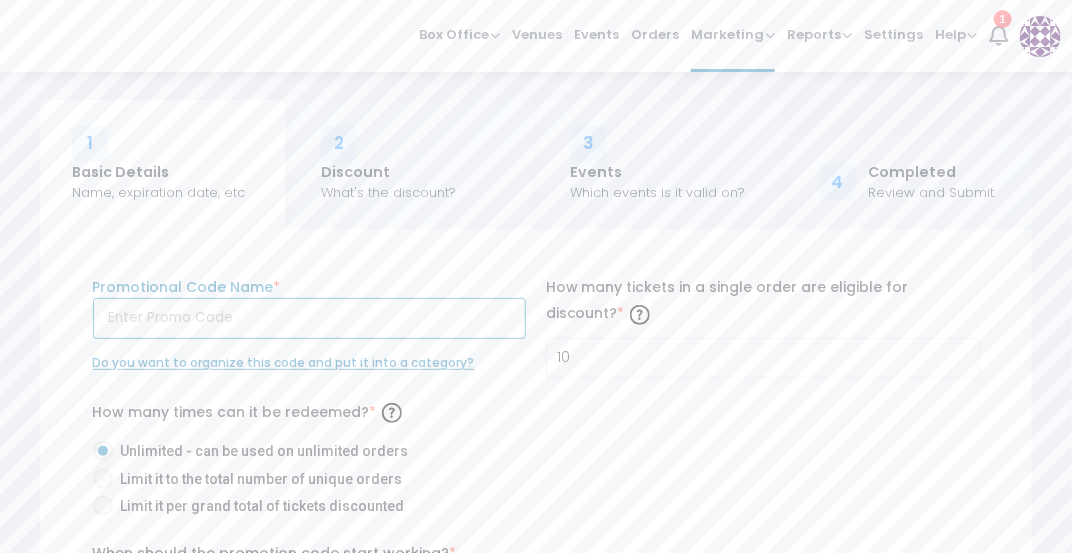 click at bounding box center [310, 318] 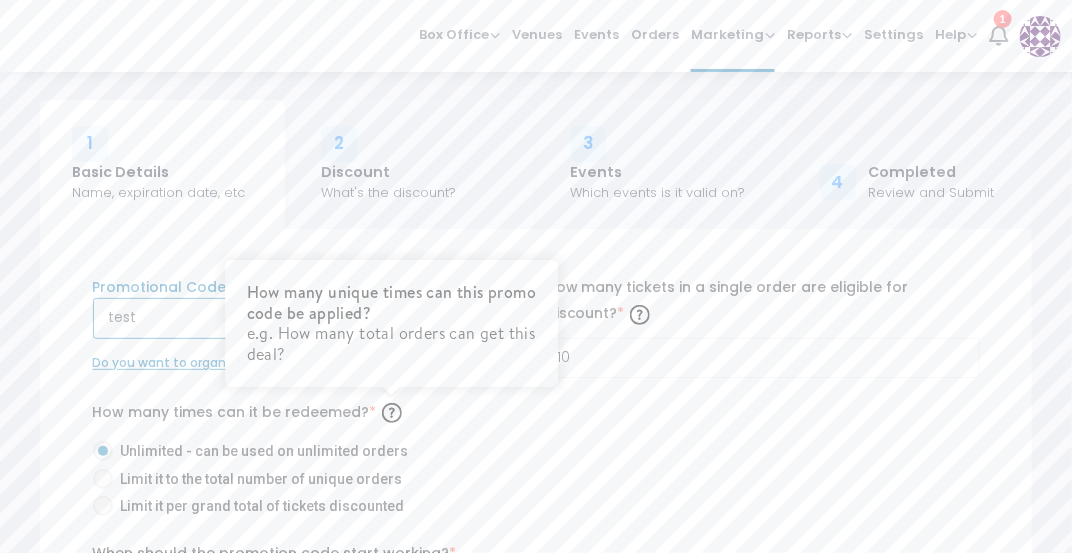 type on "test" 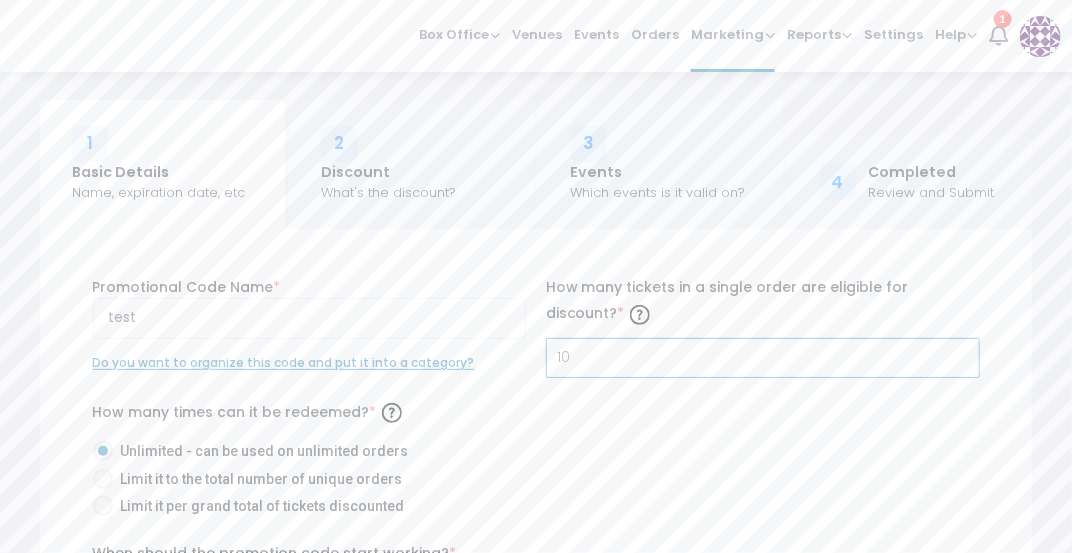 click on "10" at bounding box center [763, 358] 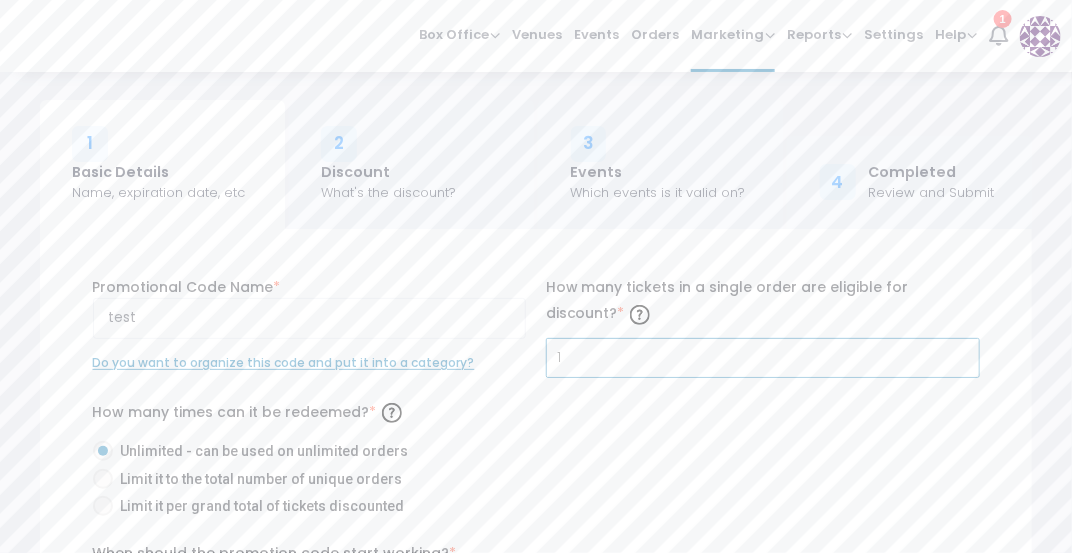 type on "1" 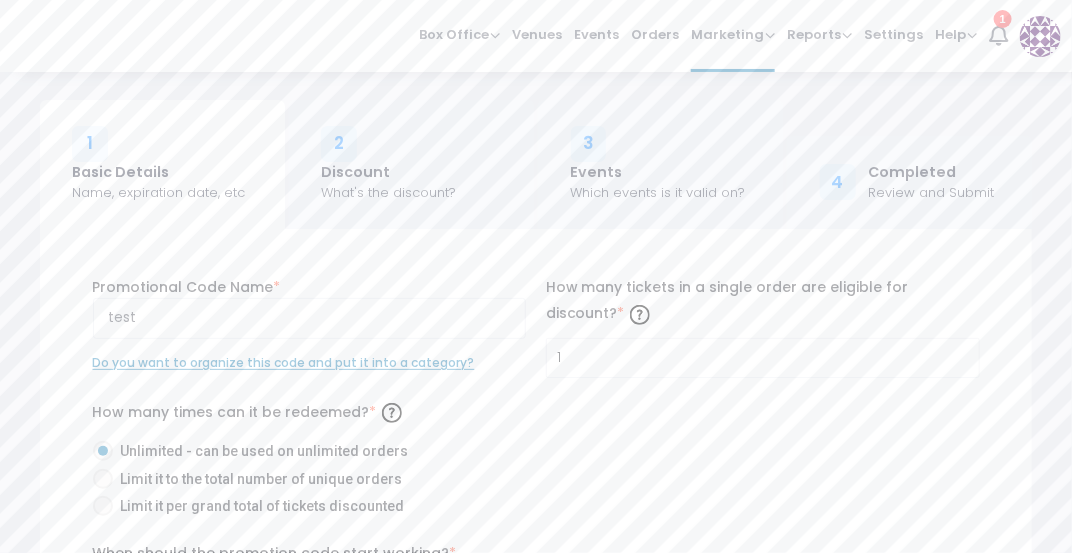 click on "How many times can it be redeemed?  *    Unlimited - can be used on unlimited orders     Limit it to the total number of unique orders     Limit it per grand total of tickets discounted" at bounding box center (536, 460) 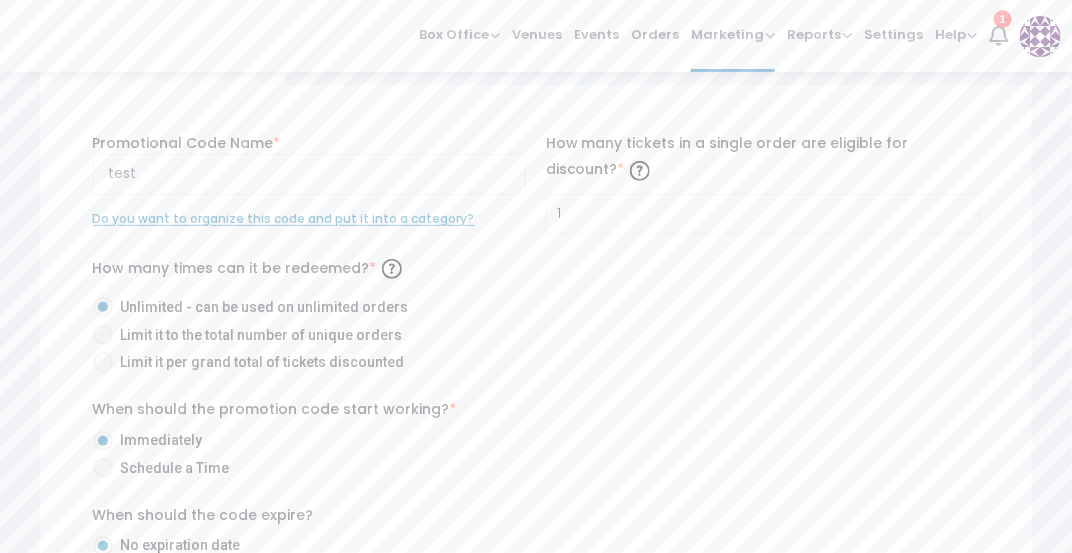 scroll, scrollTop: 142, scrollLeft: 0, axis: vertical 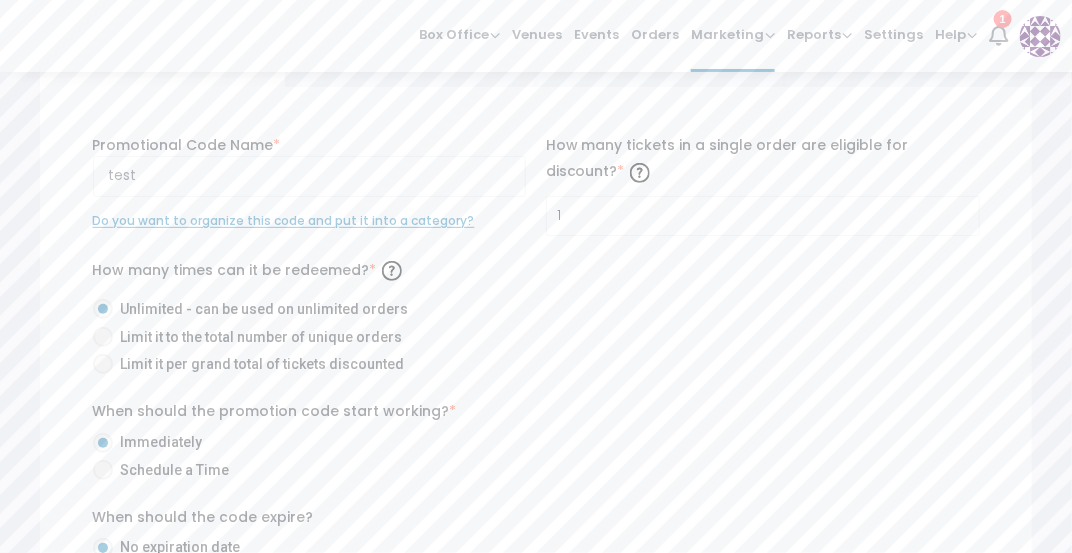 click at bounding box center [103, 337] 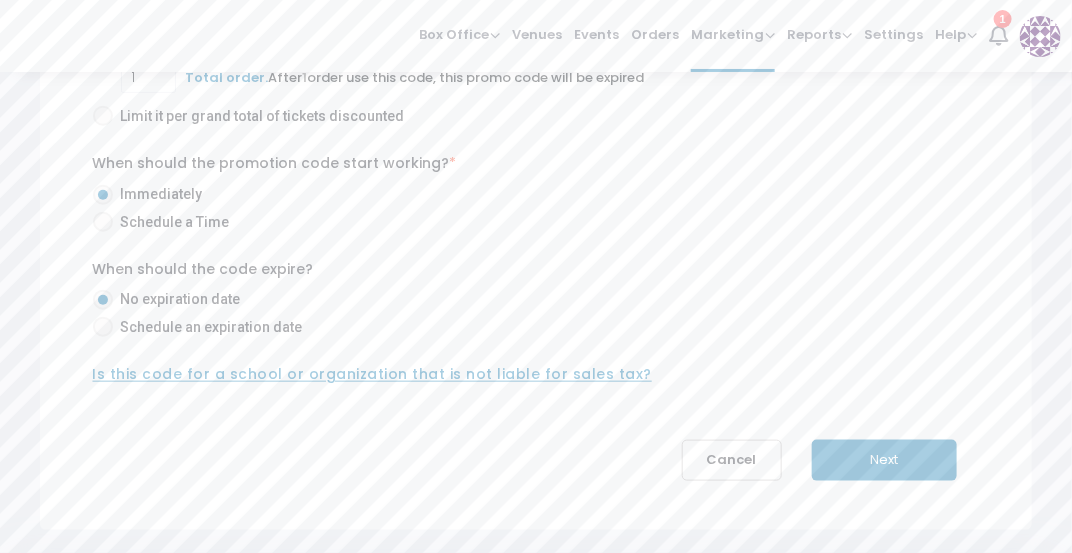 scroll, scrollTop: 433, scrollLeft: 0, axis: vertical 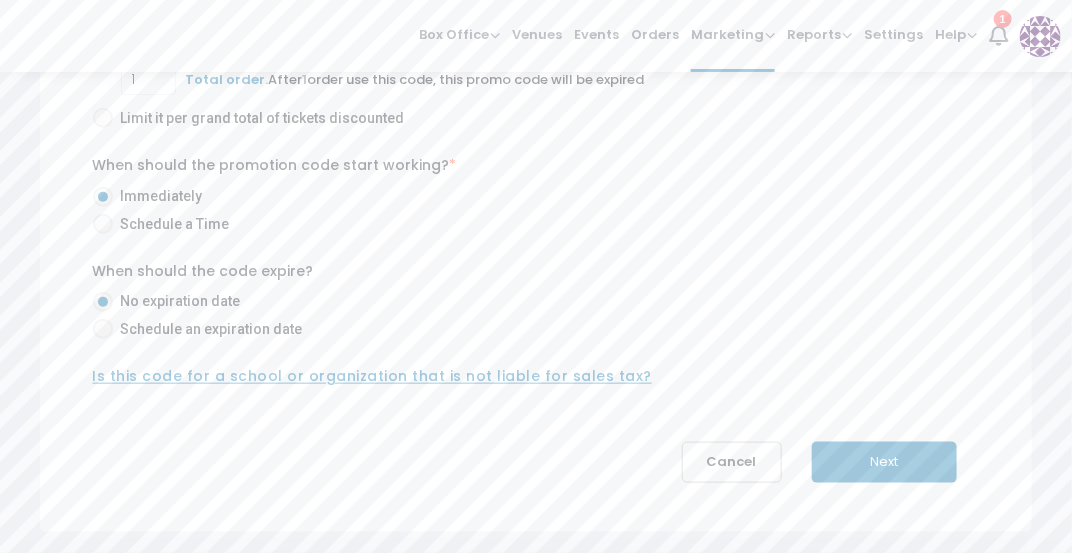 click on "Next" at bounding box center [884, 462] 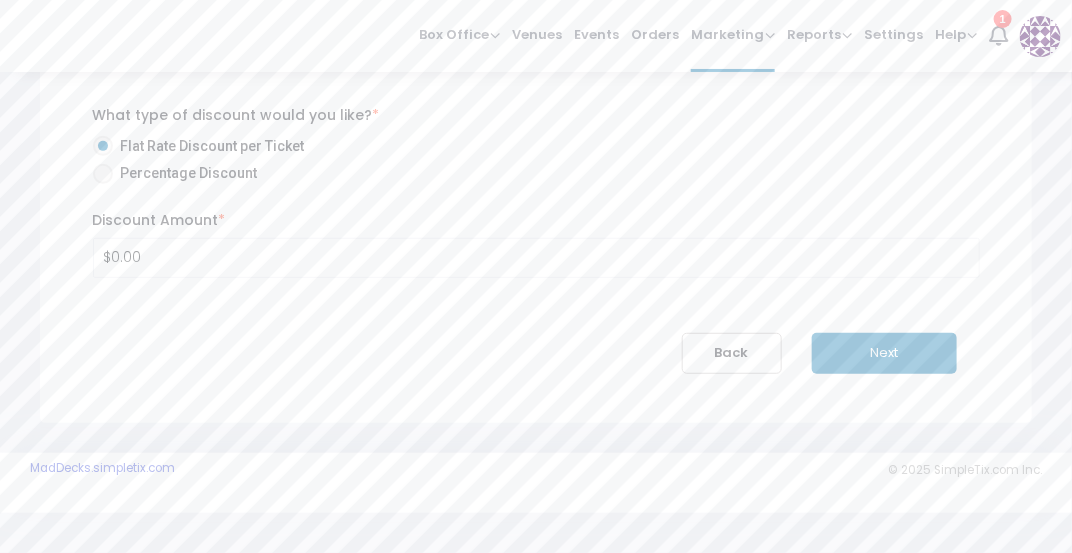 scroll, scrollTop: 191, scrollLeft: 0, axis: vertical 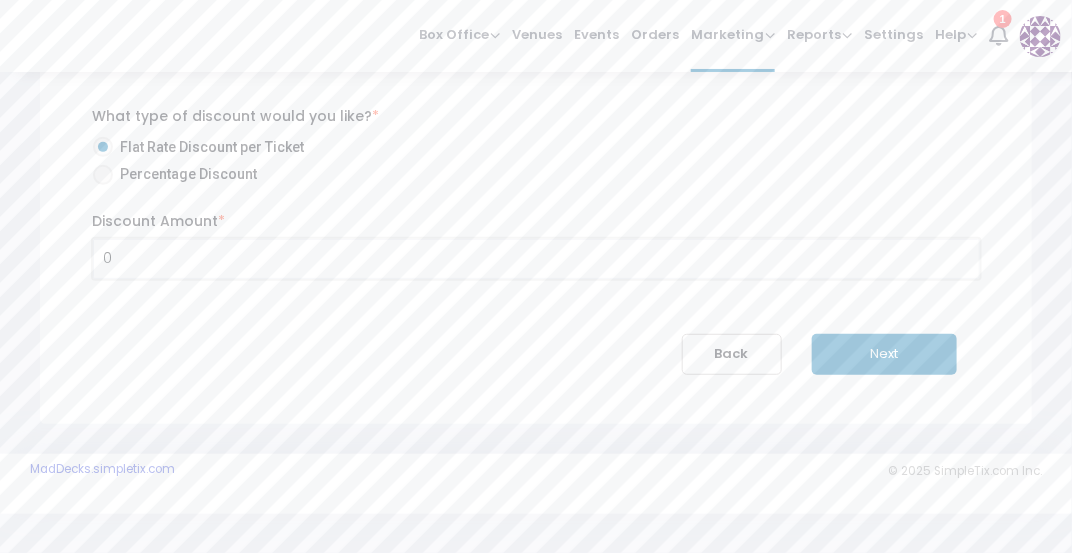 click on "0" at bounding box center [536, 259] 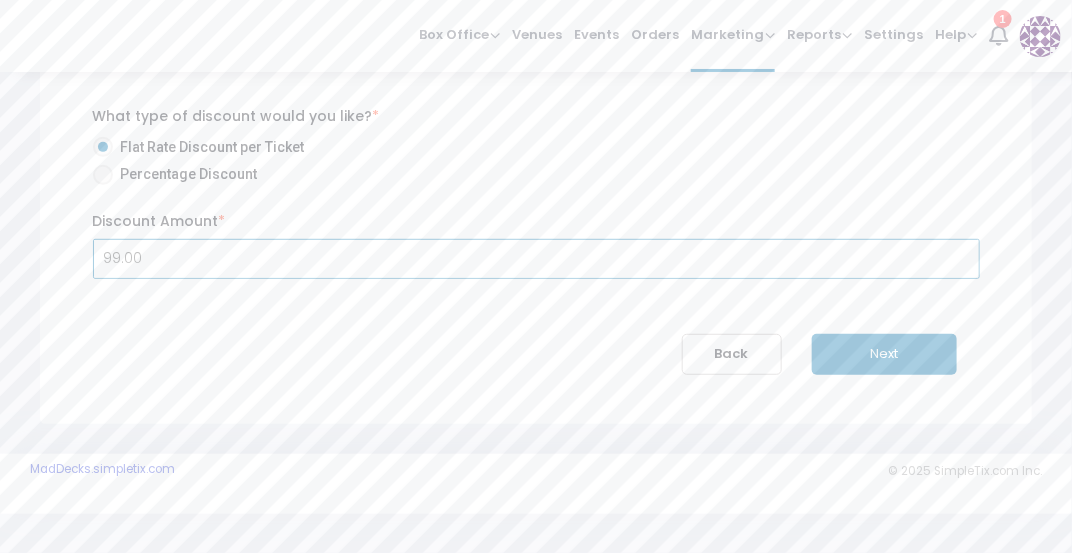 type on "$99.00" 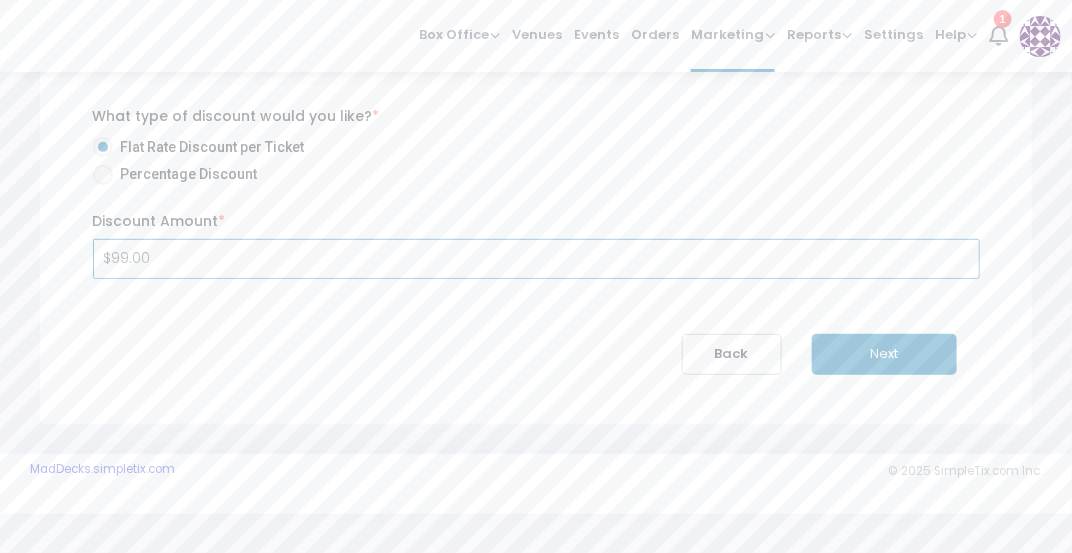 click on "What type of discount would you like?  *   Flat Rate Discount per Ticket   Percentage Discount Discount Amount  * $99.00  Discount is required.   Back   Next" at bounding box center (536, 230) 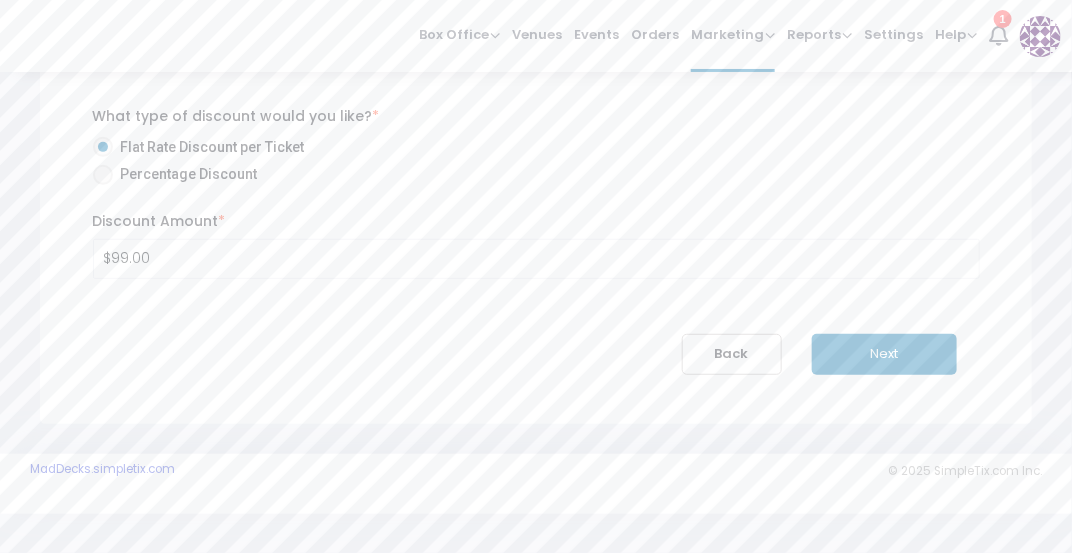 click on "Next" at bounding box center (884, 354) 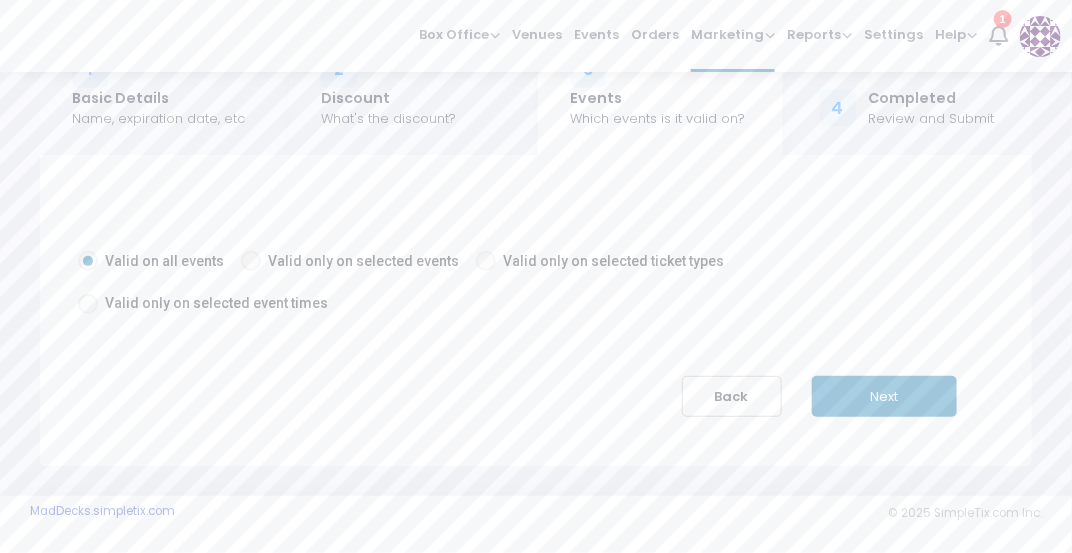 click on "Next" at bounding box center [884, 396] 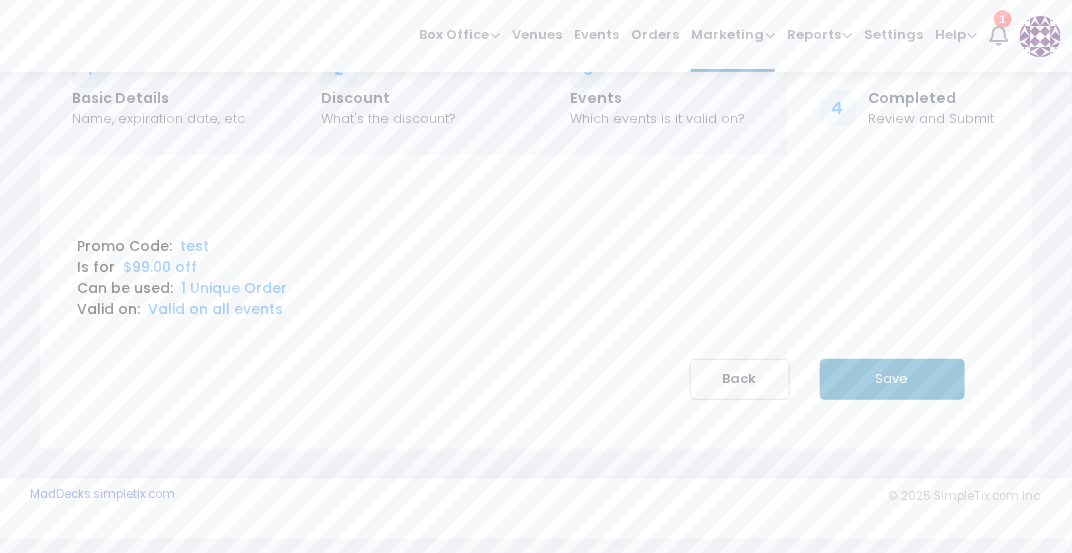 click on "Save" at bounding box center (892, 379) 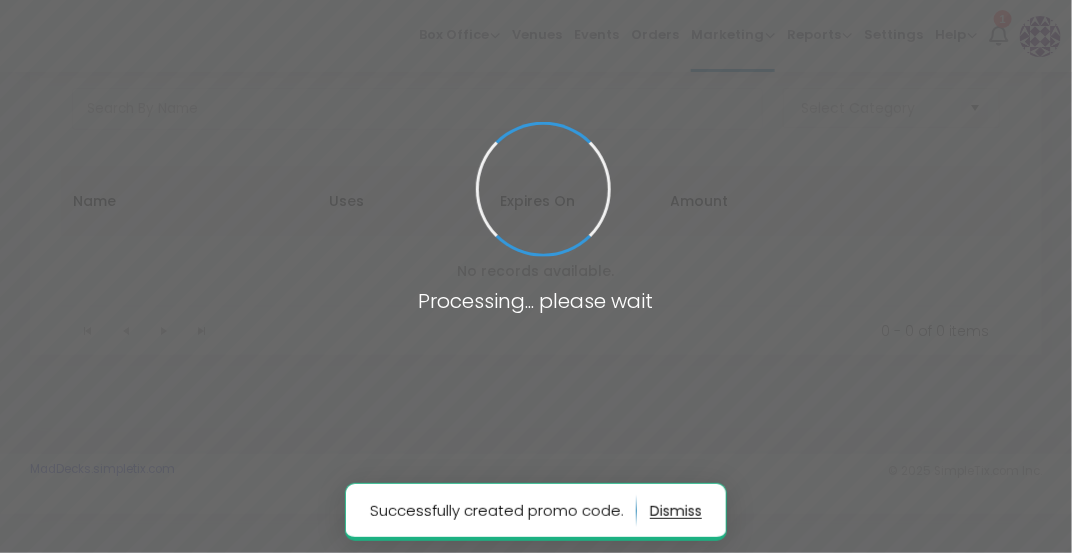 scroll, scrollTop: 117, scrollLeft: 0, axis: vertical 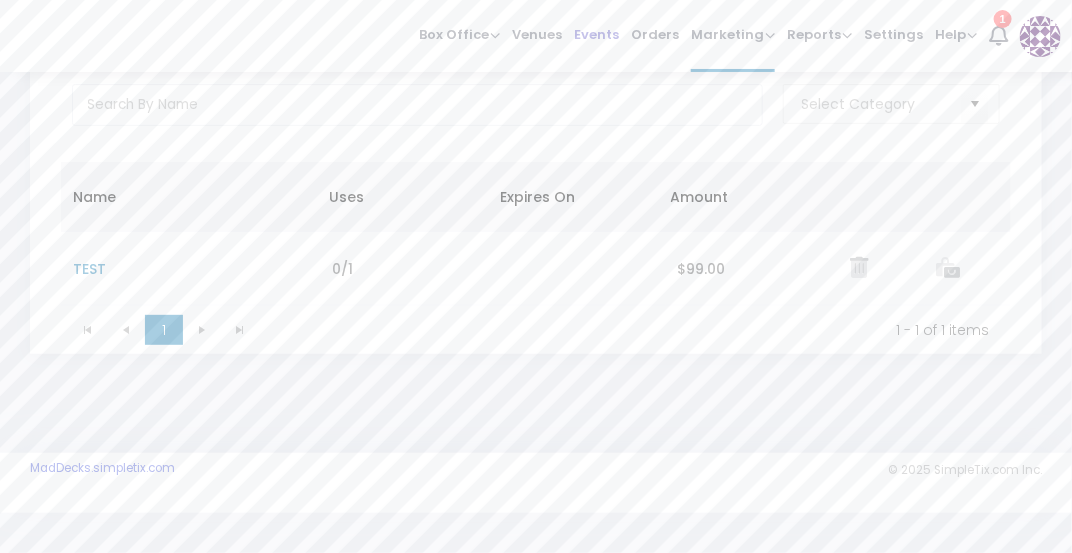 click on "Events" at bounding box center [596, 34] 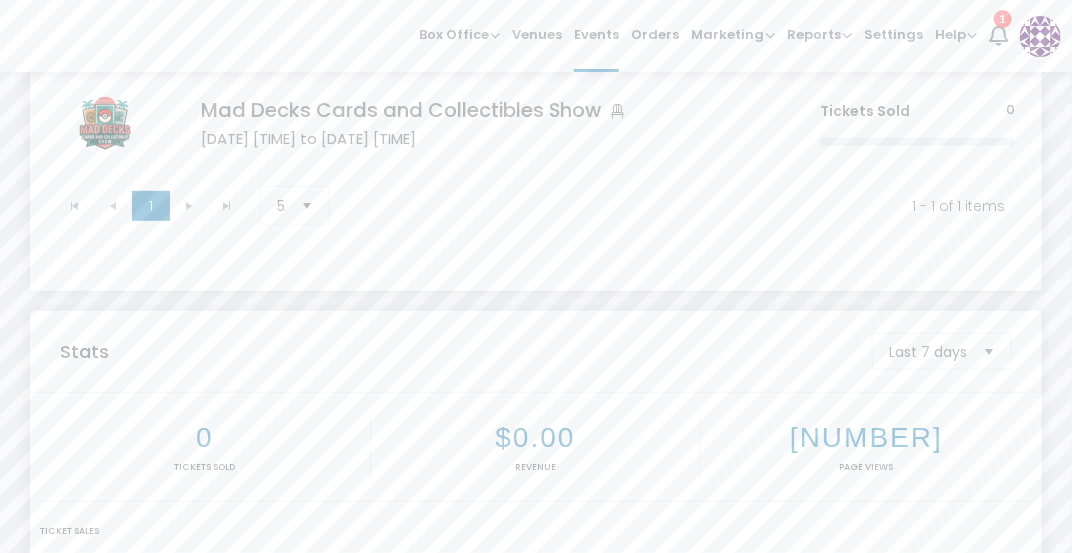 scroll, scrollTop: 0, scrollLeft: 0, axis: both 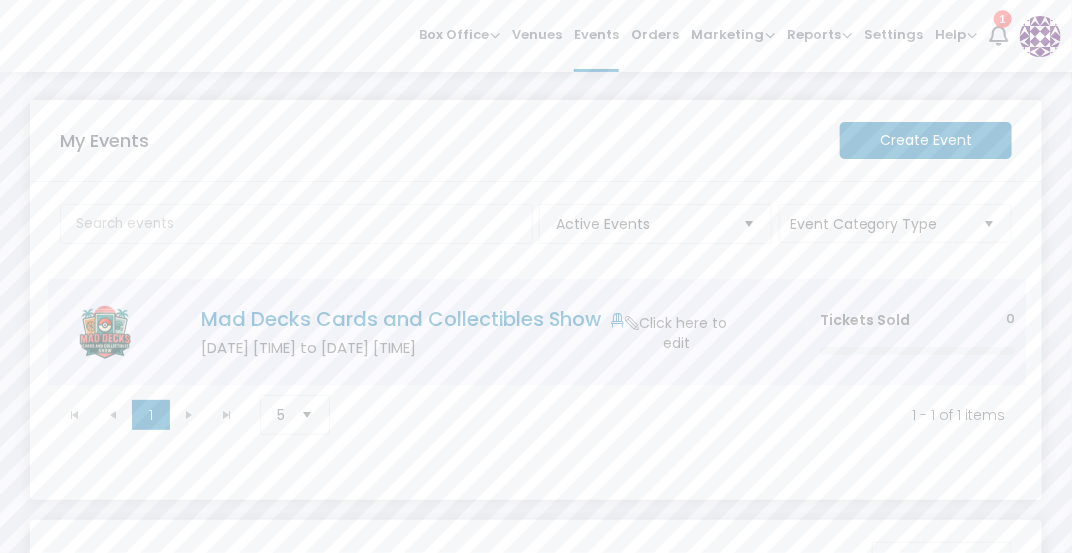 click on "Mad Decks Cards and Collectibles Show" 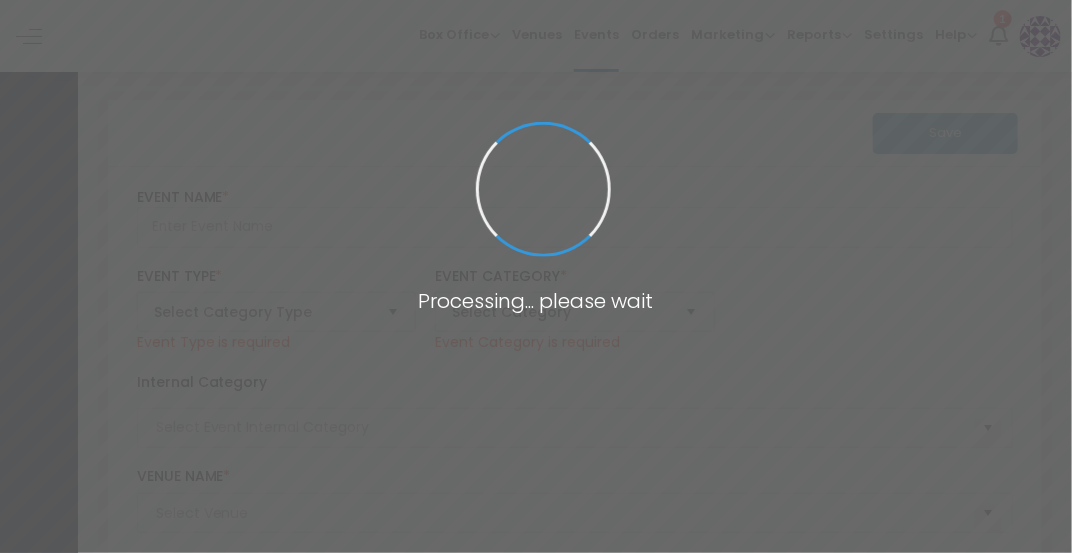 type on "Mad Decks Cards and Collectibles Show" 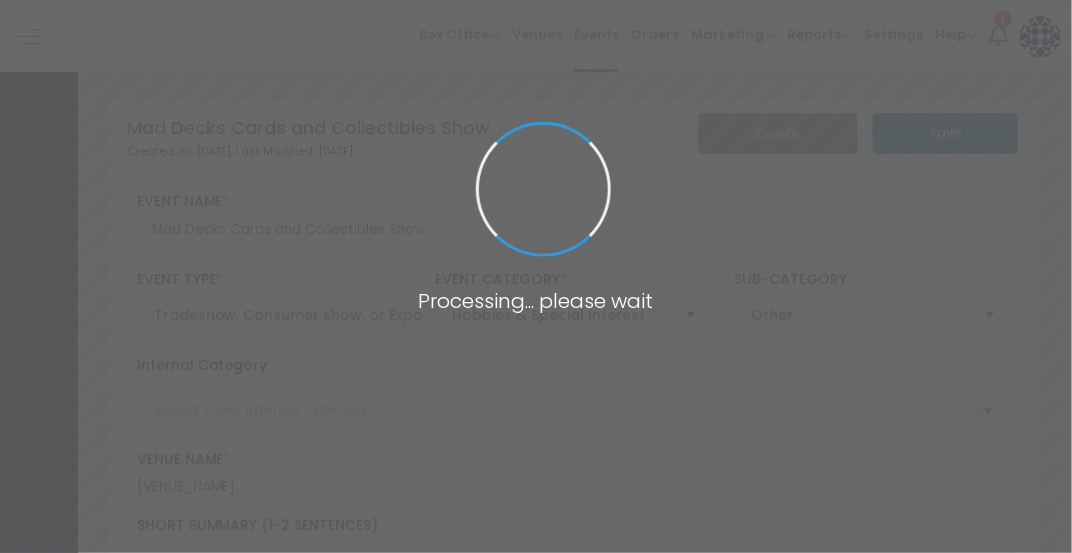 type on "Card Show" 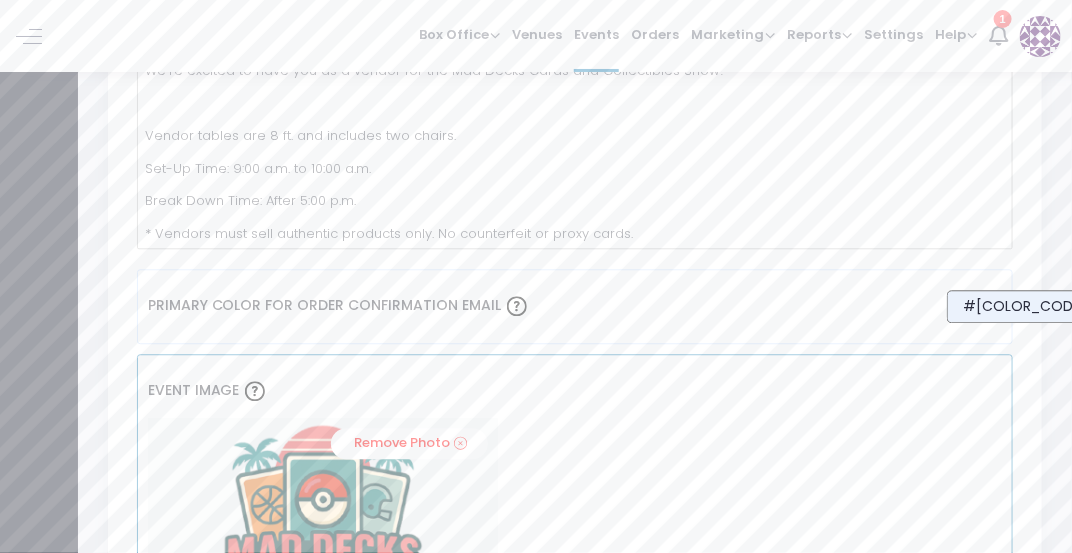 scroll, scrollTop: 1391, scrollLeft: 0, axis: vertical 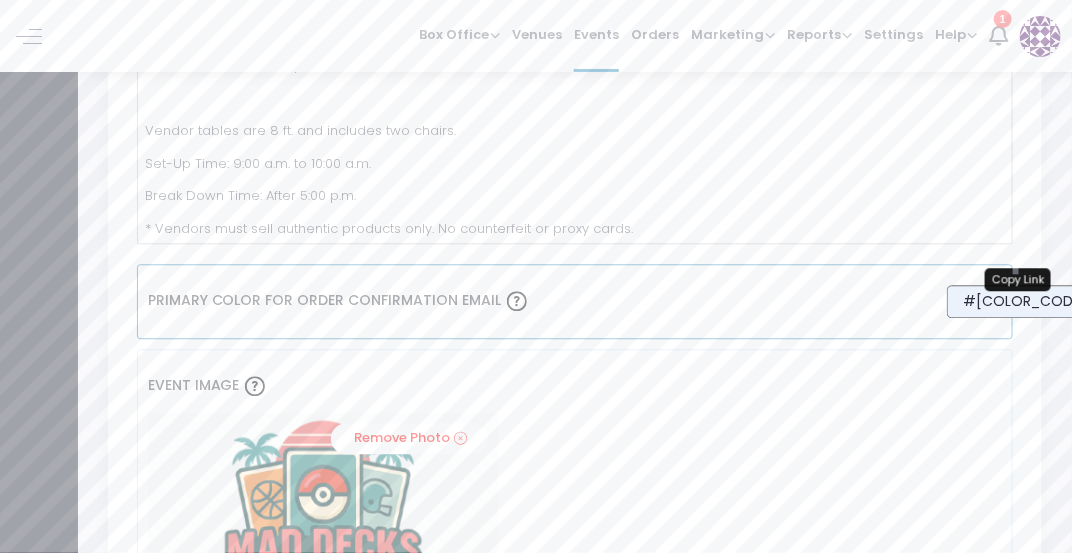click on "#[COLOR_CODE]" 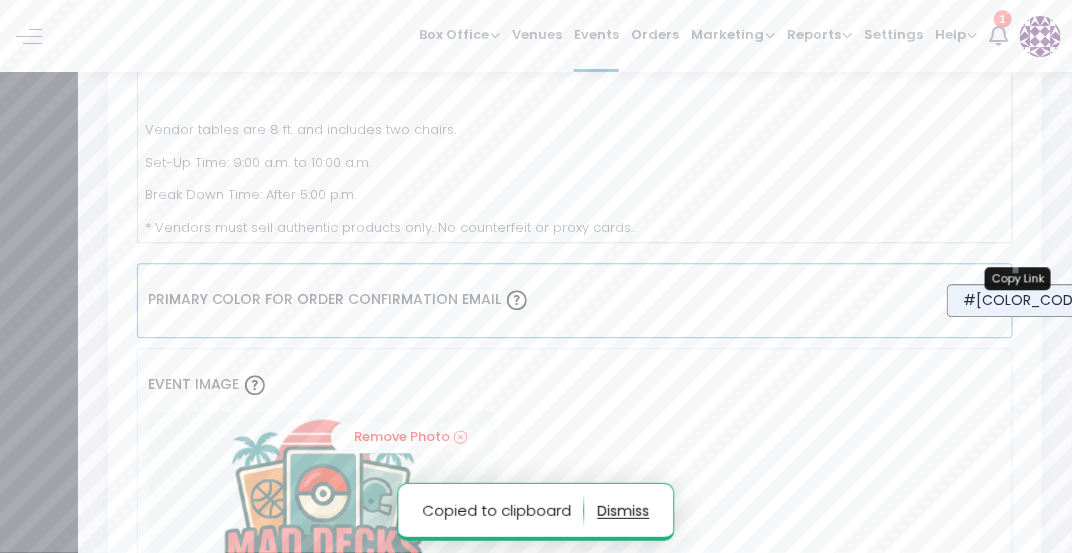 scroll, scrollTop: 1392, scrollLeft: 0, axis: vertical 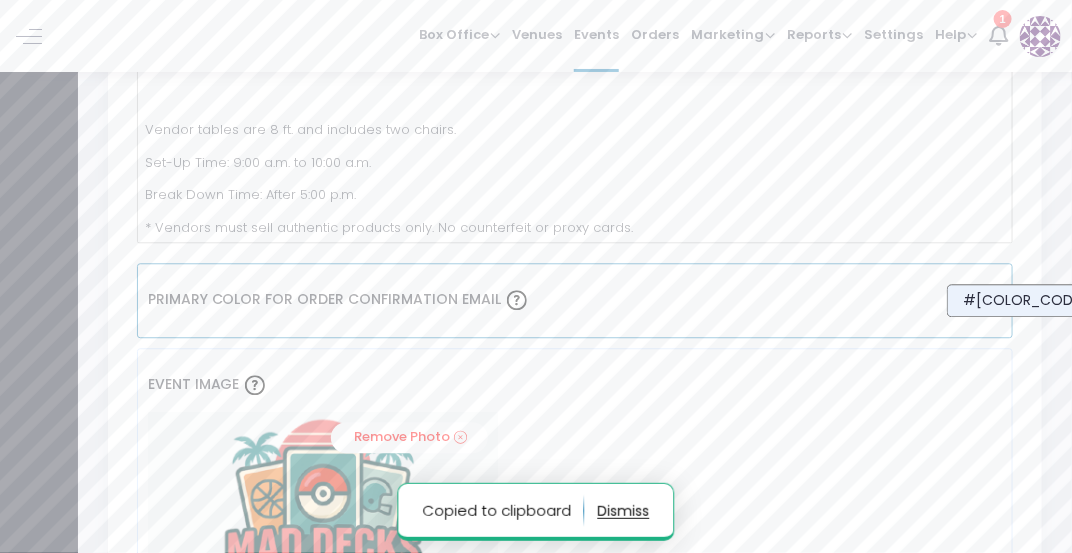 drag, startPoint x: 1047, startPoint y: 296, endPoint x: 982, endPoint y: 323, distance: 70.38466 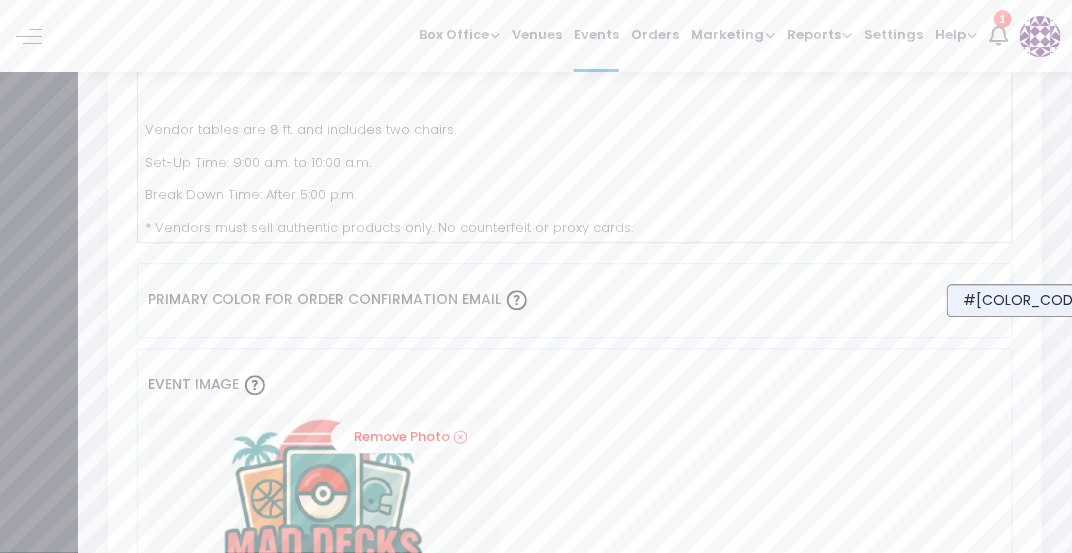 drag, startPoint x: 1033, startPoint y: 295, endPoint x: 1044, endPoint y: 451, distance: 156.38734 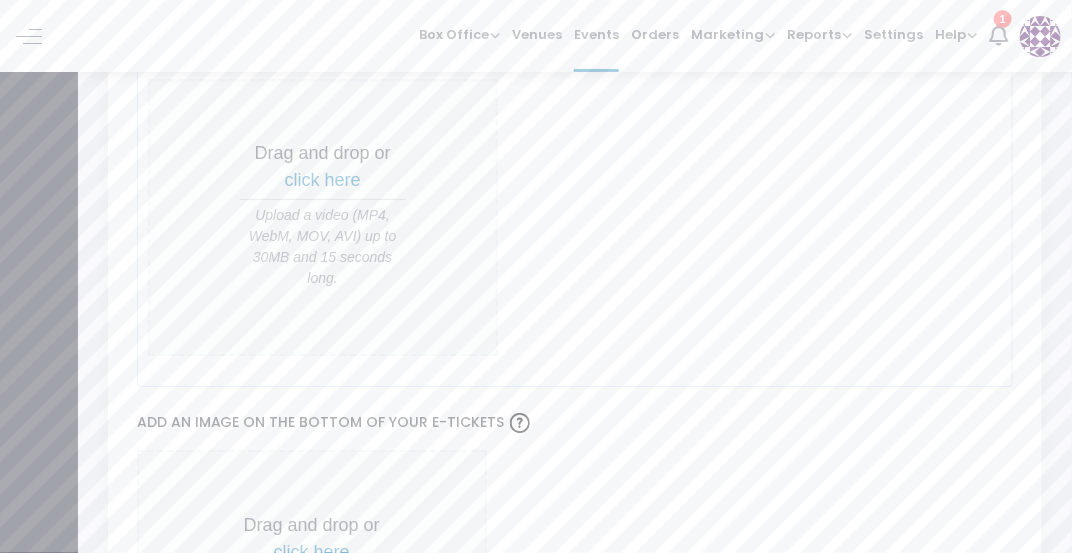 scroll, scrollTop: 0, scrollLeft: 0, axis: both 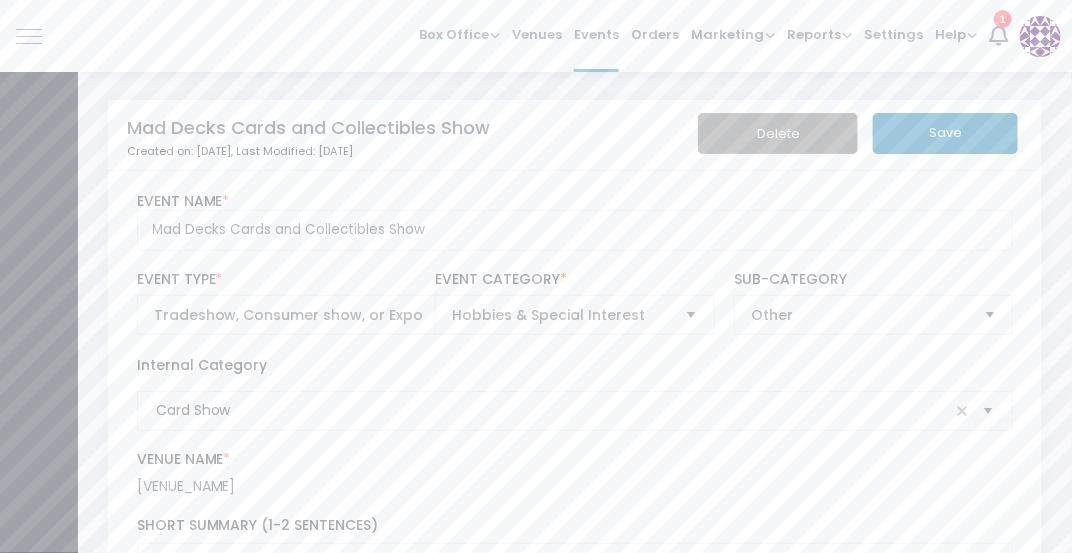 click at bounding box center (29, 36) 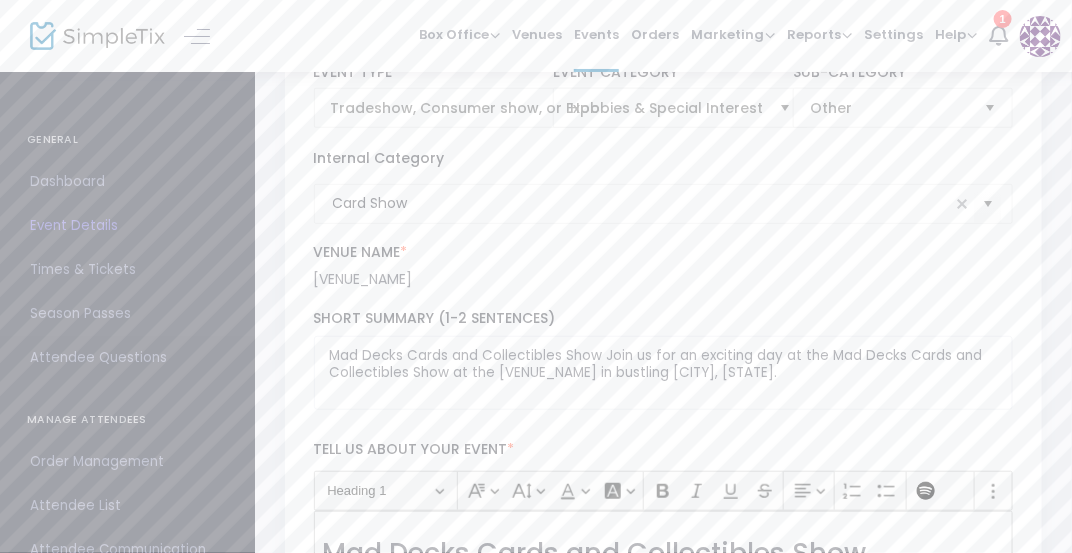 scroll, scrollTop: 206, scrollLeft: 0, axis: vertical 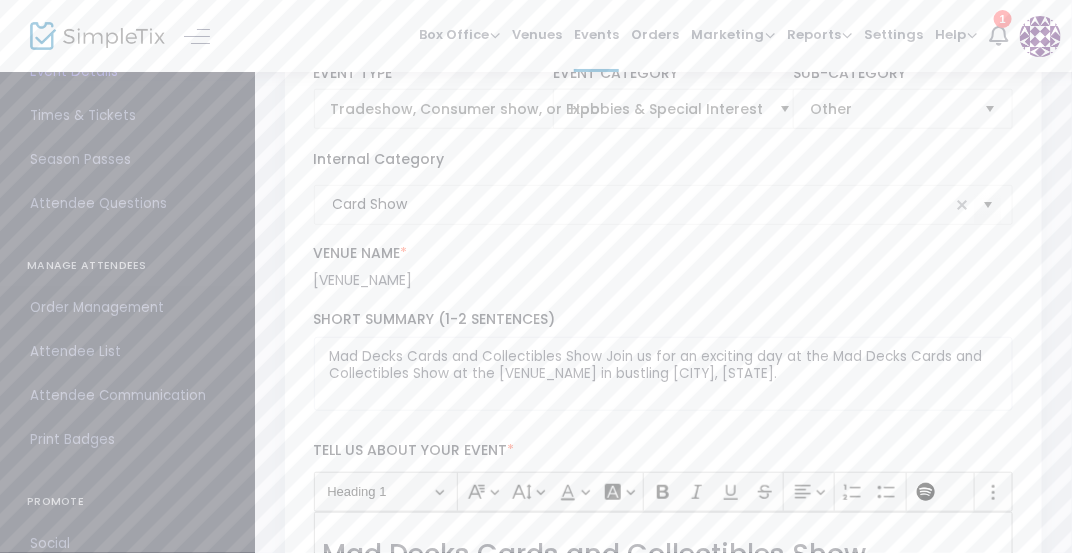 click on "Order Management" at bounding box center [127, 308] 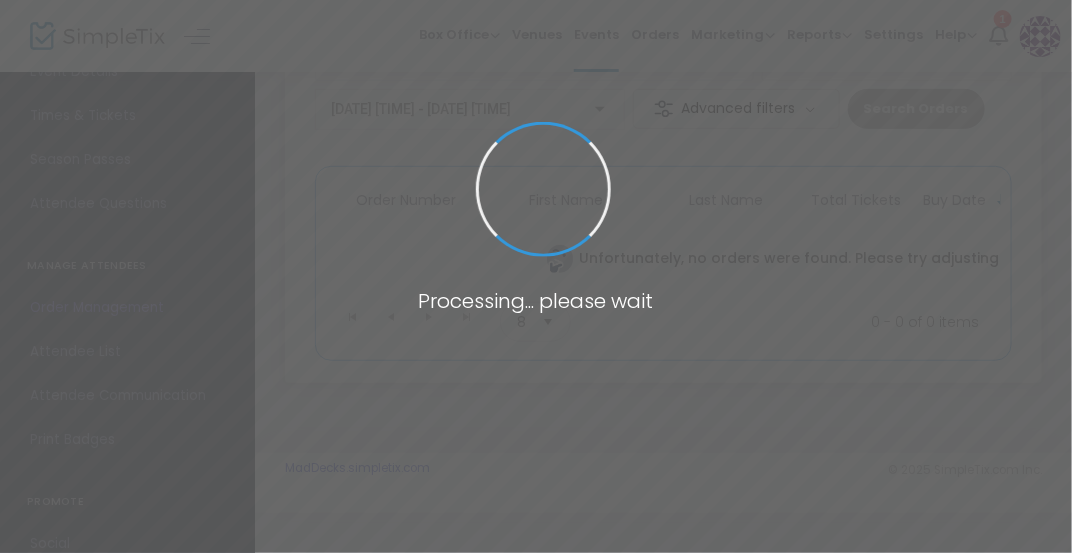 scroll, scrollTop: 260, scrollLeft: 0, axis: vertical 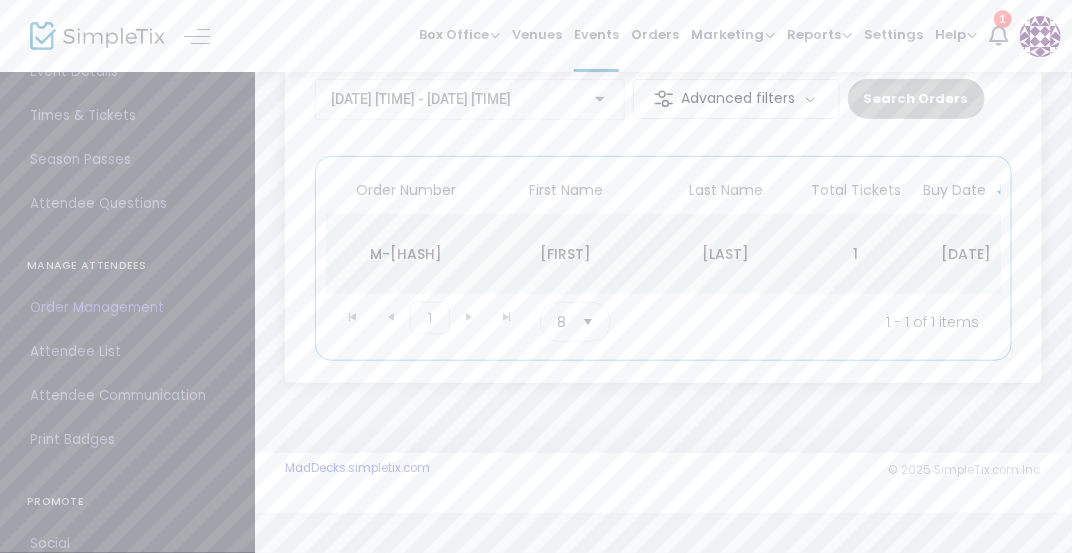 click on "[LAST]" 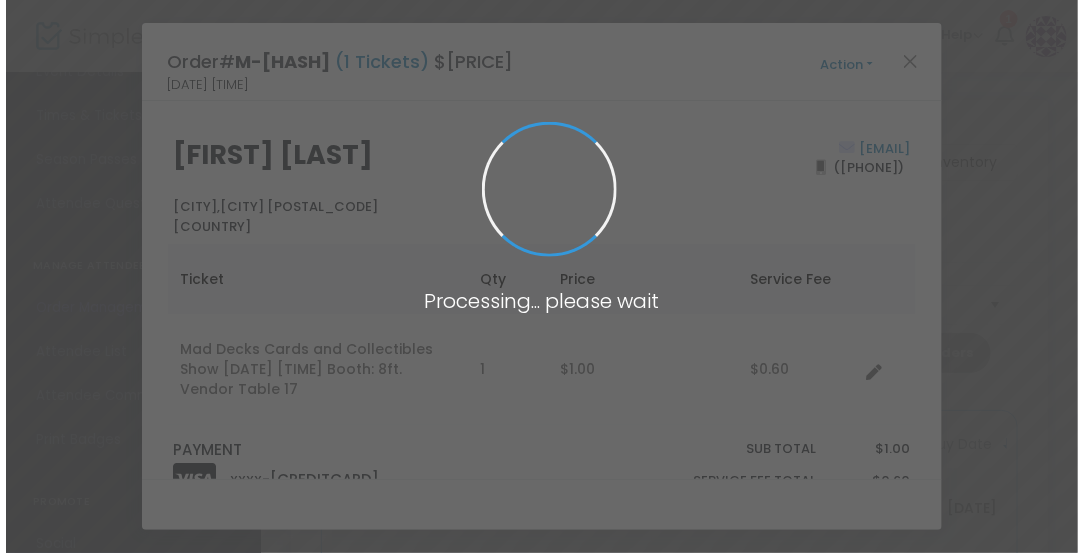 scroll, scrollTop: 0, scrollLeft: 0, axis: both 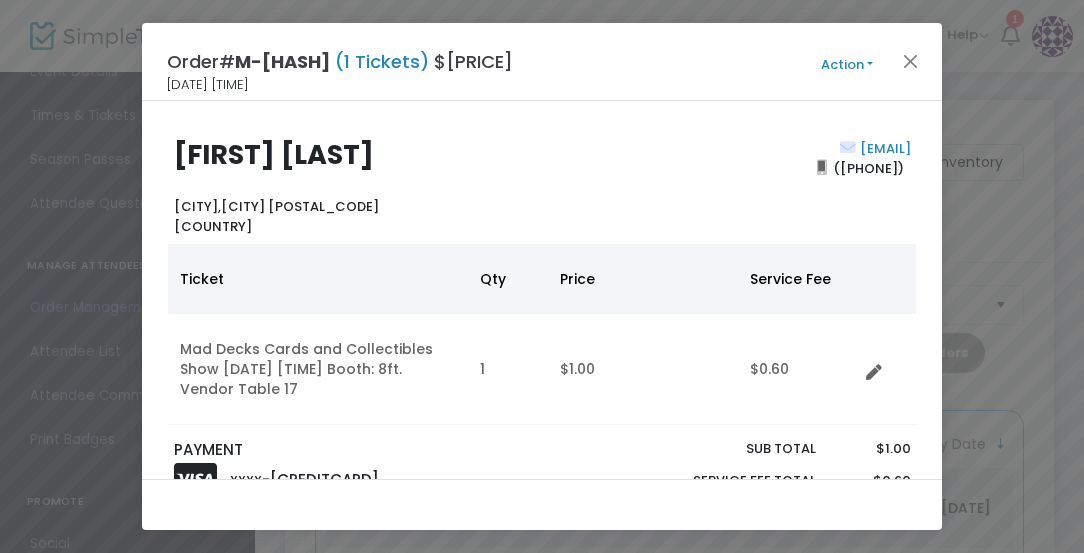 click on "Action" 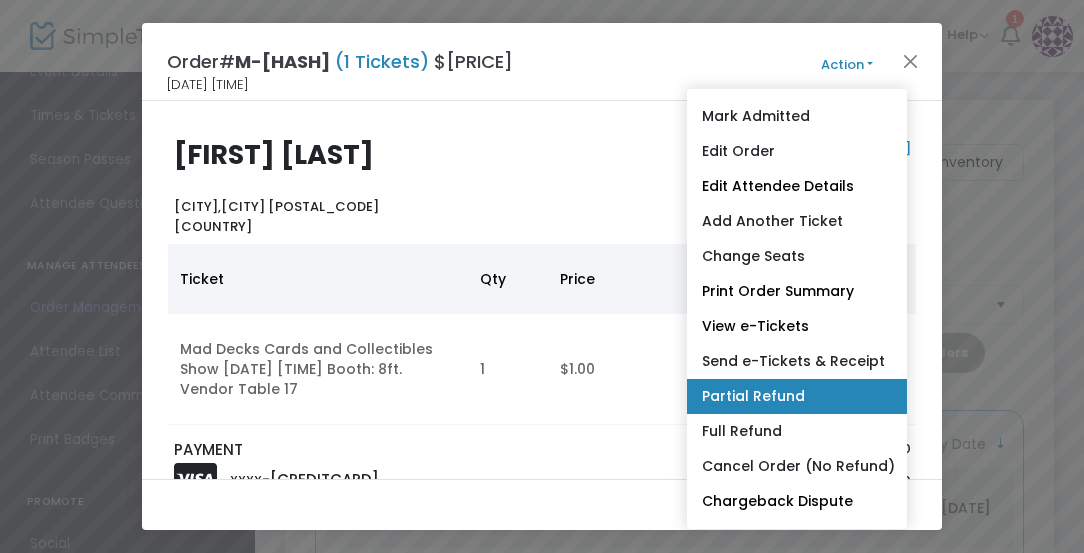 click on "Partial Refund" 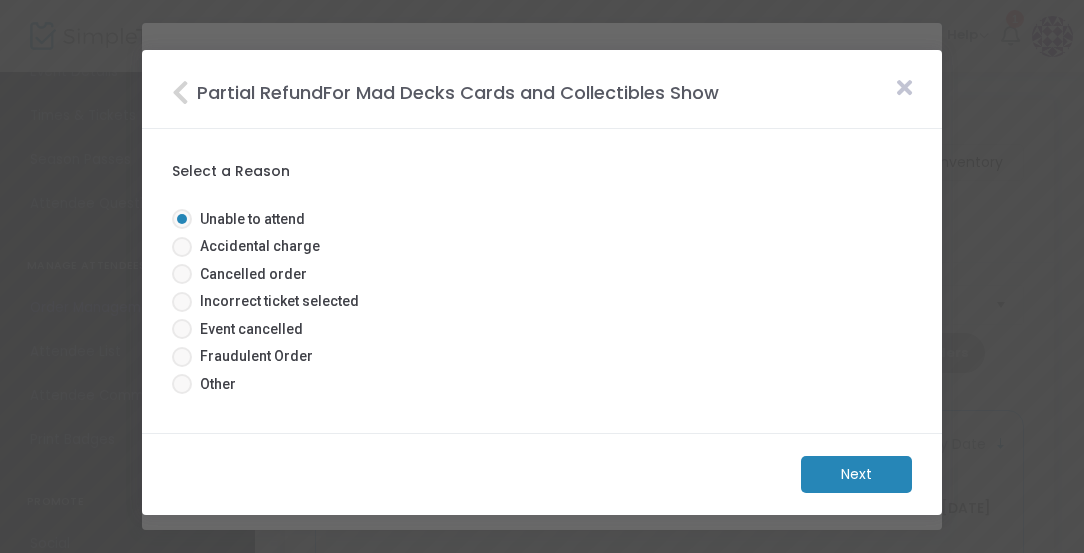 click on "Next" 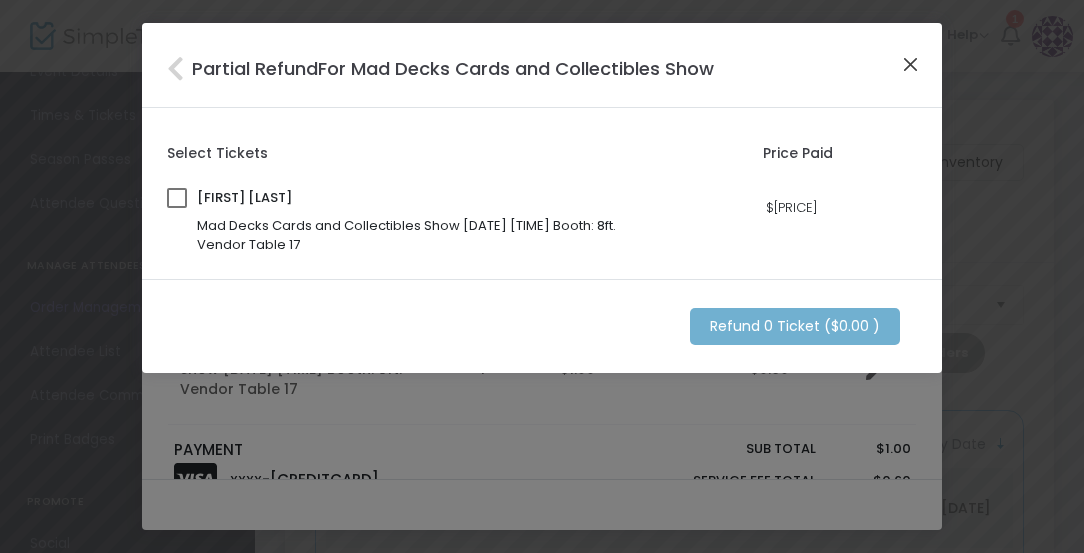 click 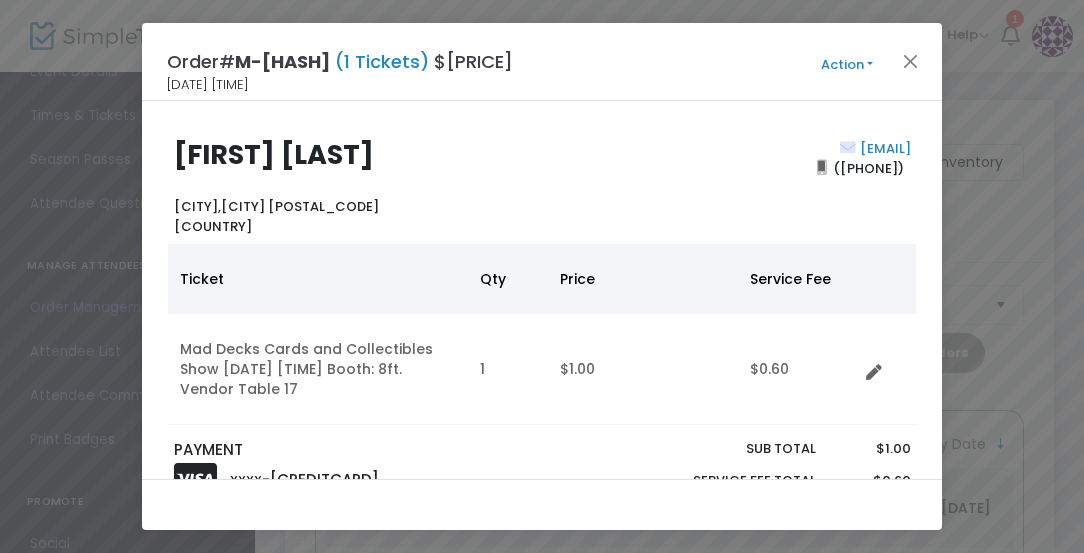 click on "Action" 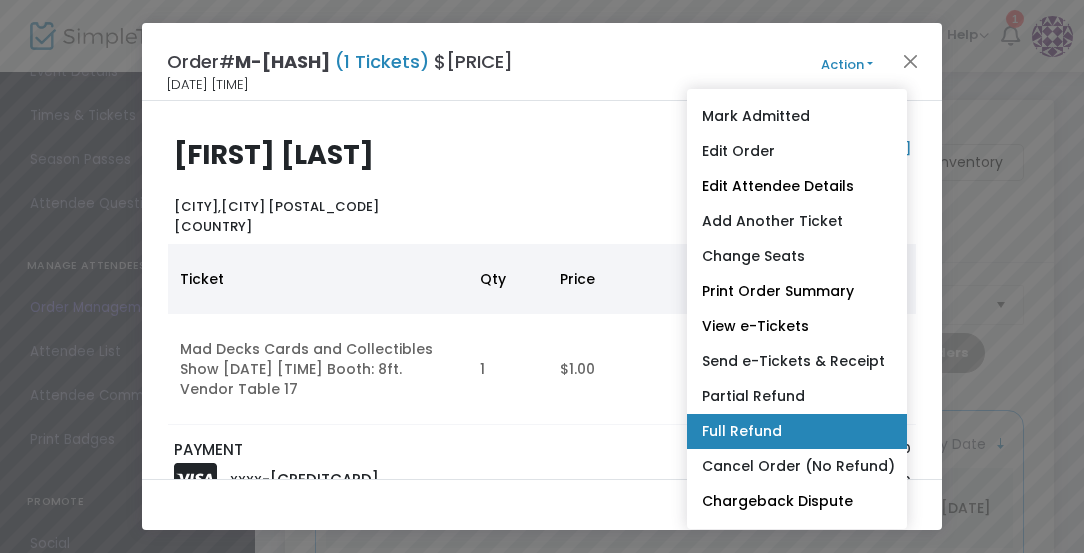 click on "Full Refund" 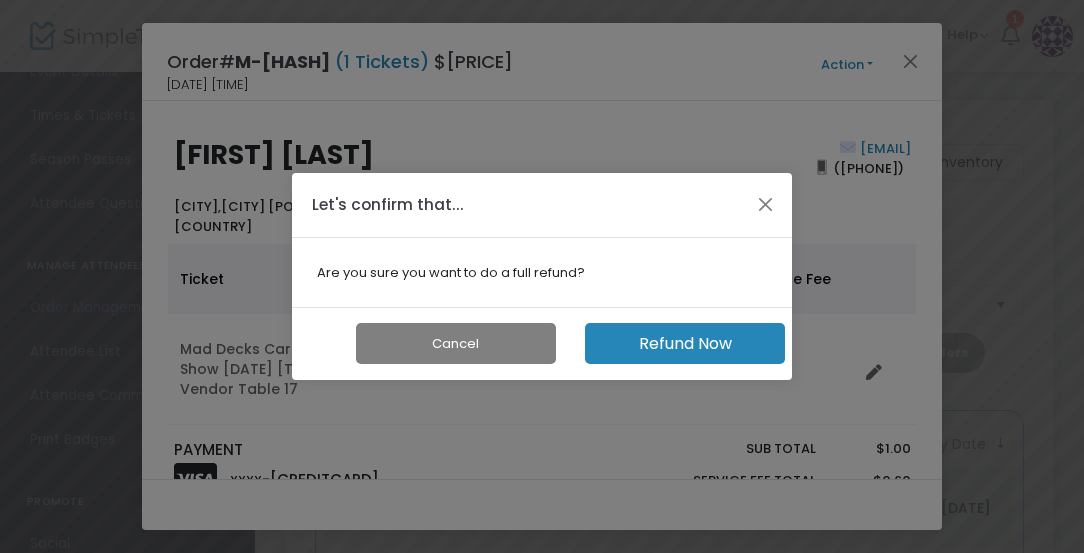 click on "Cancel" 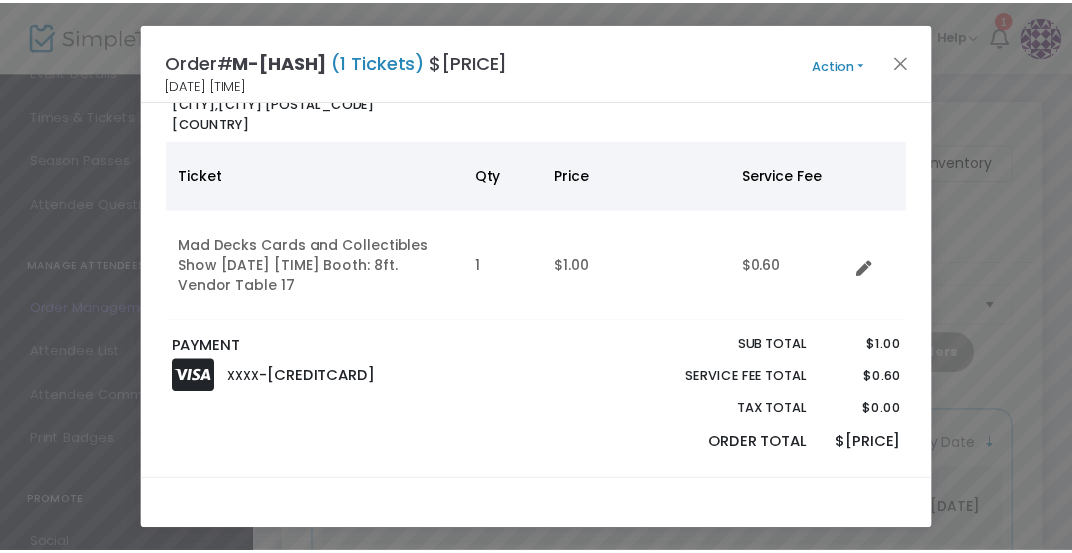 scroll, scrollTop: 0, scrollLeft: 0, axis: both 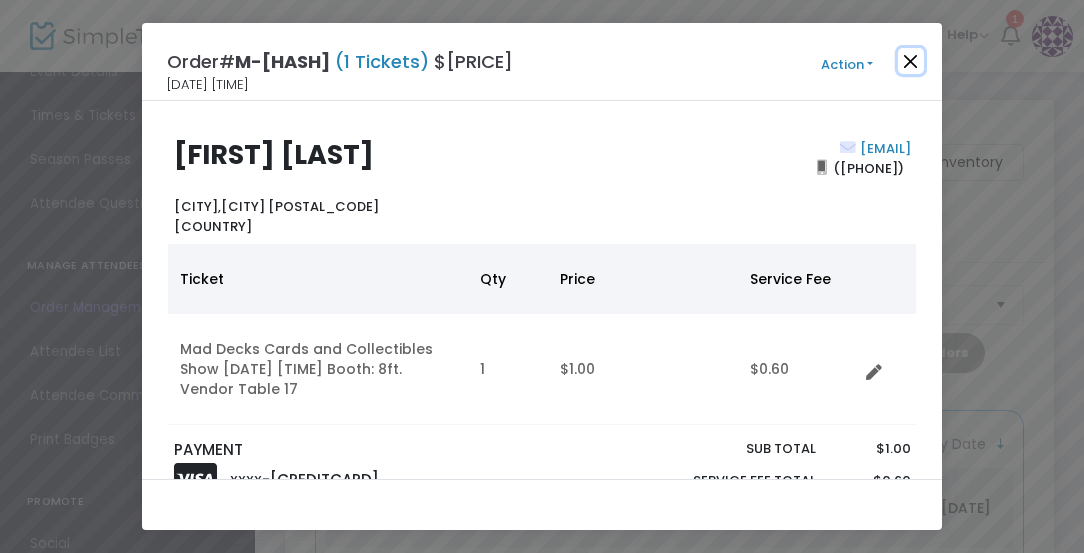 click 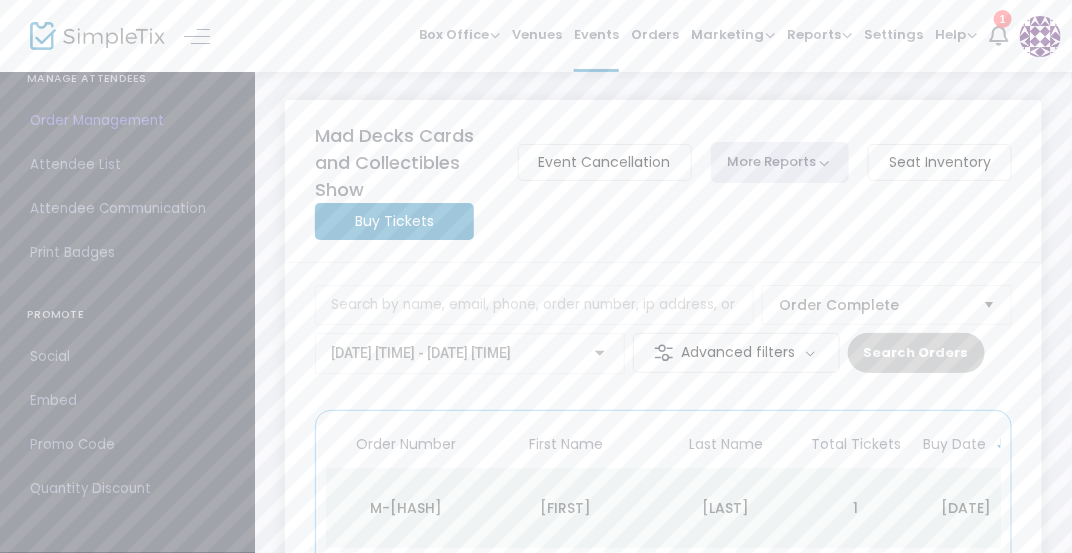 scroll, scrollTop: 0, scrollLeft: 0, axis: both 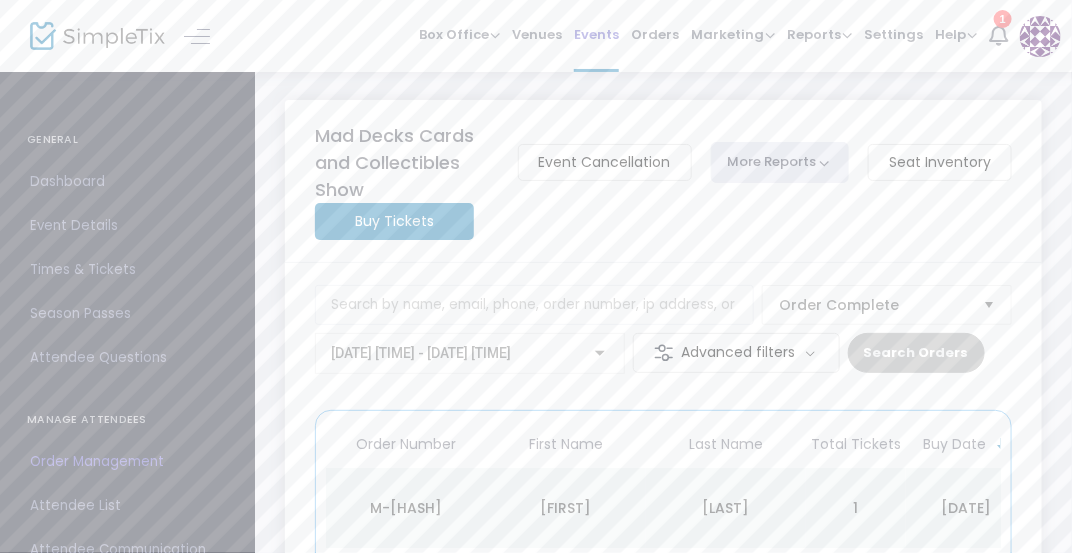 click on "Events" at bounding box center [596, 34] 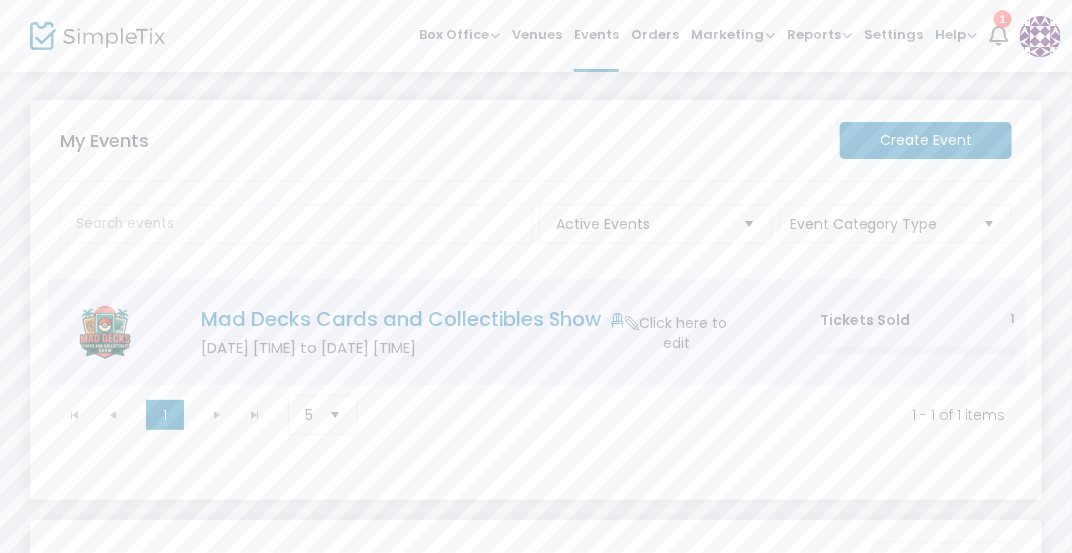 click on "Mad Decks Cards and Collectibles Show" 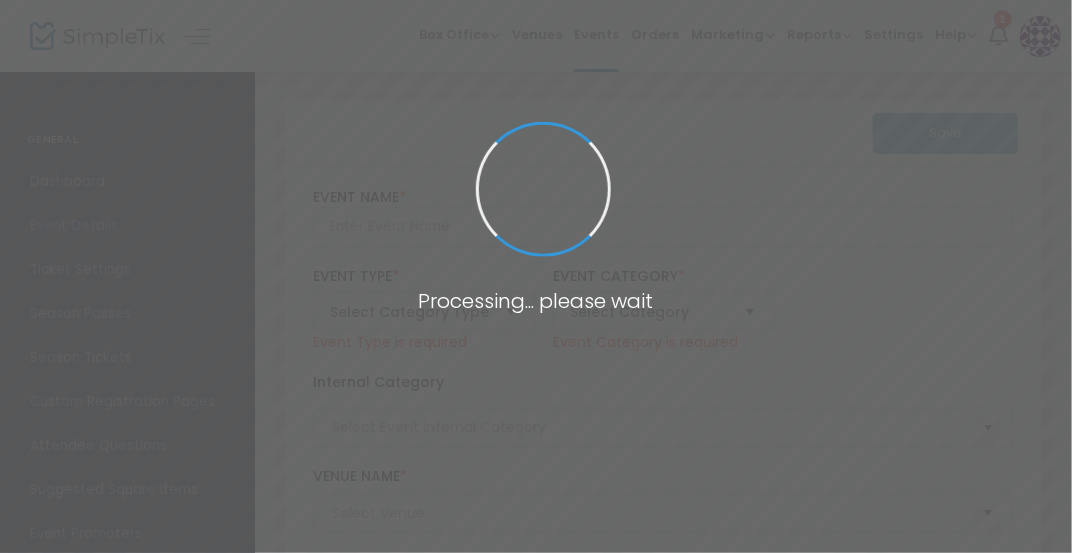 type on "Mad Decks Cards and Collectibles Show" 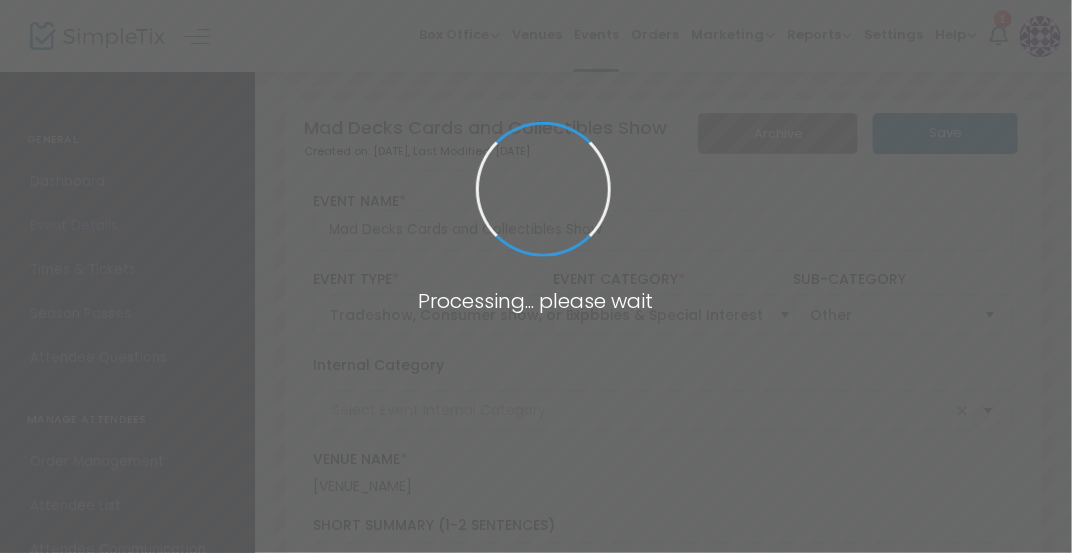 type on "Card Show" 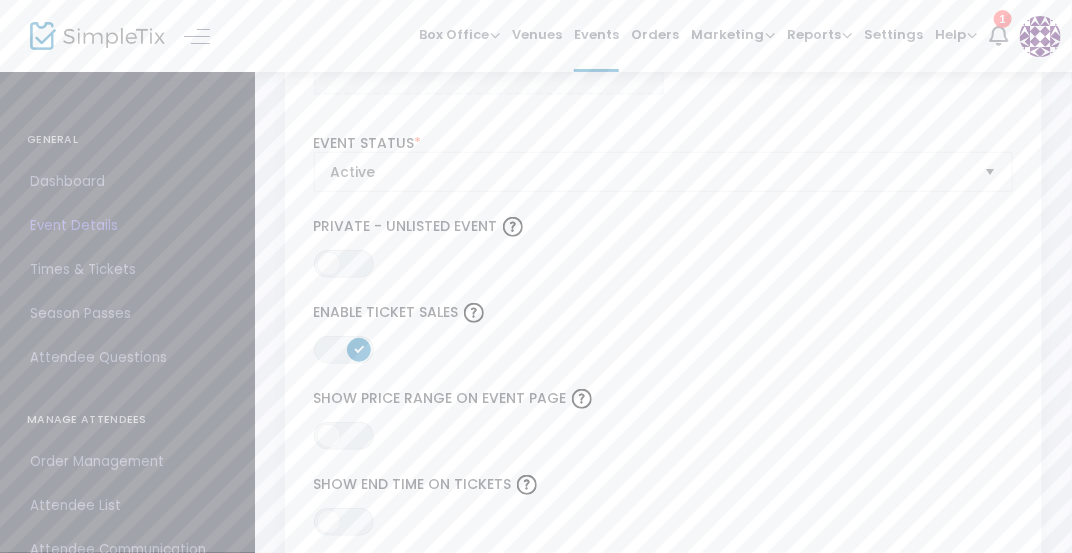 scroll, scrollTop: 2592, scrollLeft: 0, axis: vertical 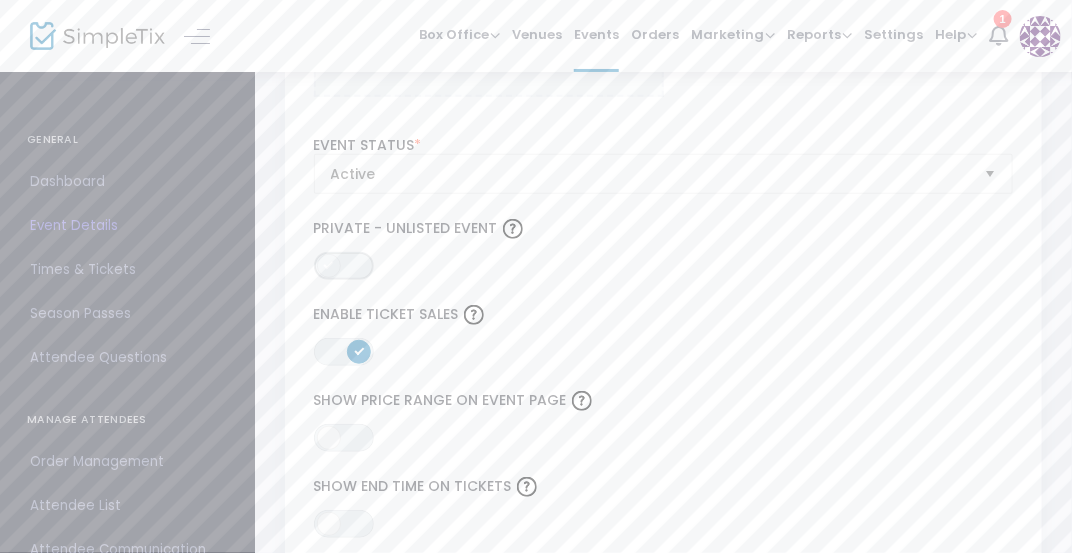 click on "ON OFF" at bounding box center (344, 266) 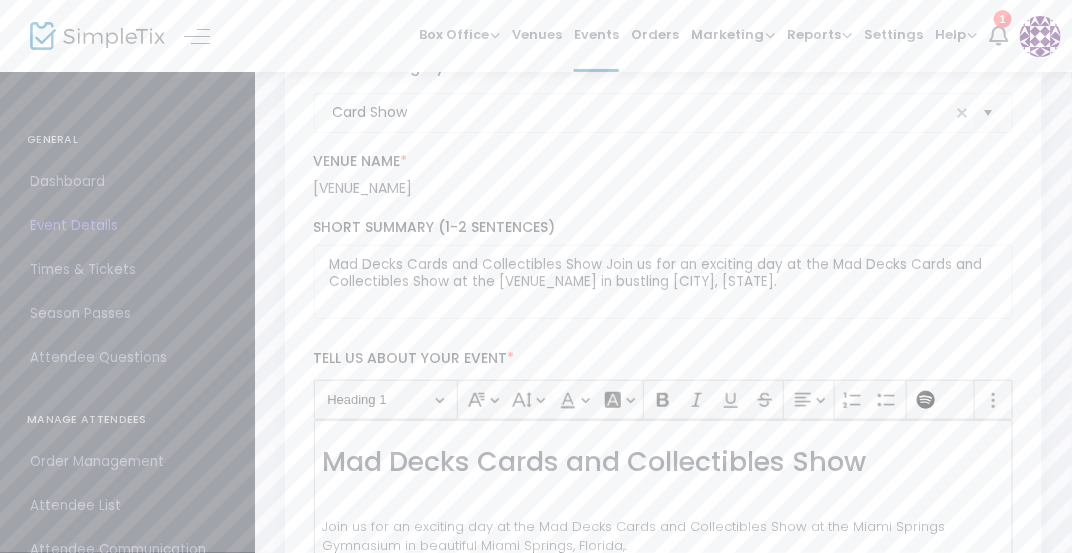 scroll, scrollTop: 0, scrollLeft: 0, axis: both 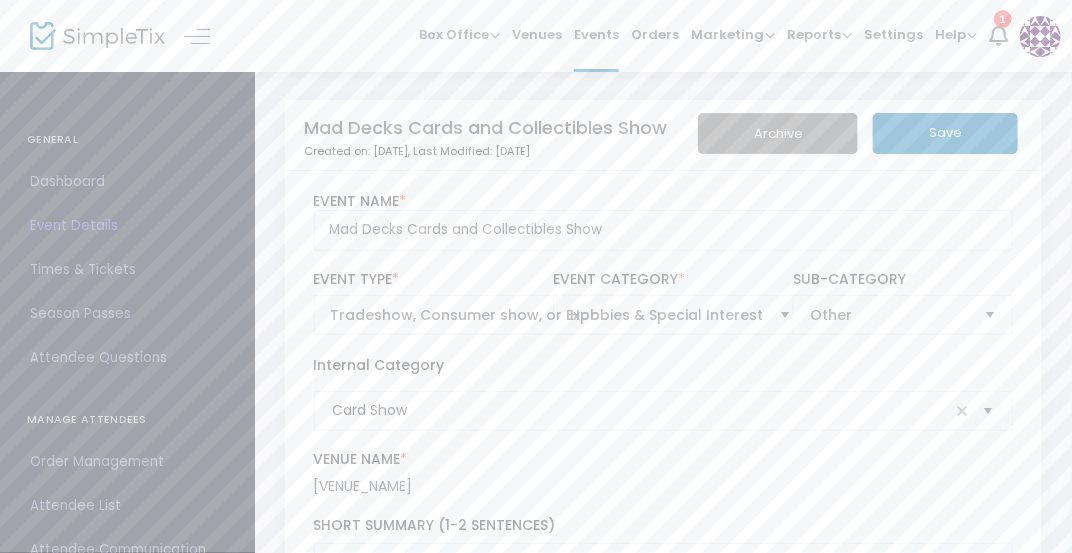 click on "Save" 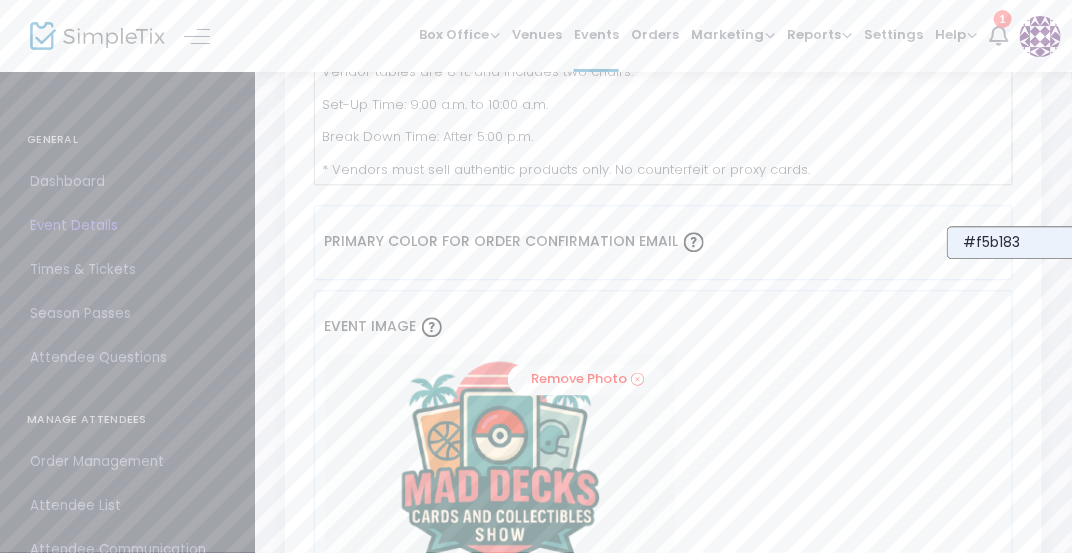 scroll, scrollTop: 1546, scrollLeft: 0, axis: vertical 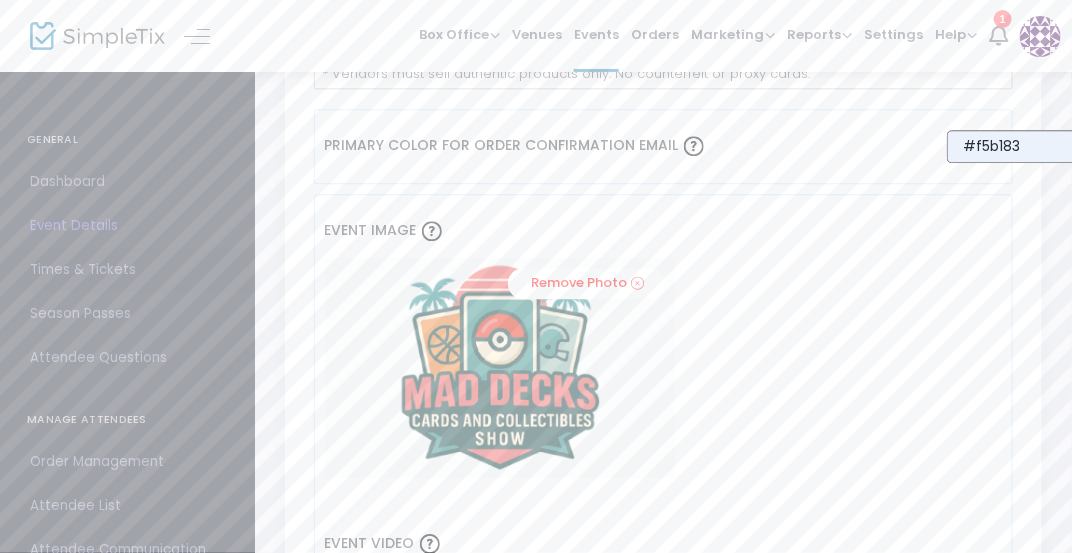 click on "Times & Tickets" at bounding box center [127, 270] 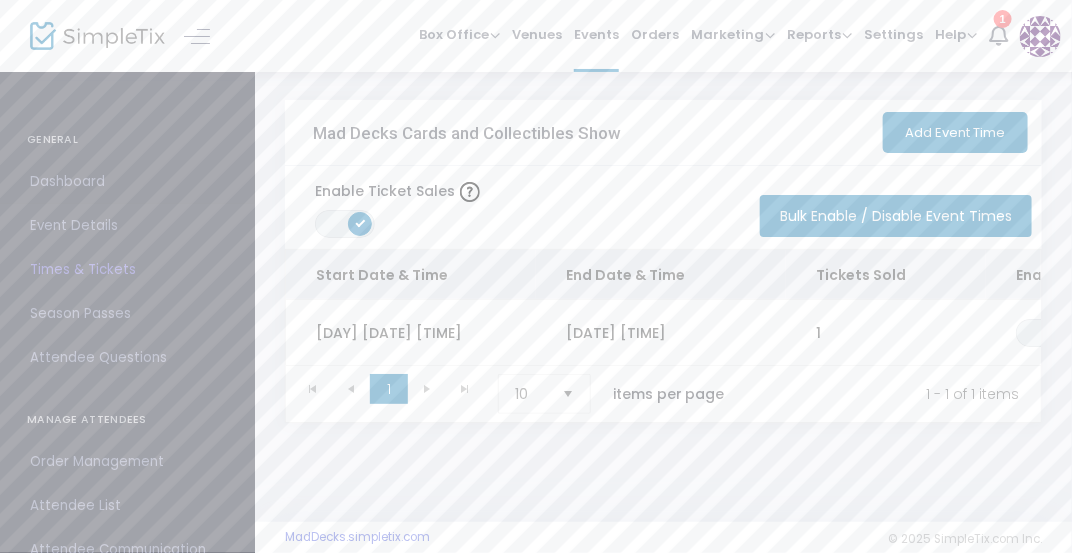 click on "Dashboard" at bounding box center [127, 182] 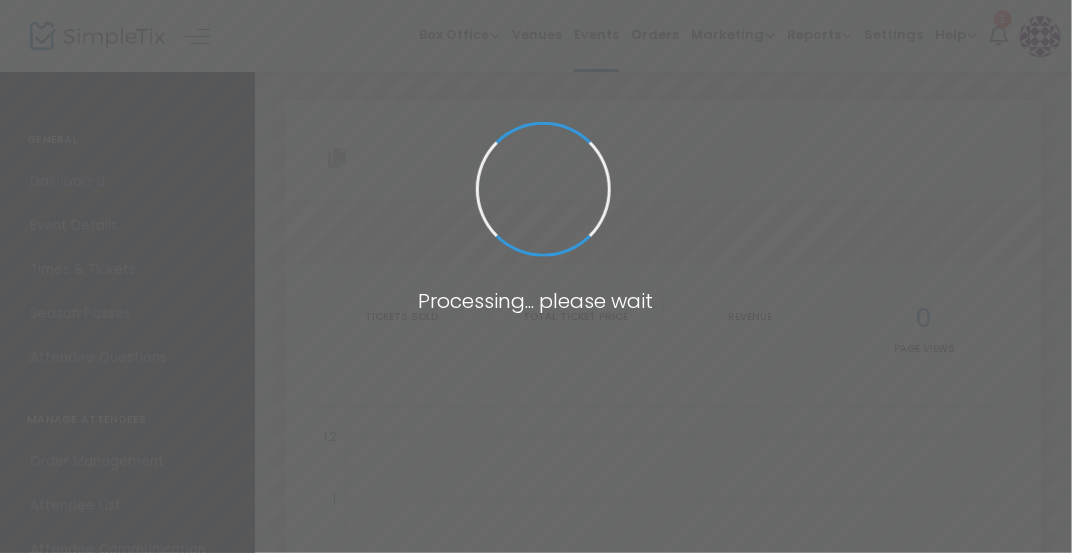 type on "https://www.simpletix.com/e/mad-decks-cards-and-collectibles-show-tickets-229959" 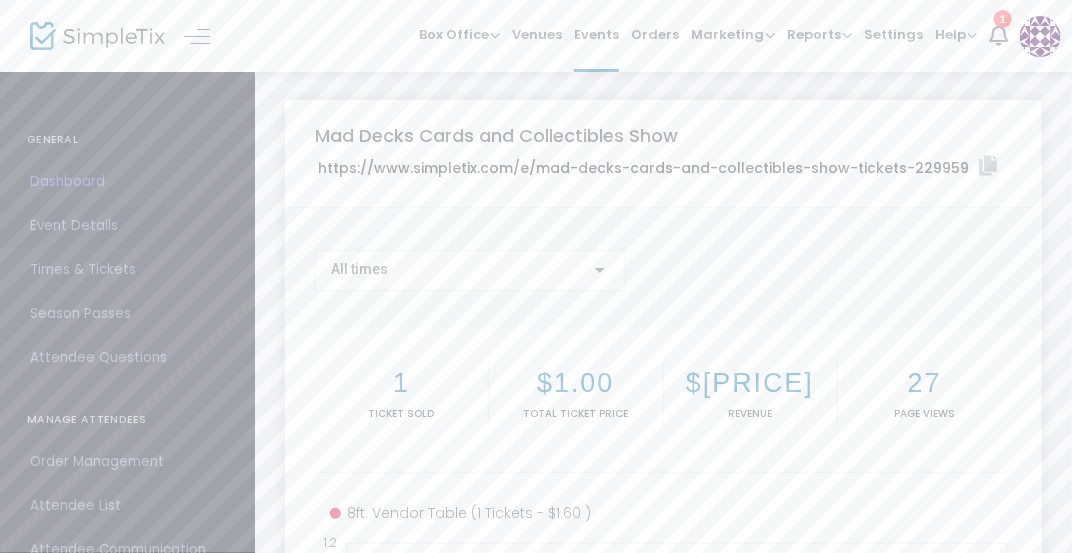 click on "Event Details" at bounding box center [127, 226] 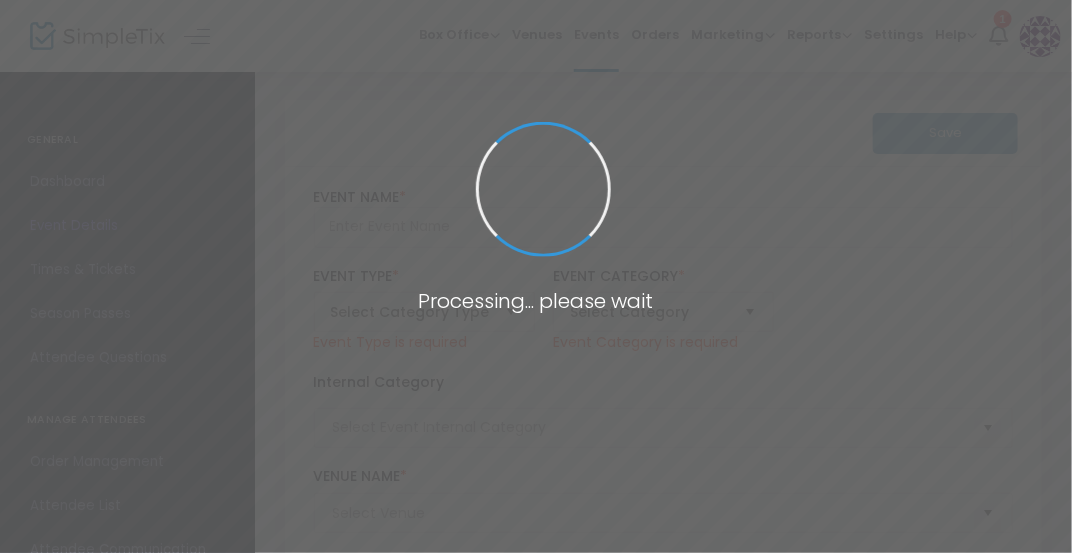 type on "Mad Decks Cards and Collectibles Show" 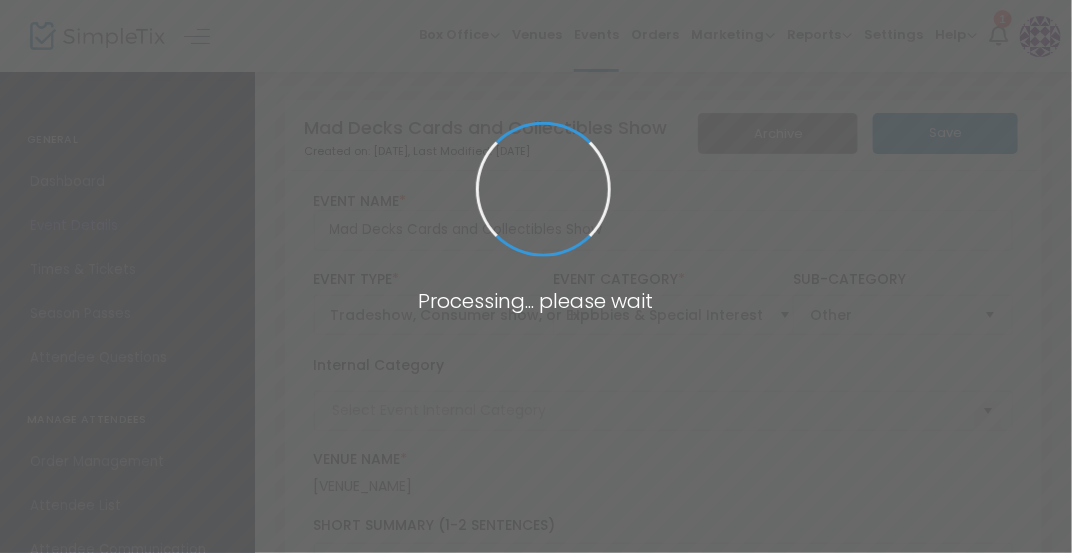 type on "Card Show" 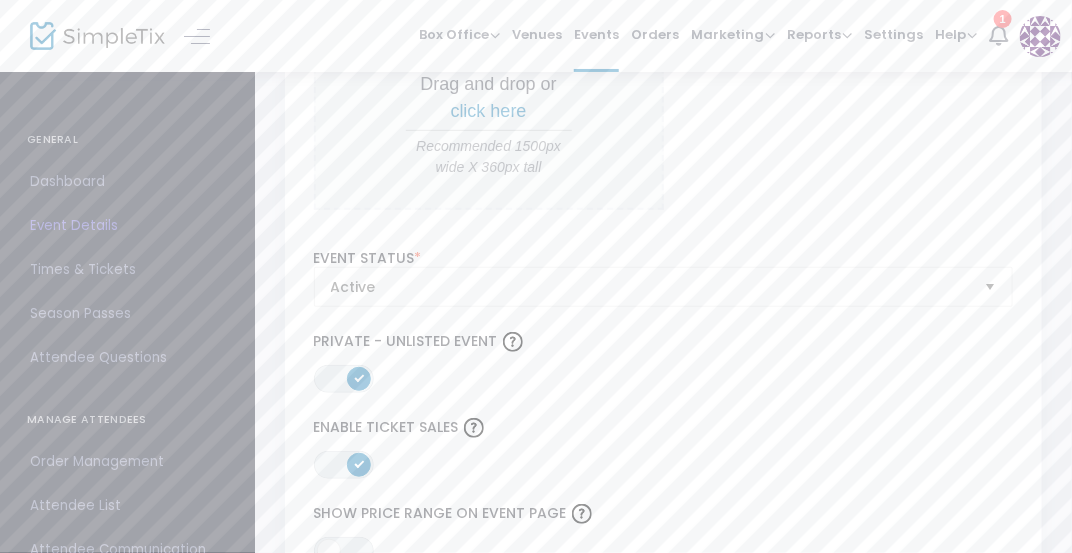 scroll, scrollTop: 2480, scrollLeft: 0, axis: vertical 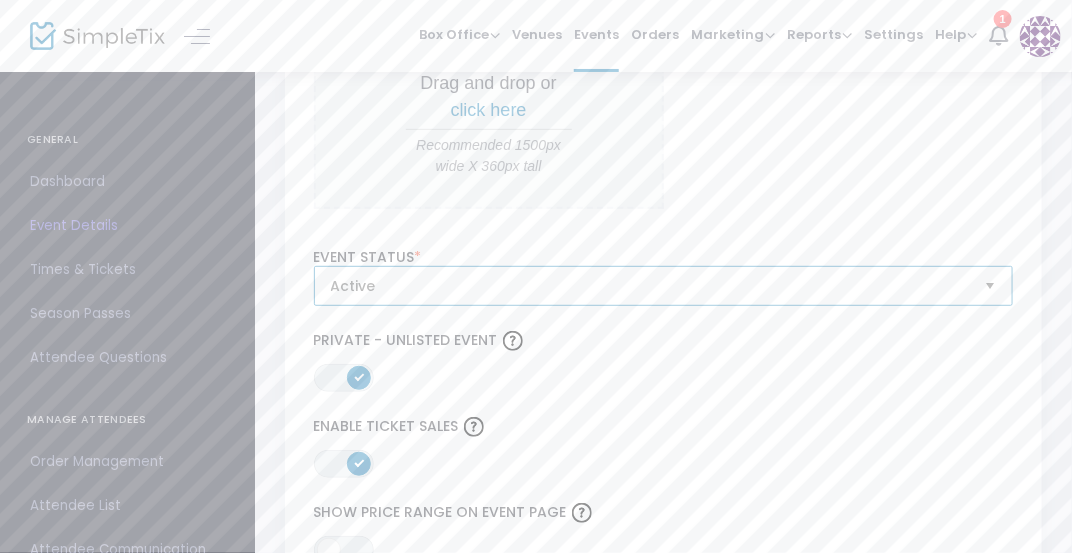 click on "Active" at bounding box center (650, 286) 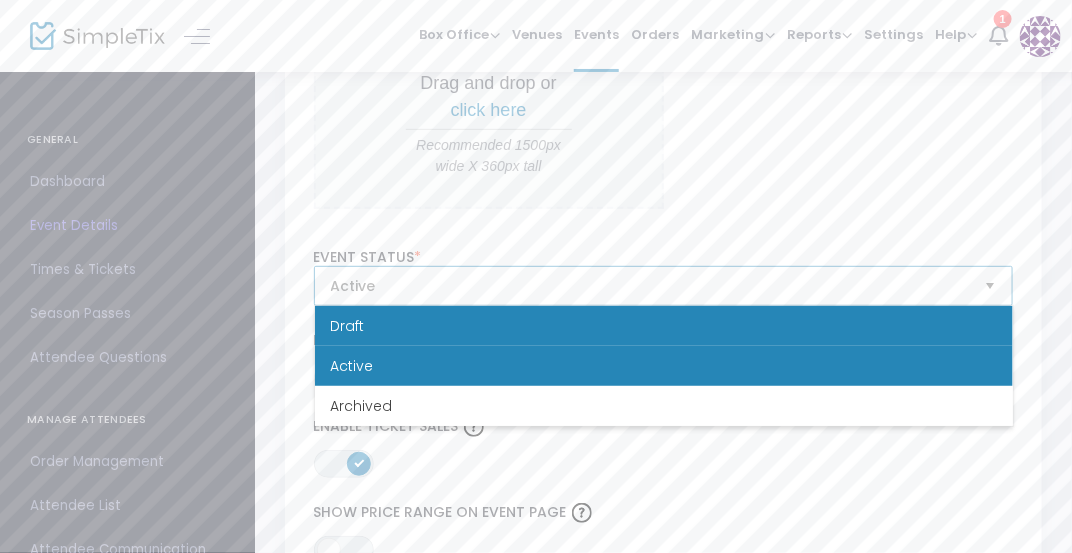 click on "Draft" at bounding box center [348, 326] 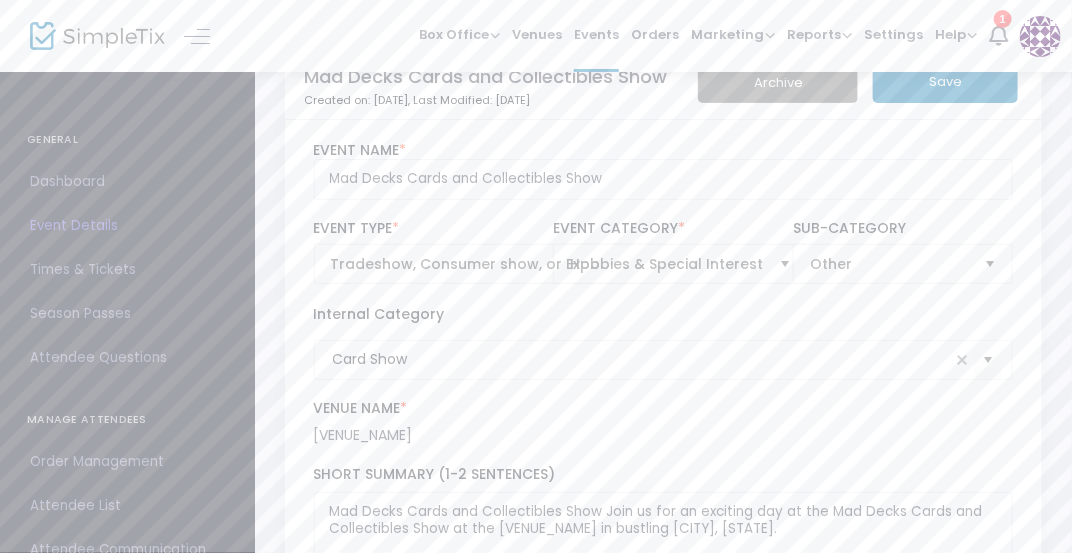 scroll, scrollTop: 0, scrollLeft: 0, axis: both 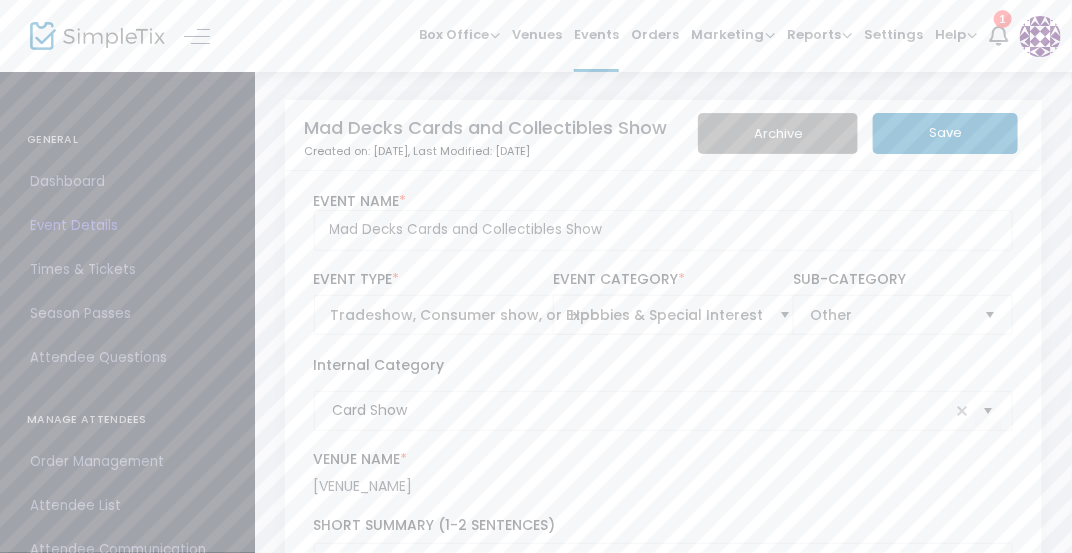 click on "Save" 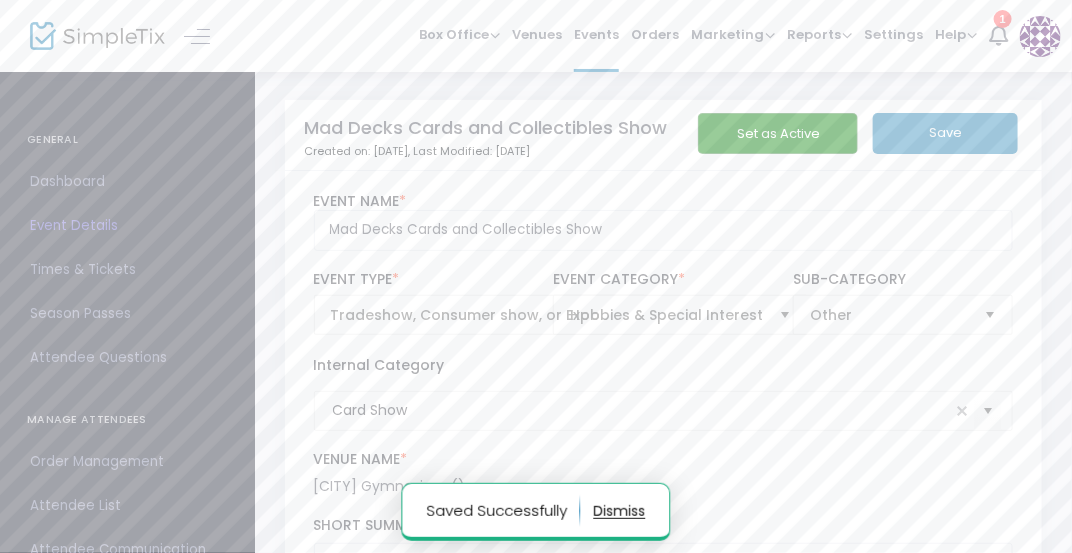 click at bounding box center (1040, 36) 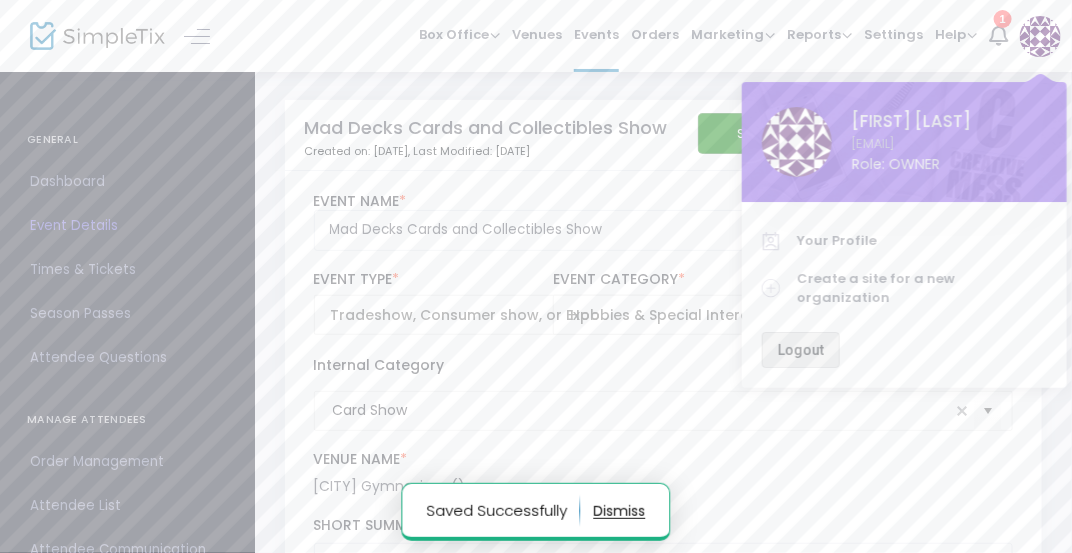 click on "Logout" at bounding box center (801, 350) 